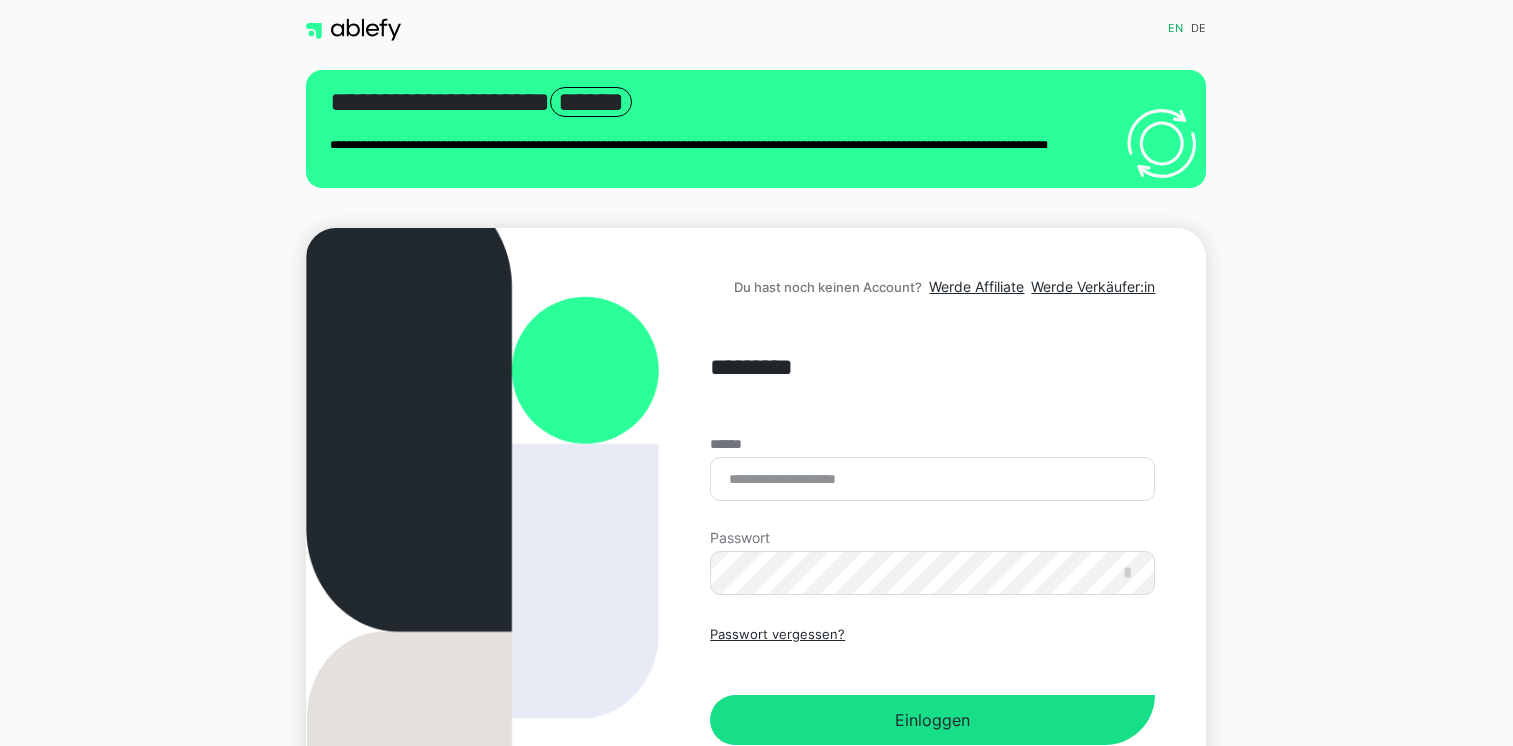 scroll, scrollTop: 0, scrollLeft: 0, axis: both 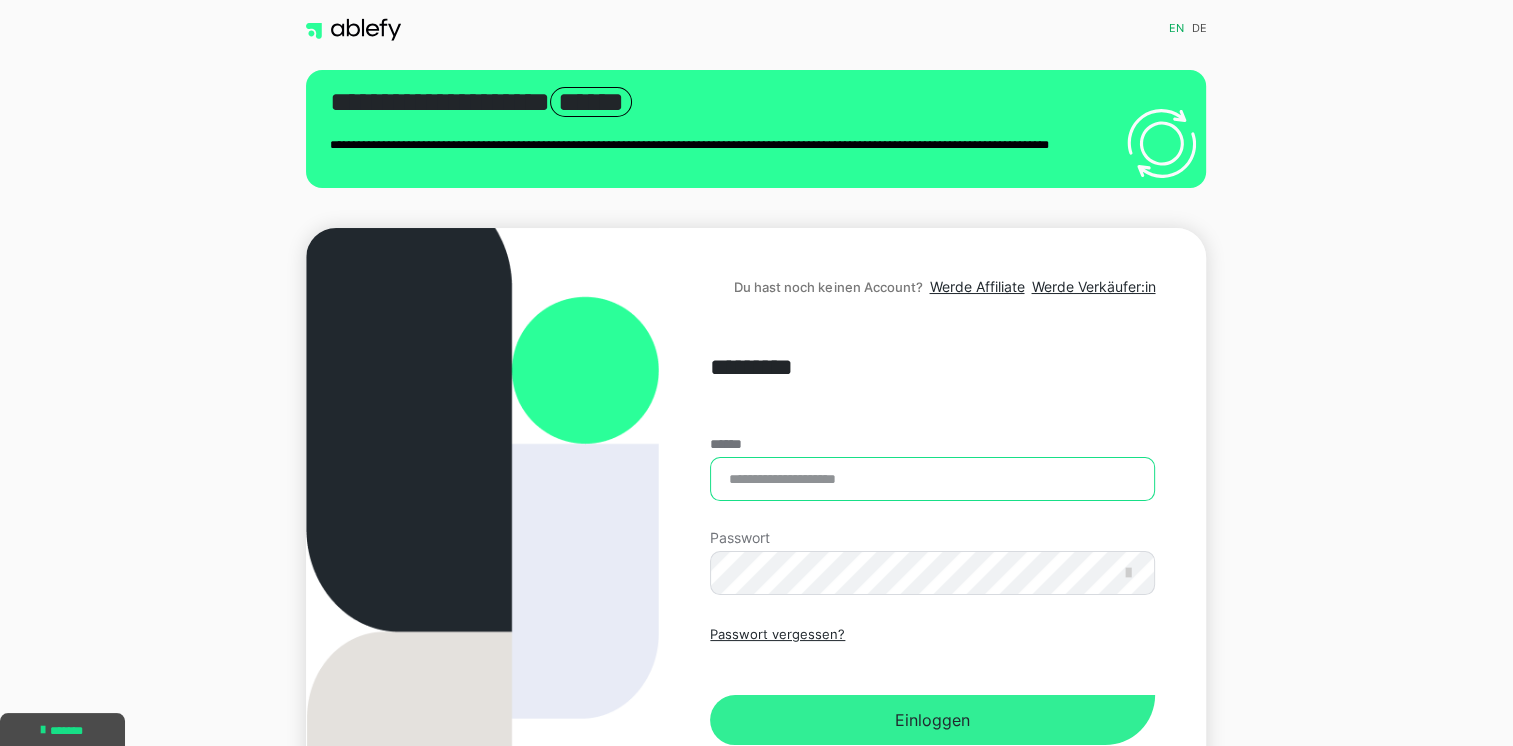 type on "**********" 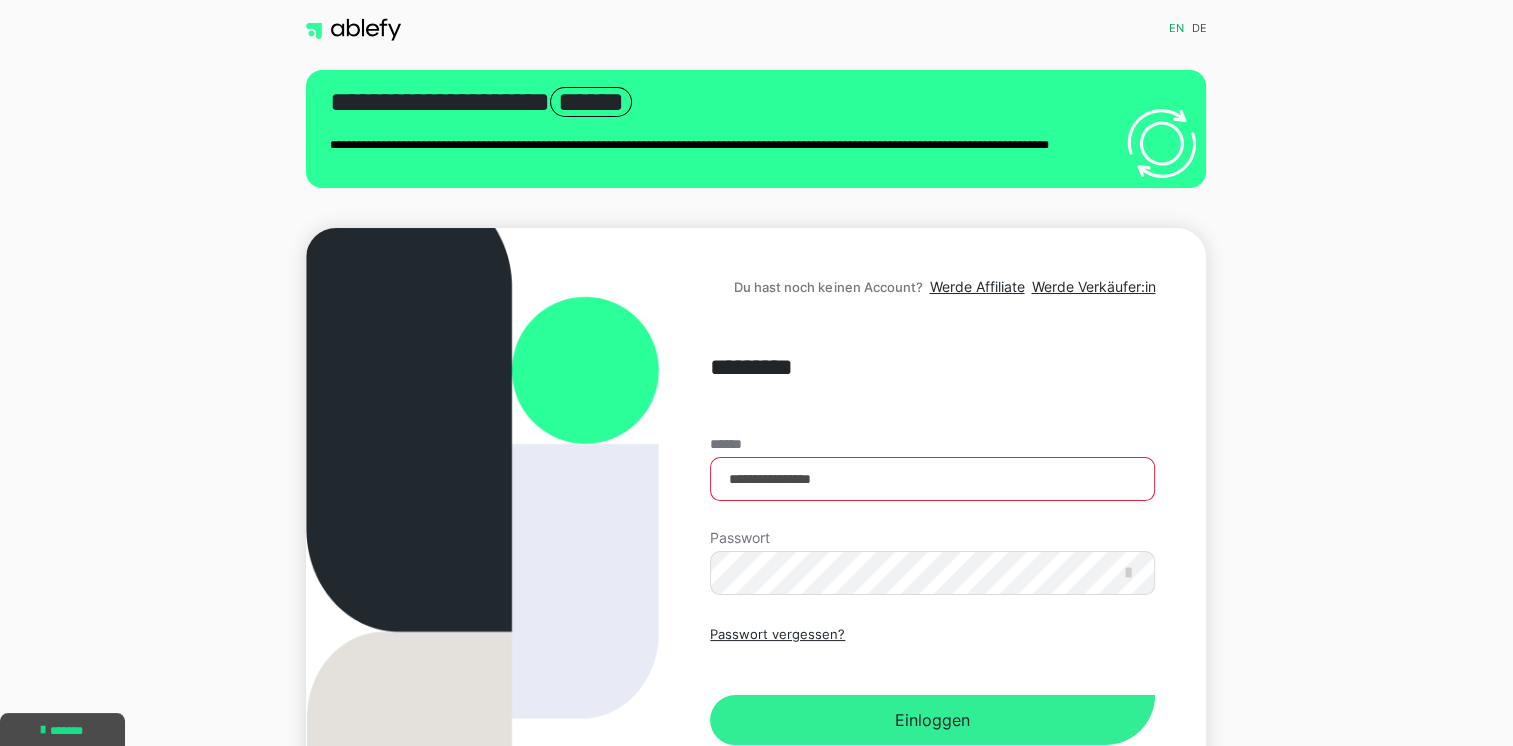 click on "Einloggen" at bounding box center (932, 720) 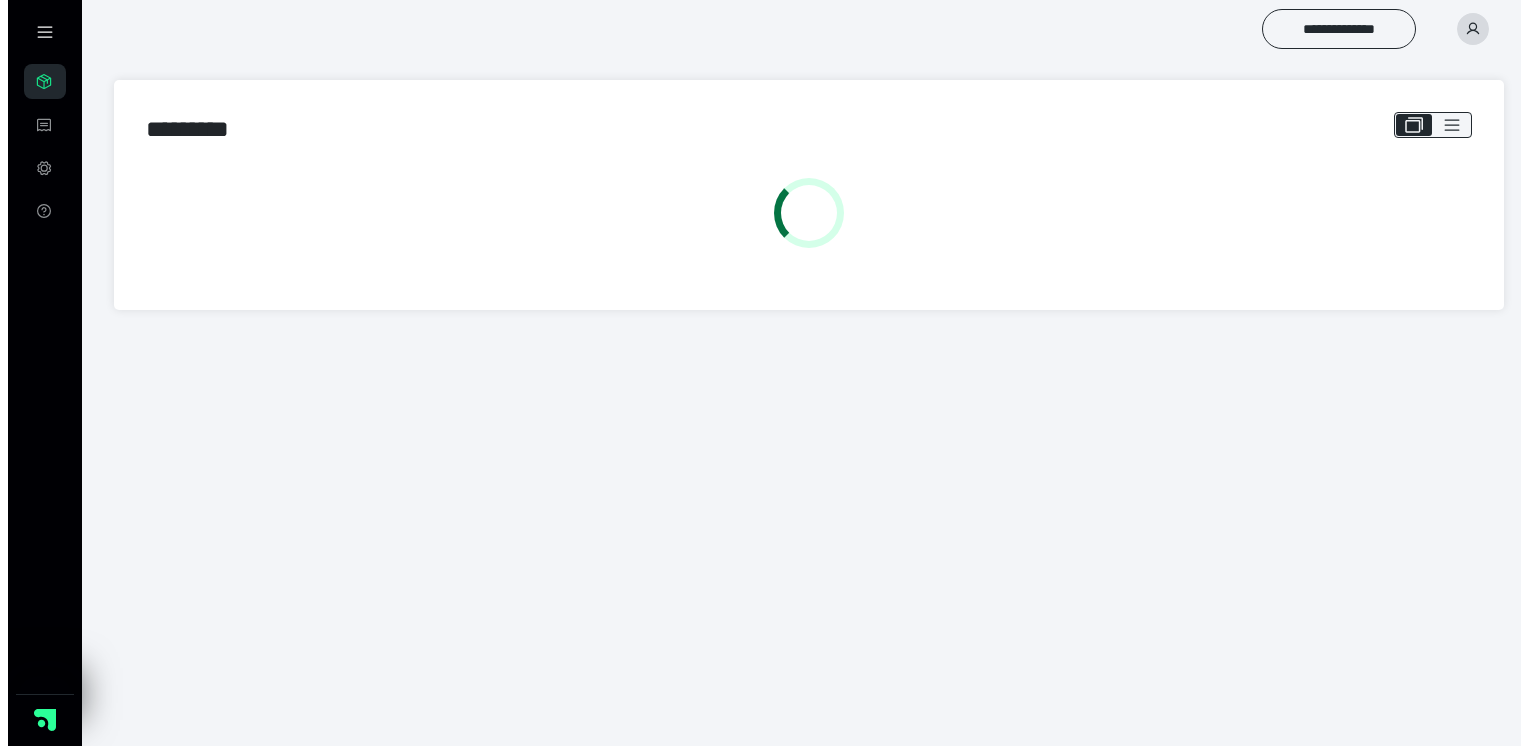 scroll, scrollTop: 0, scrollLeft: 0, axis: both 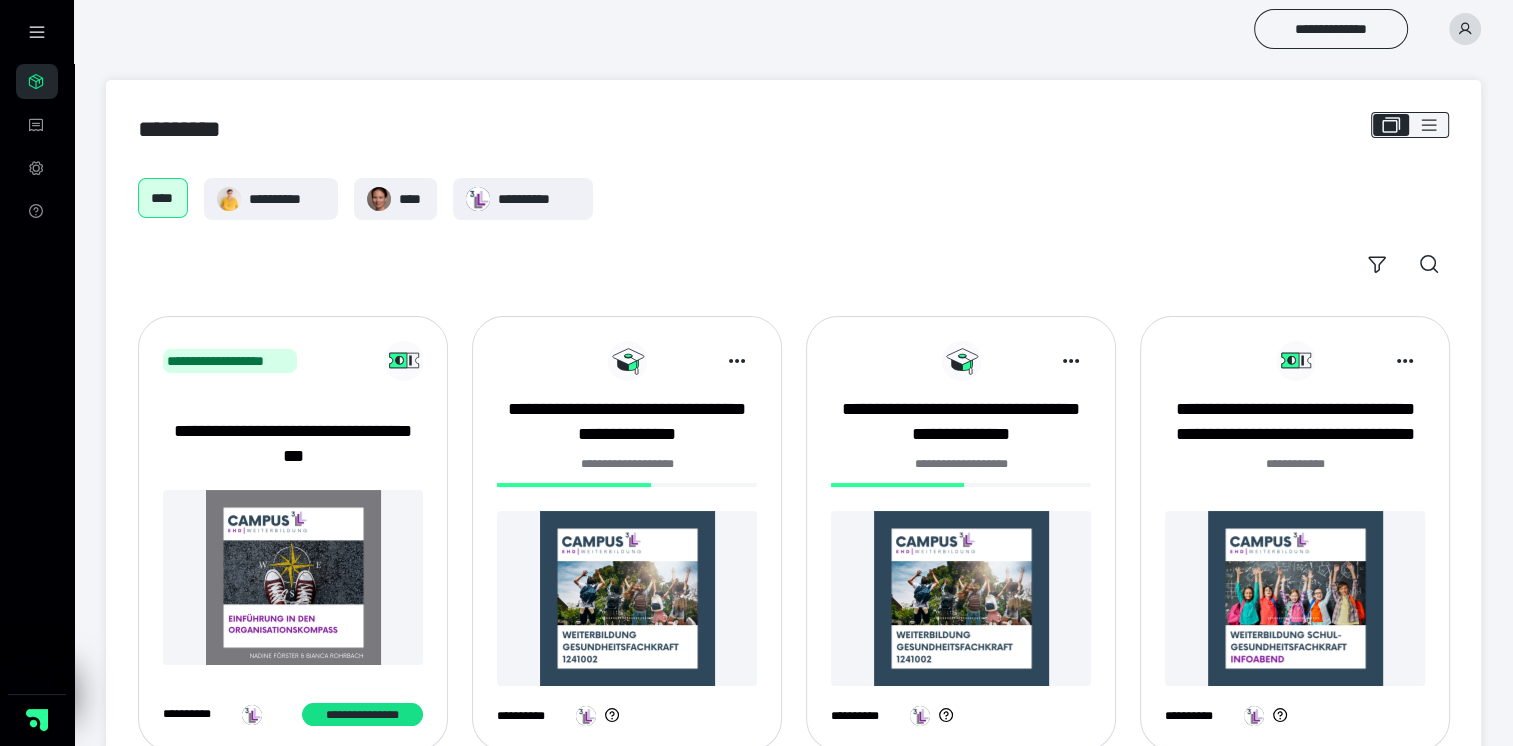 click at bounding box center (627, 598) 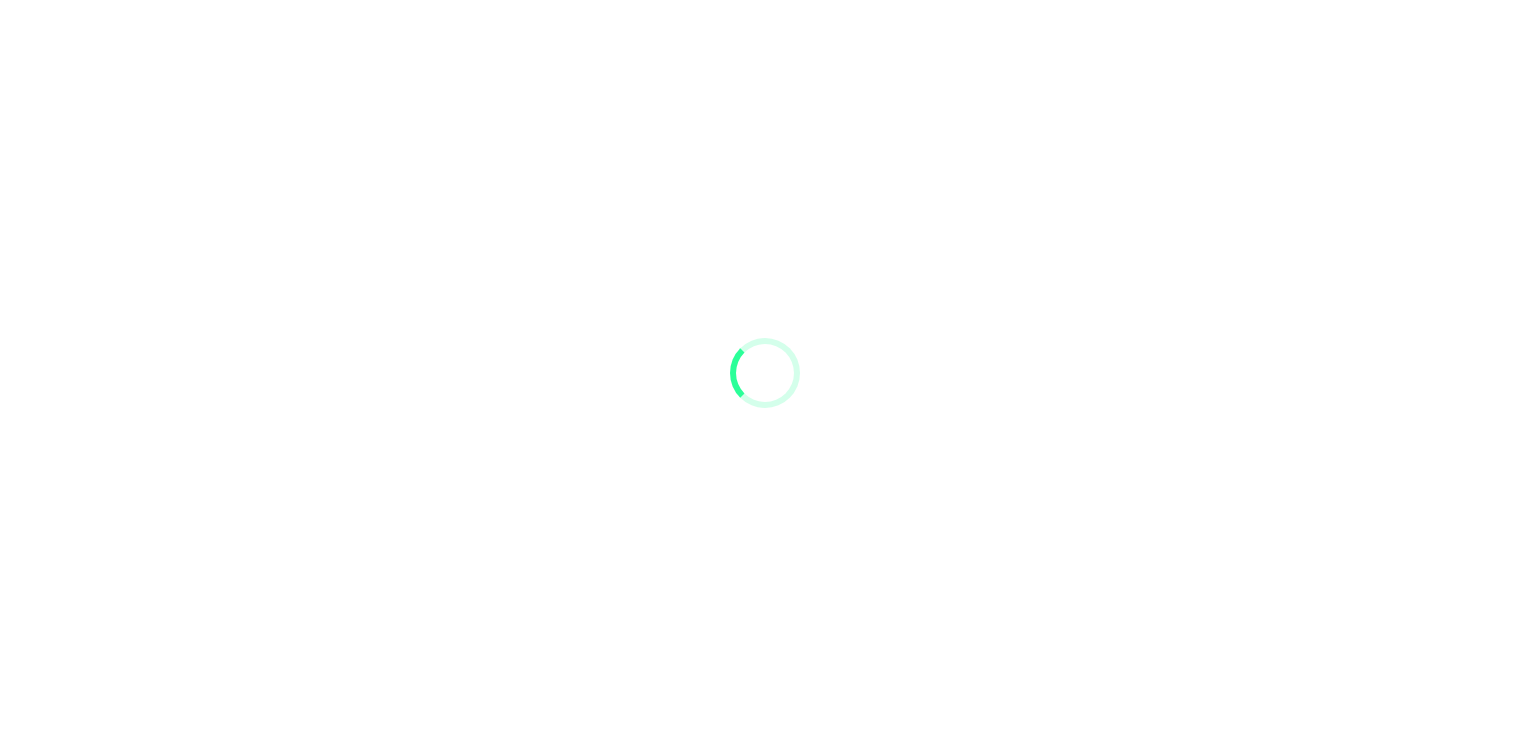 scroll, scrollTop: 0, scrollLeft: 0, axis: both 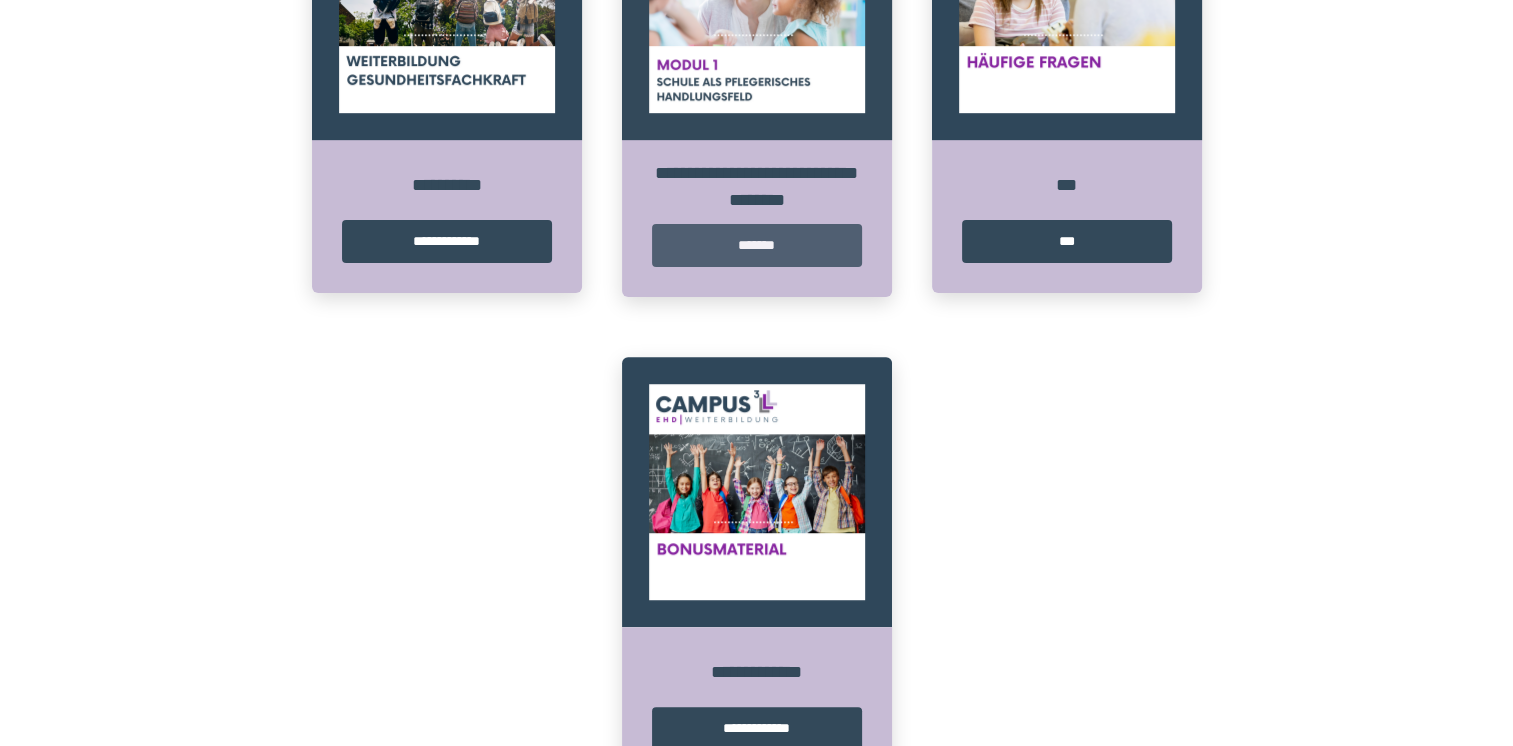 click on "*******" at bounding box center (757, 245) 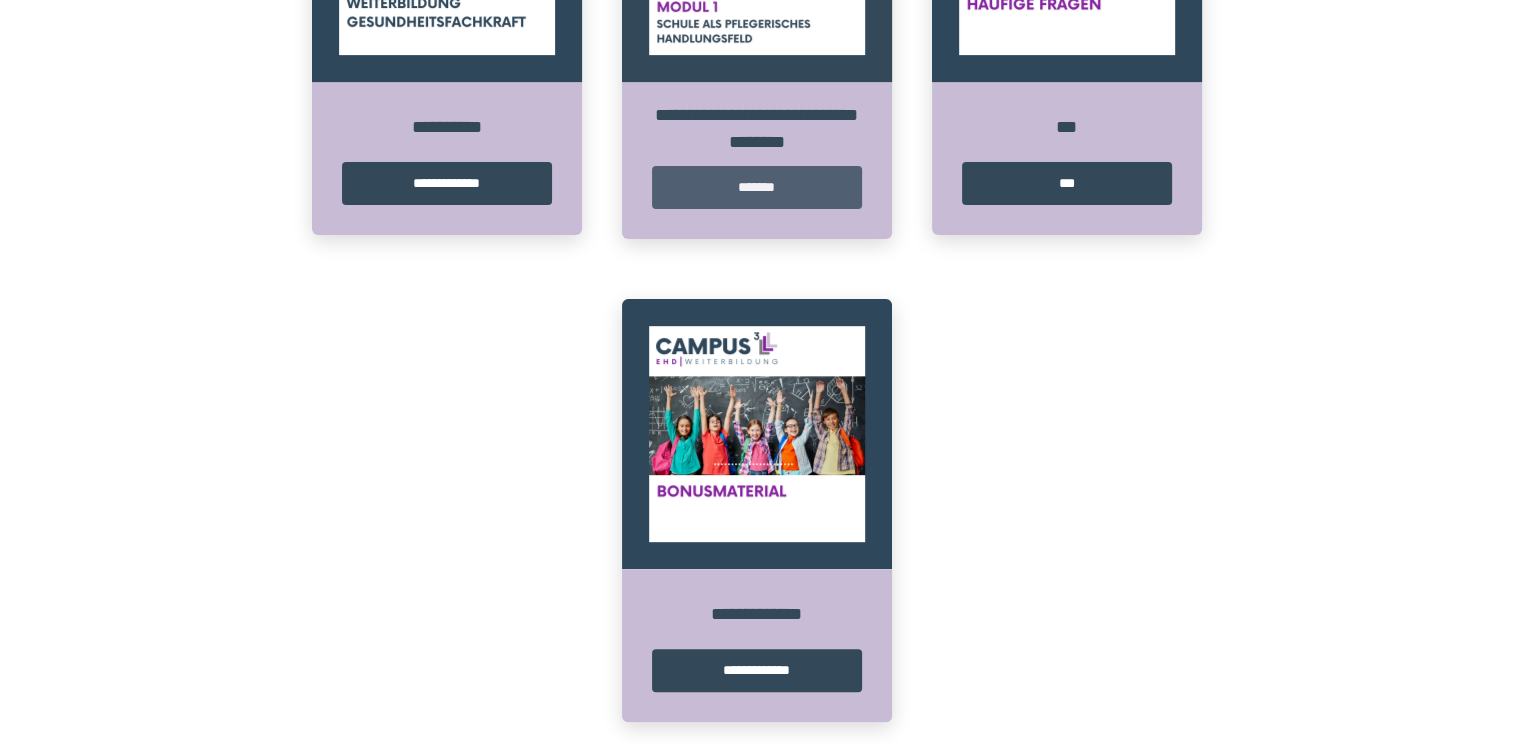 scroll, scrollTop: 0, scrollLeft: 0, axis: both 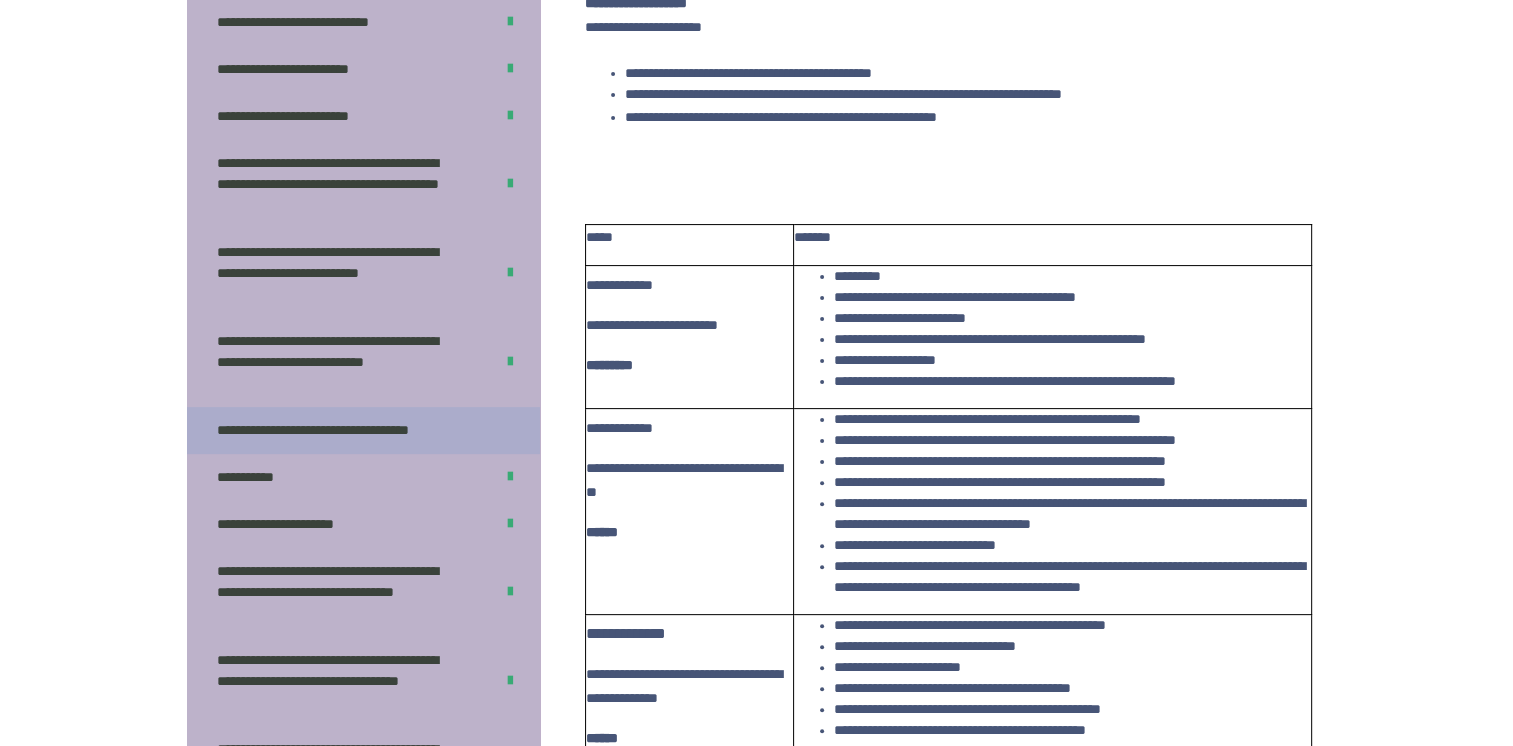 click on "**********" at bounding box center [340, 430] 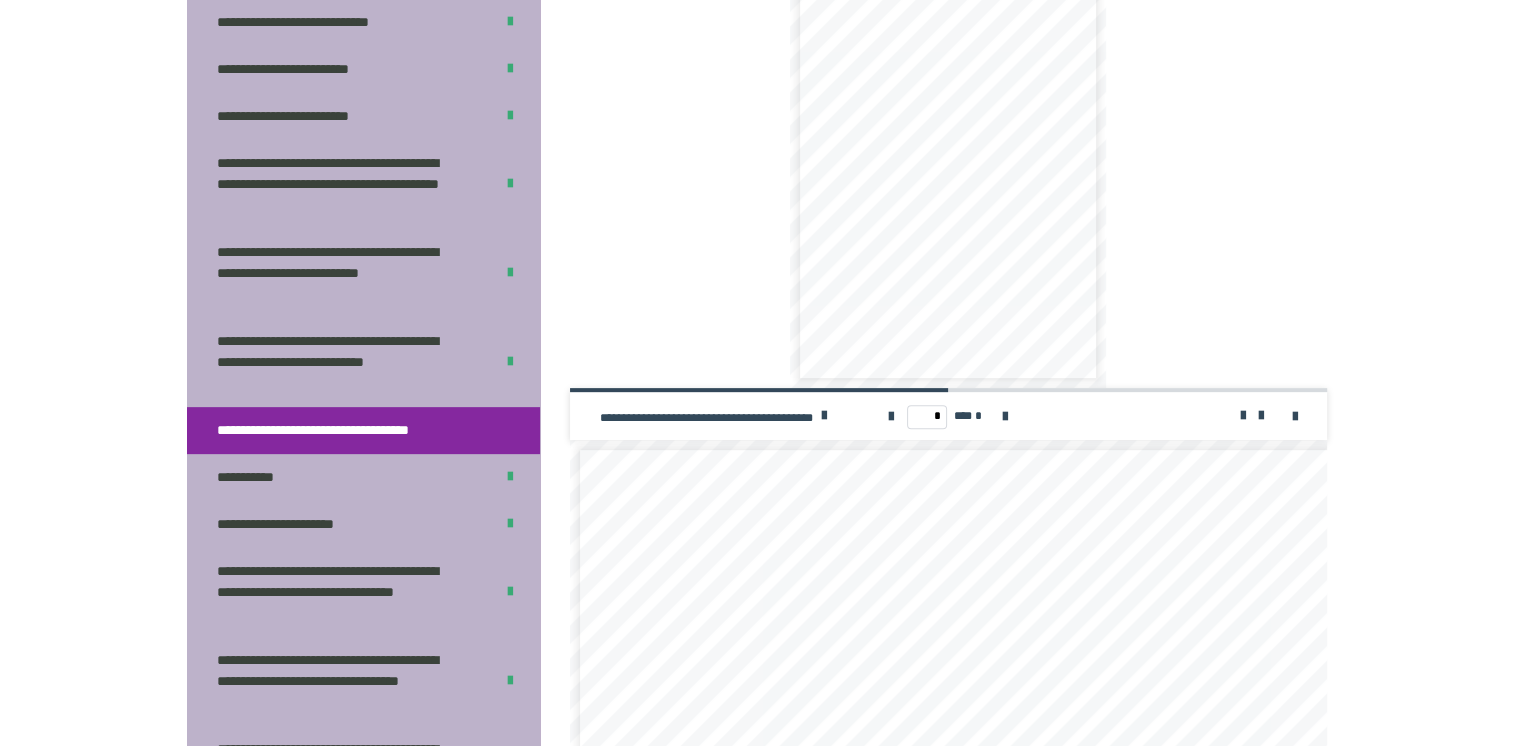scroll, scrollTop: 714, scrollLeft: 0, axis: vertical 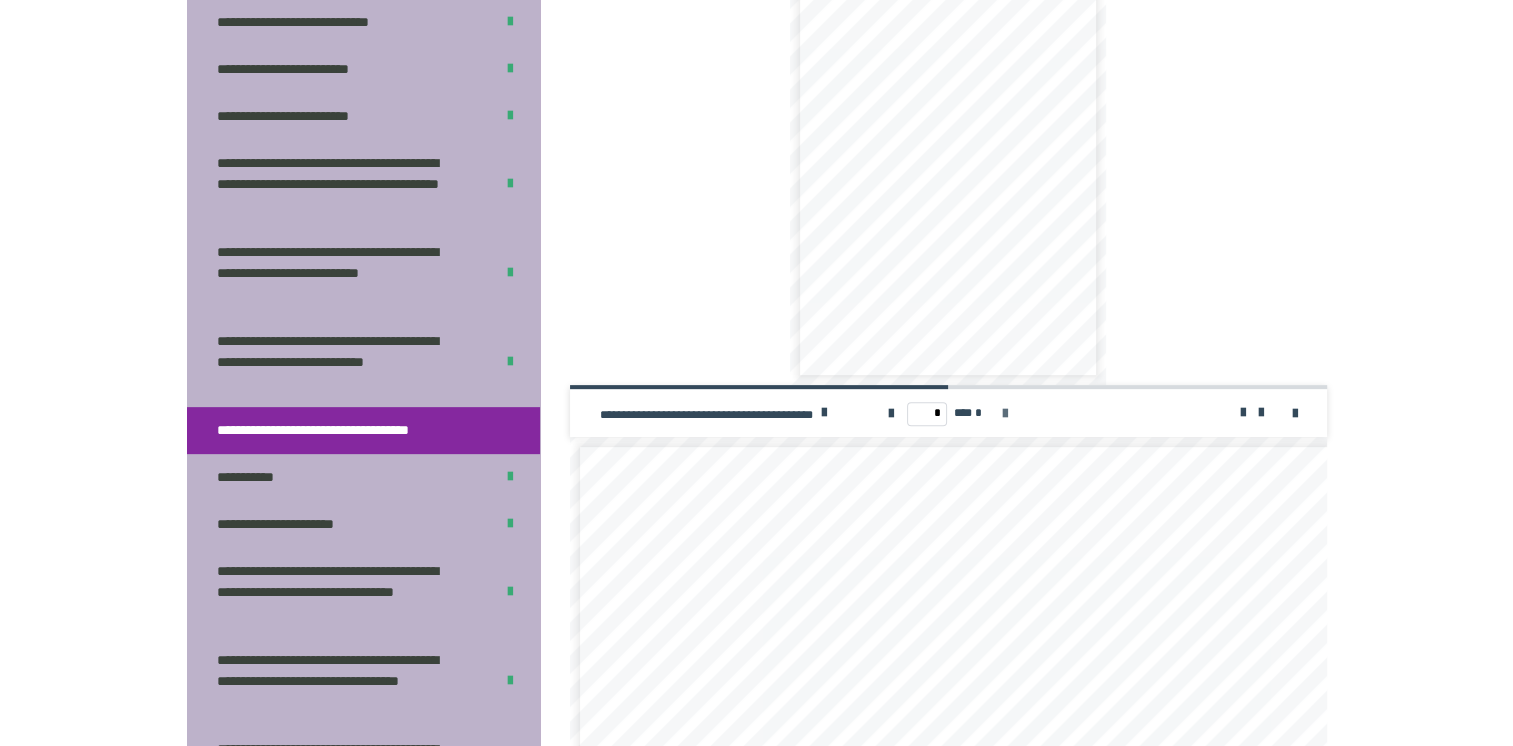 click at bounding box center (1005, 414) 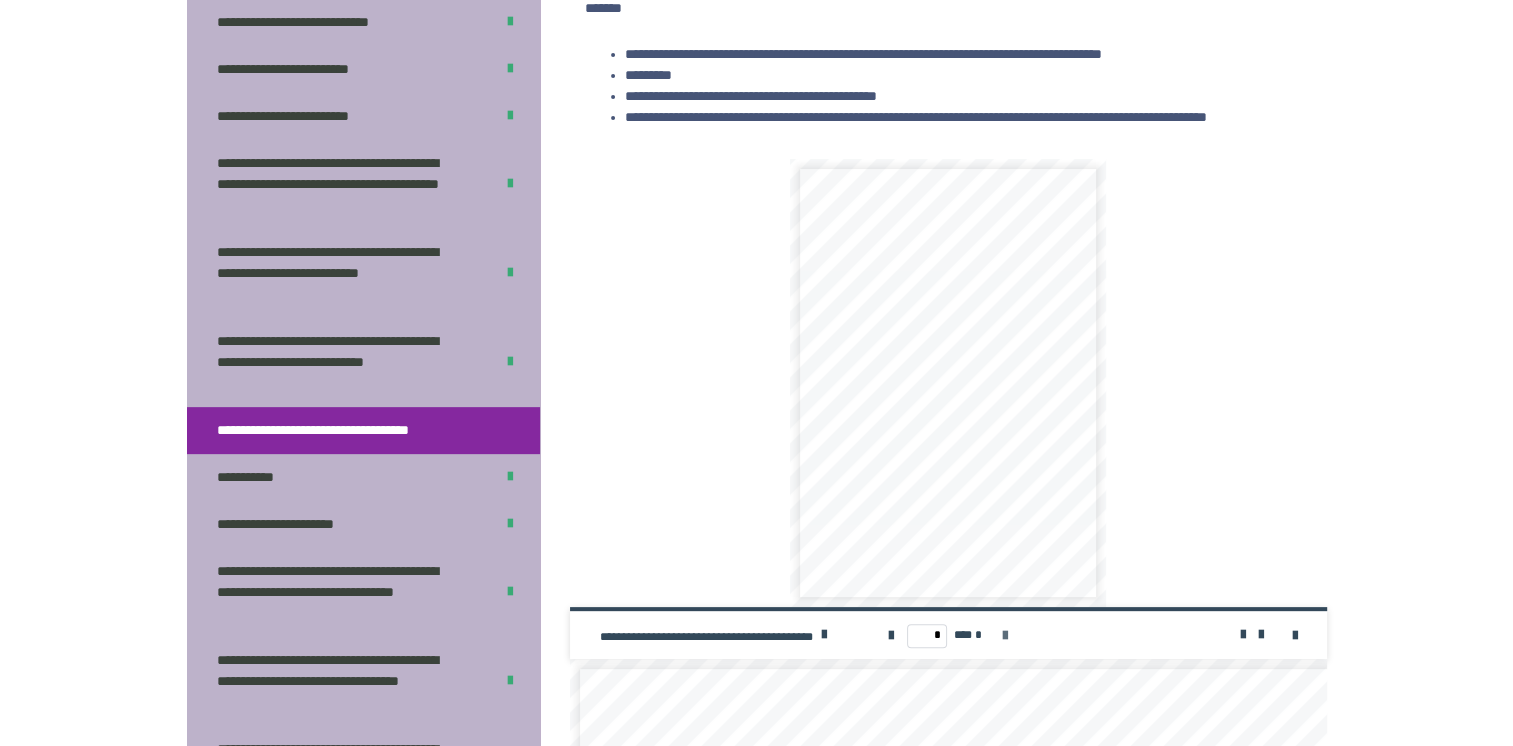 scroll, scrollTop: 490, scrollLeft: 0, axis: vertical 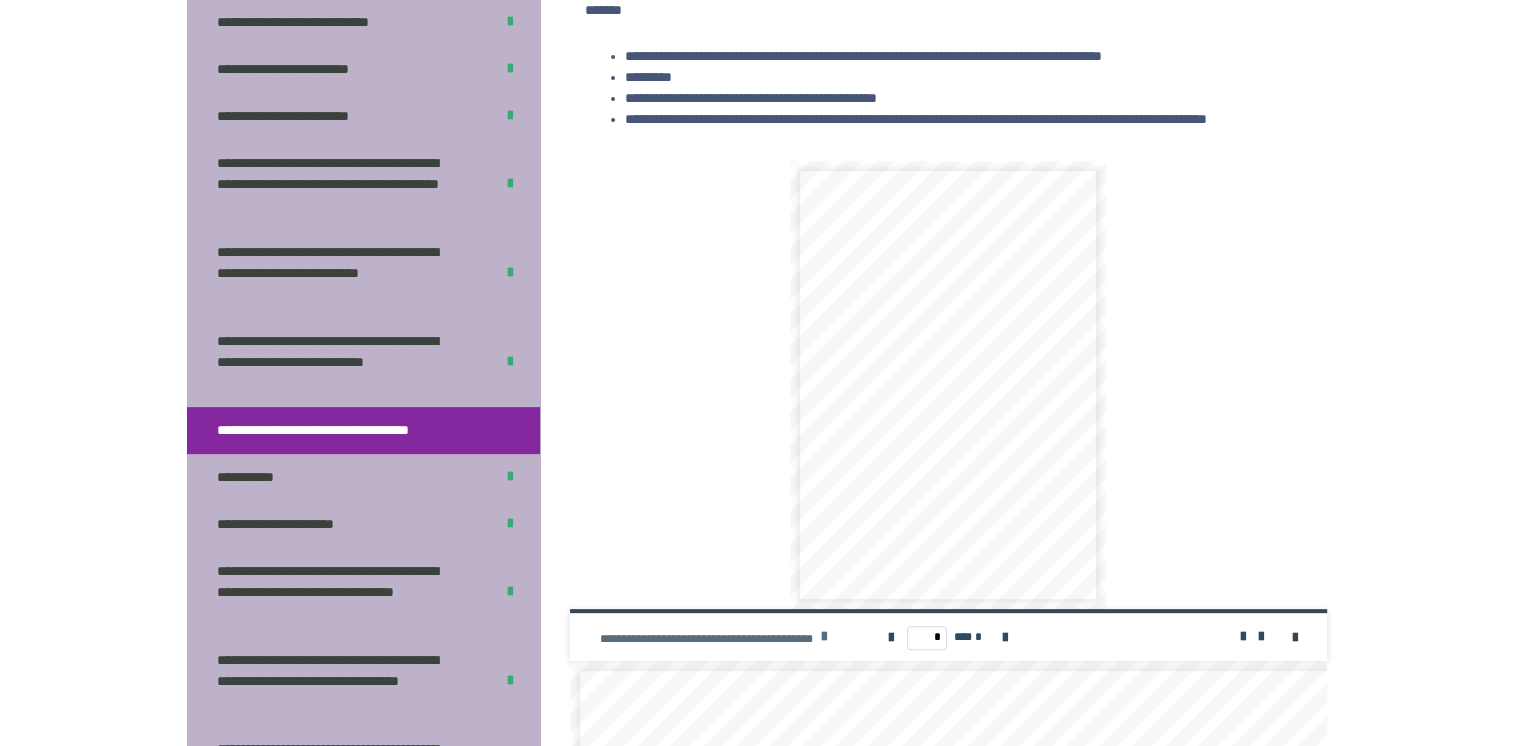click at bounding box center [824, 637] 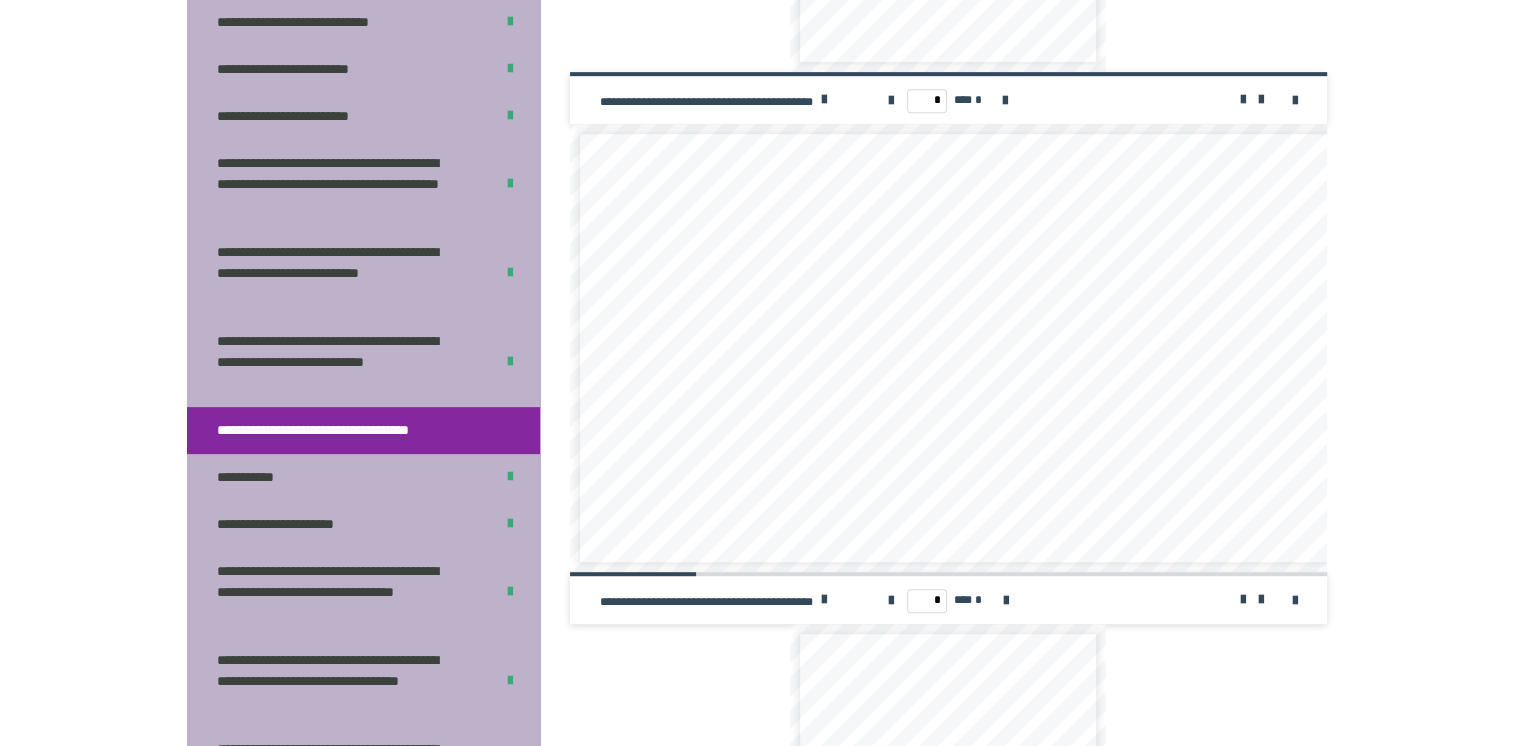 scroll, scrollTop: 1031, scrollLeft: 0, axis: vertical 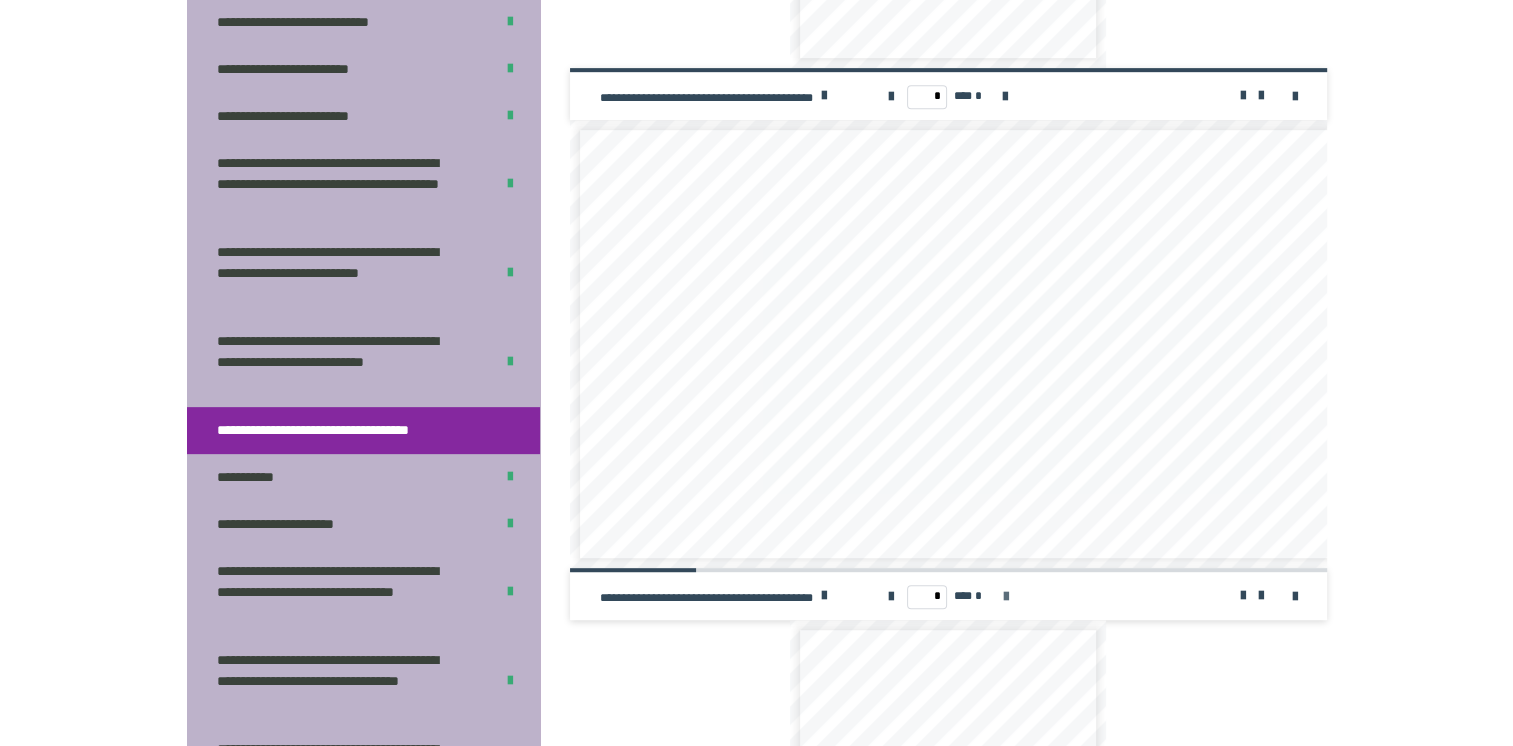 click at bounding box center (1005, 597) 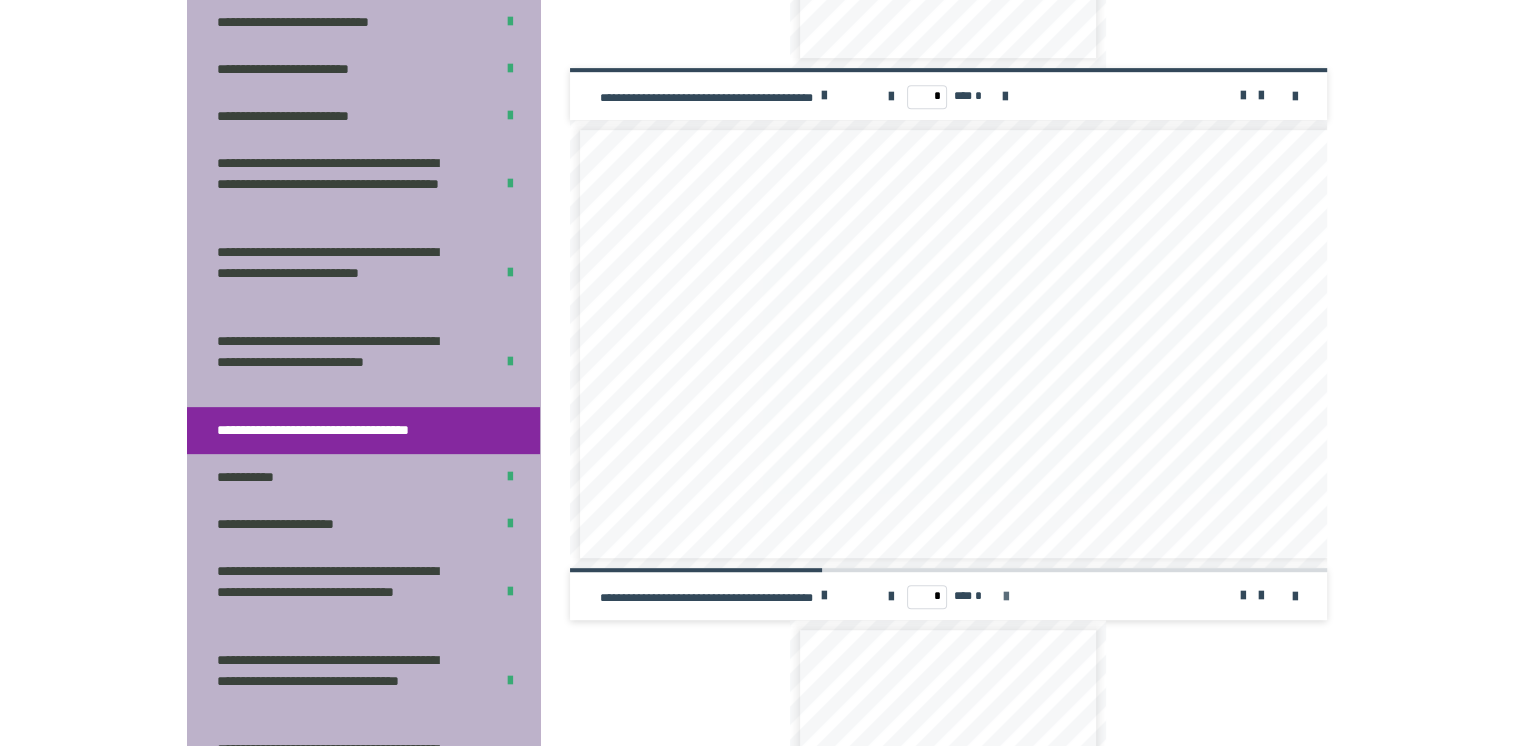 scroll, scrollTop: 0, scrollLeft: 0, axis: both 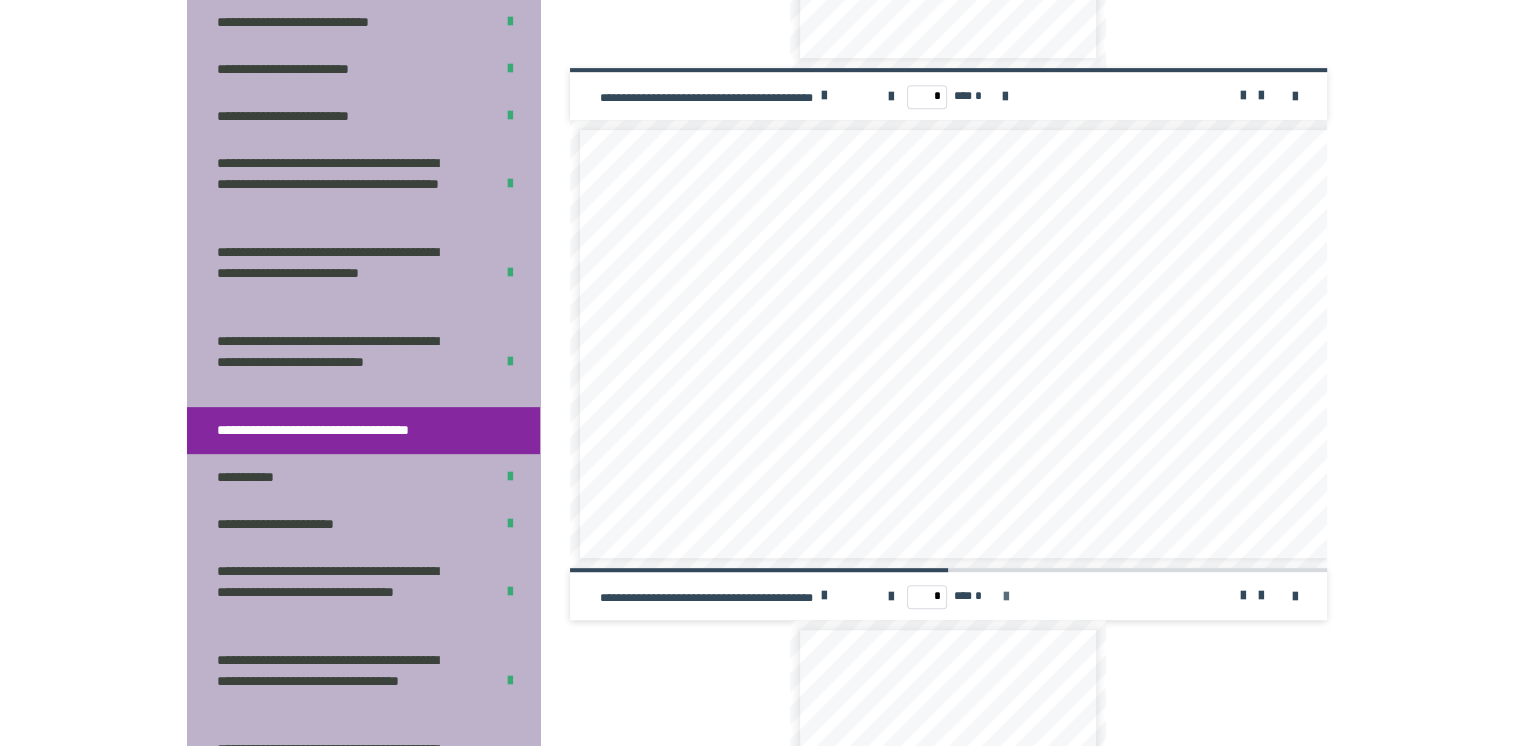 click at bounding box center (1005, 597) 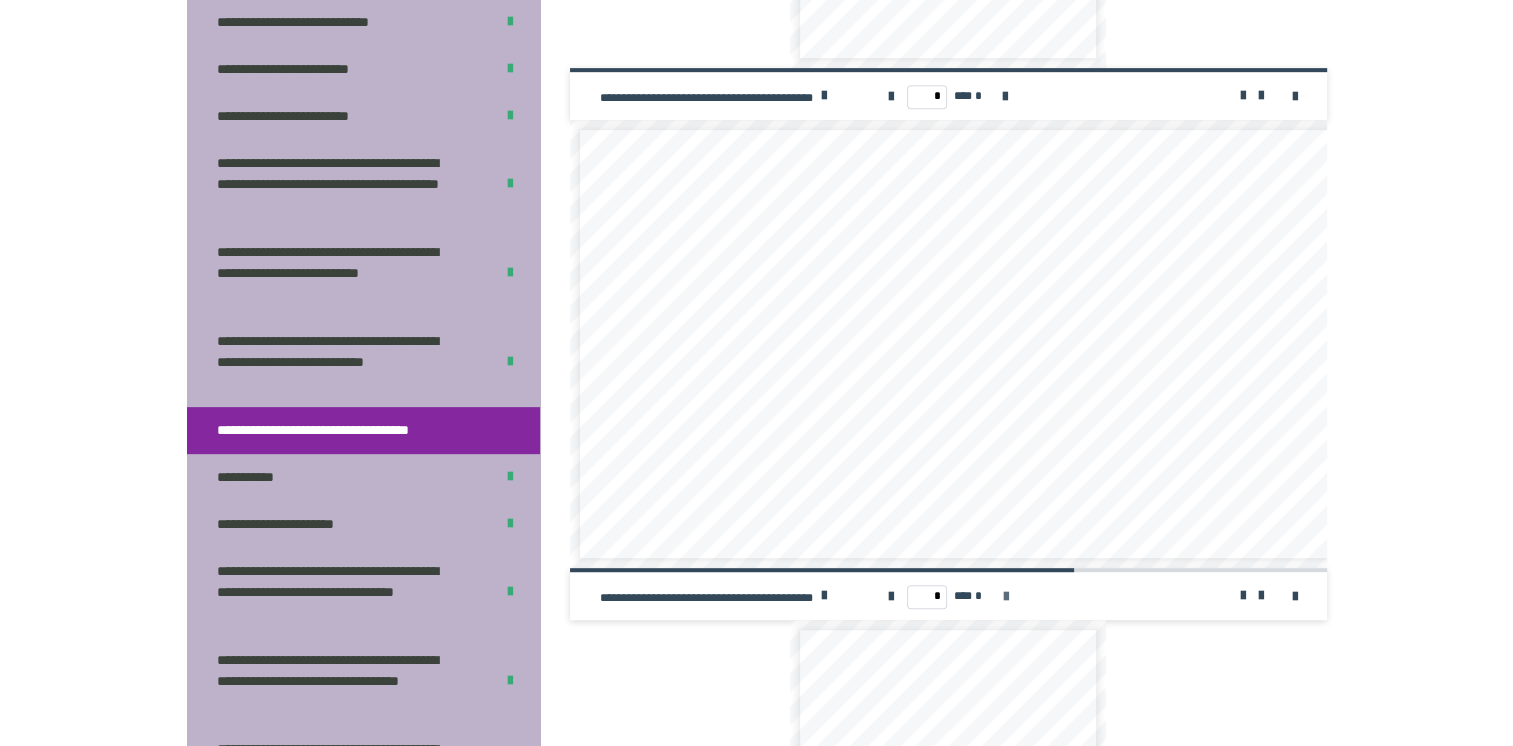 click at bounding box center [1005, 597] 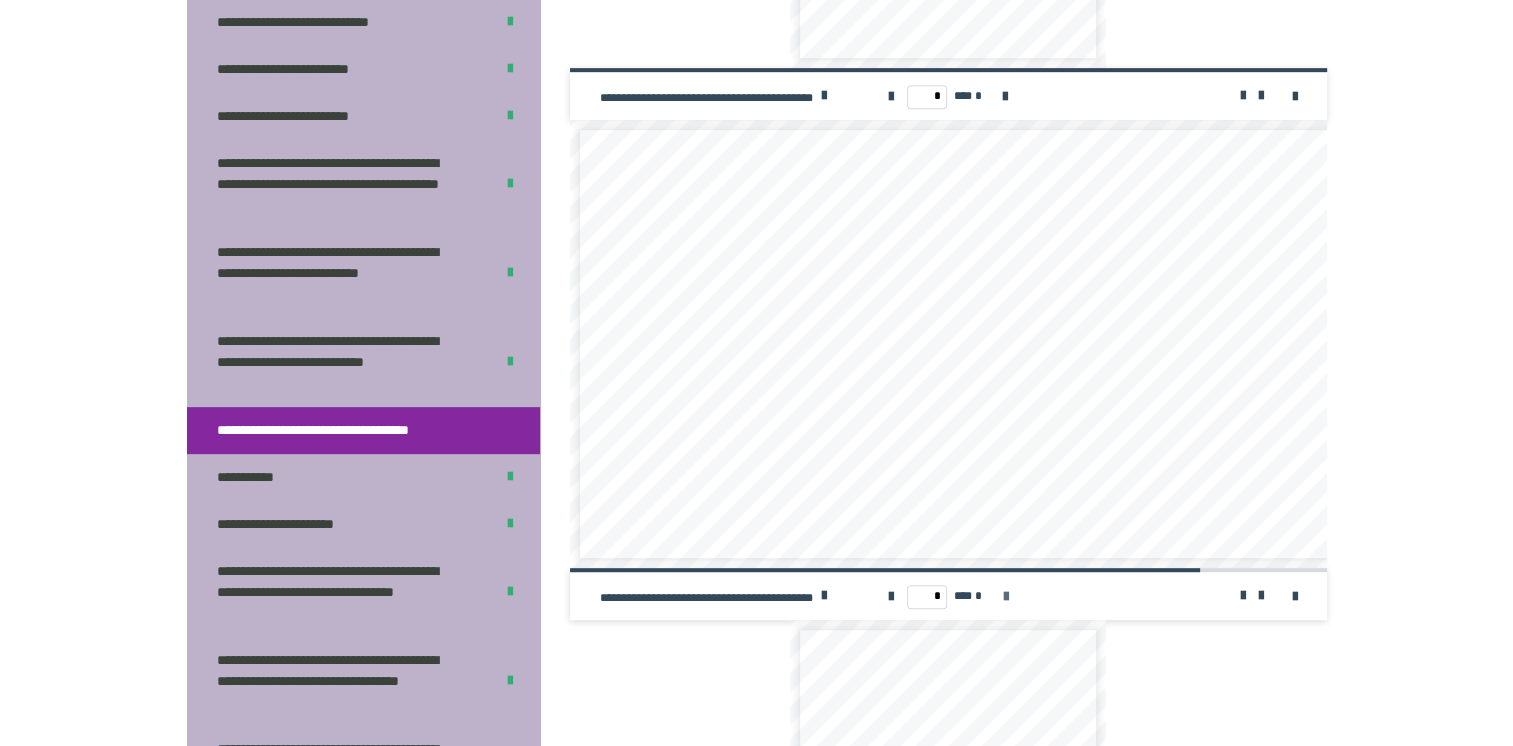 click at bounding box center [1005, 597] 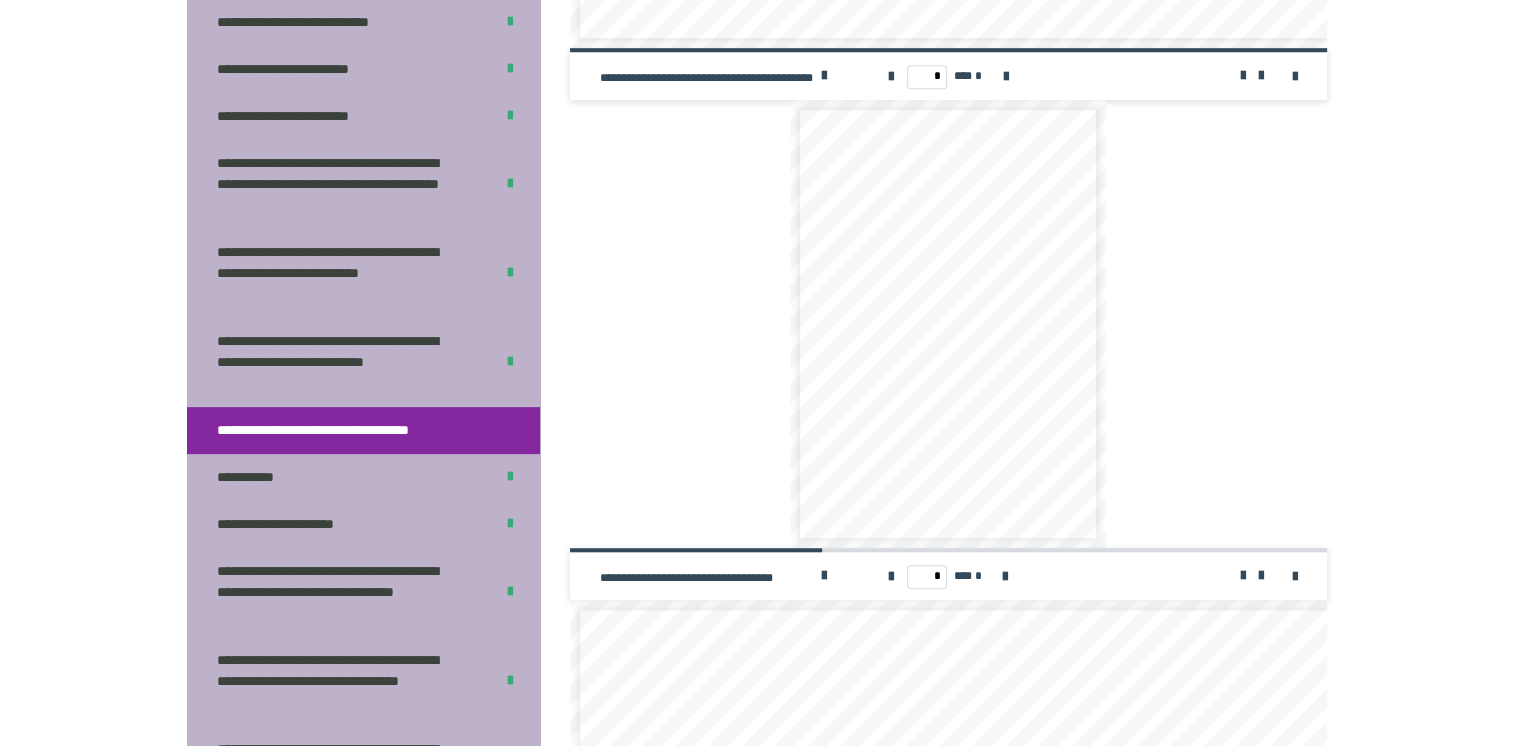 scroll, scrollTop: 1550, scrollLeft: 0, axis: vertical 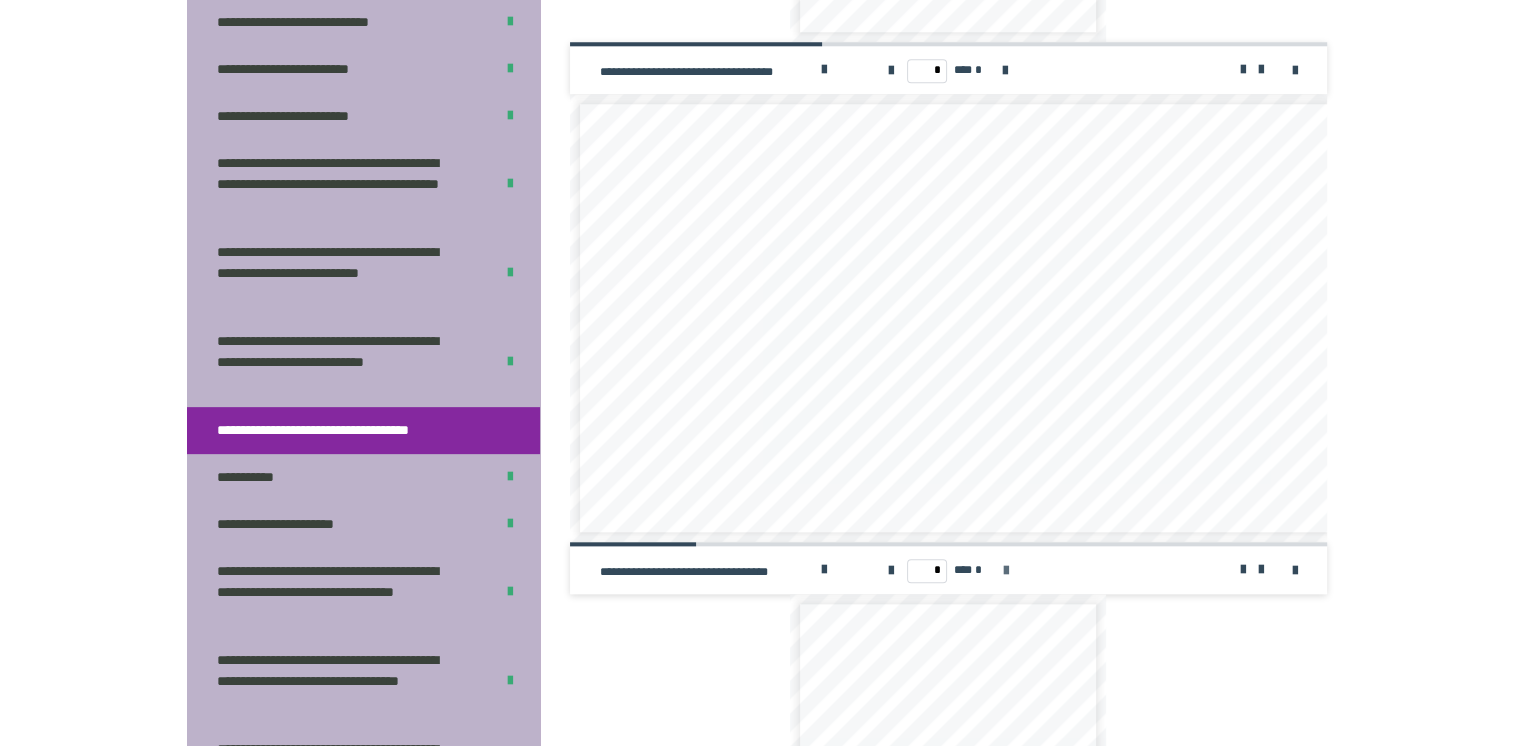 click at bounding box center [1005, 571] 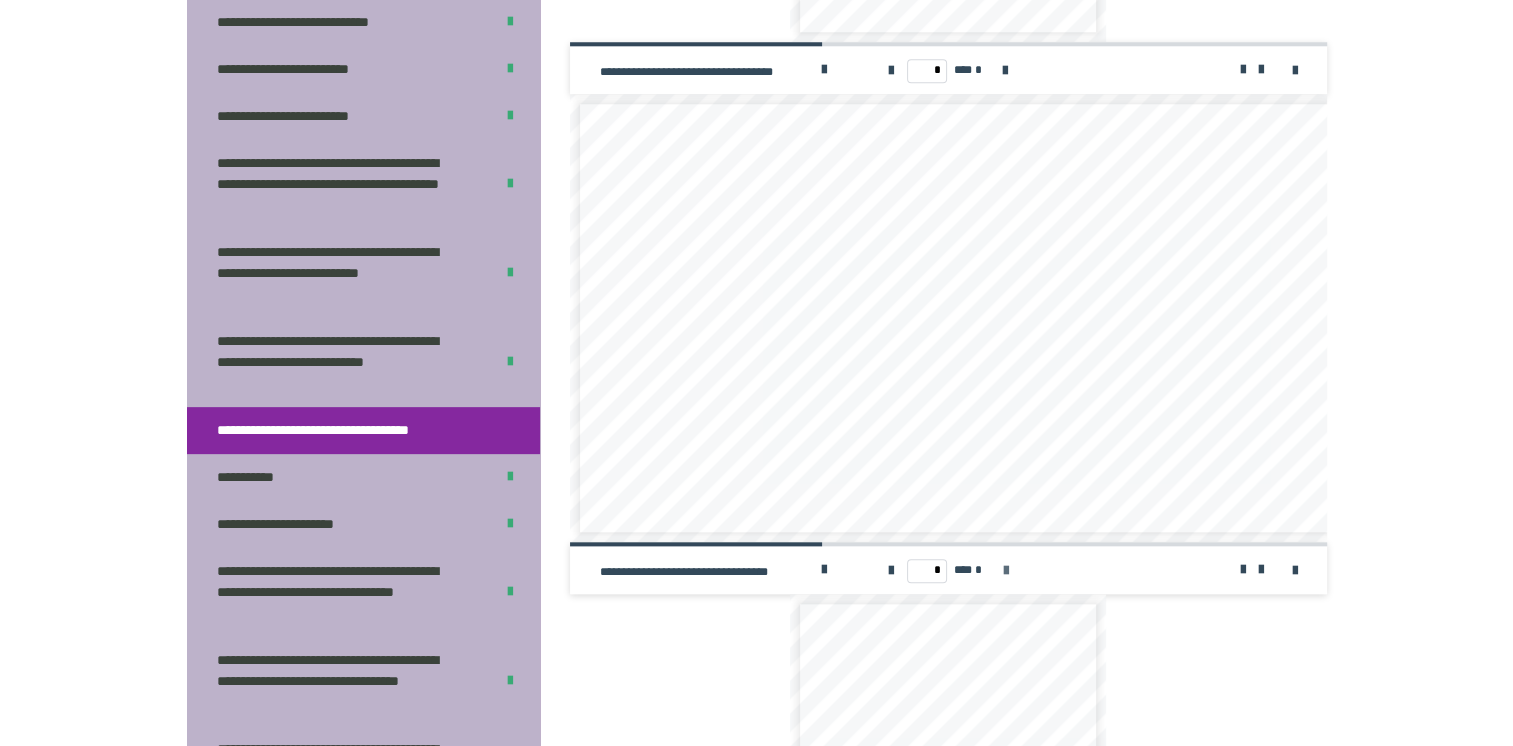 click at bounding box center (1005, 571) 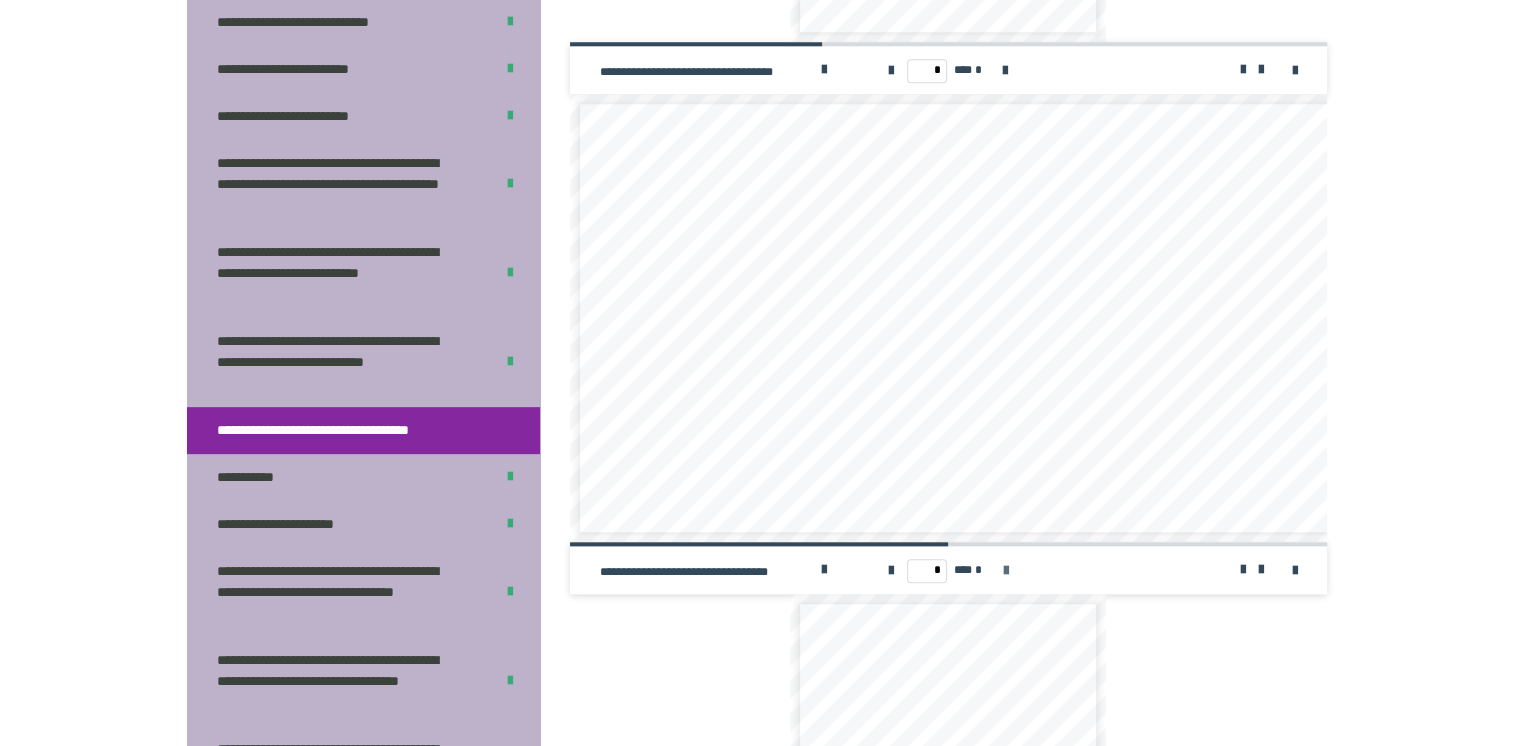 click at bounding box center [1005, 571] 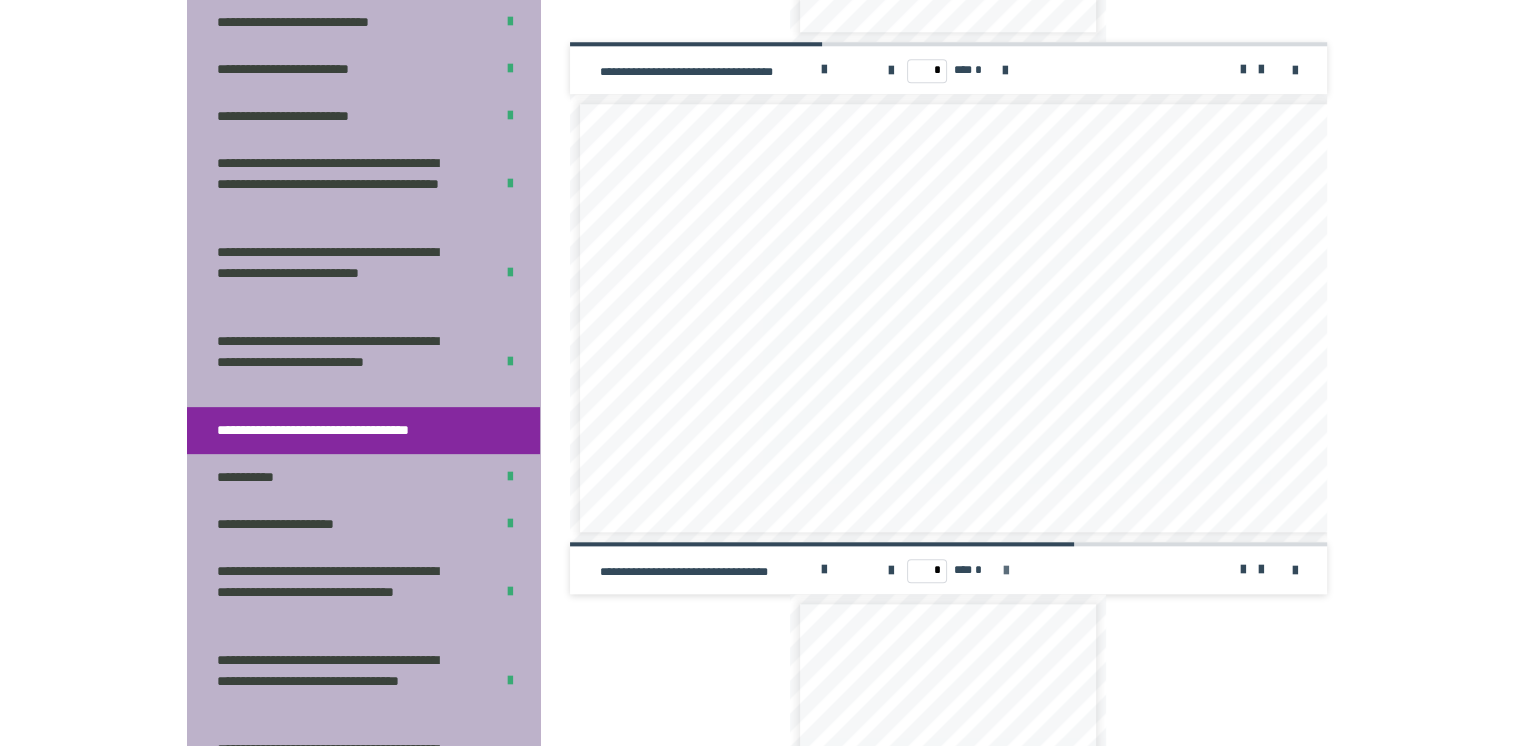 click at bounding box center [1005, 571] 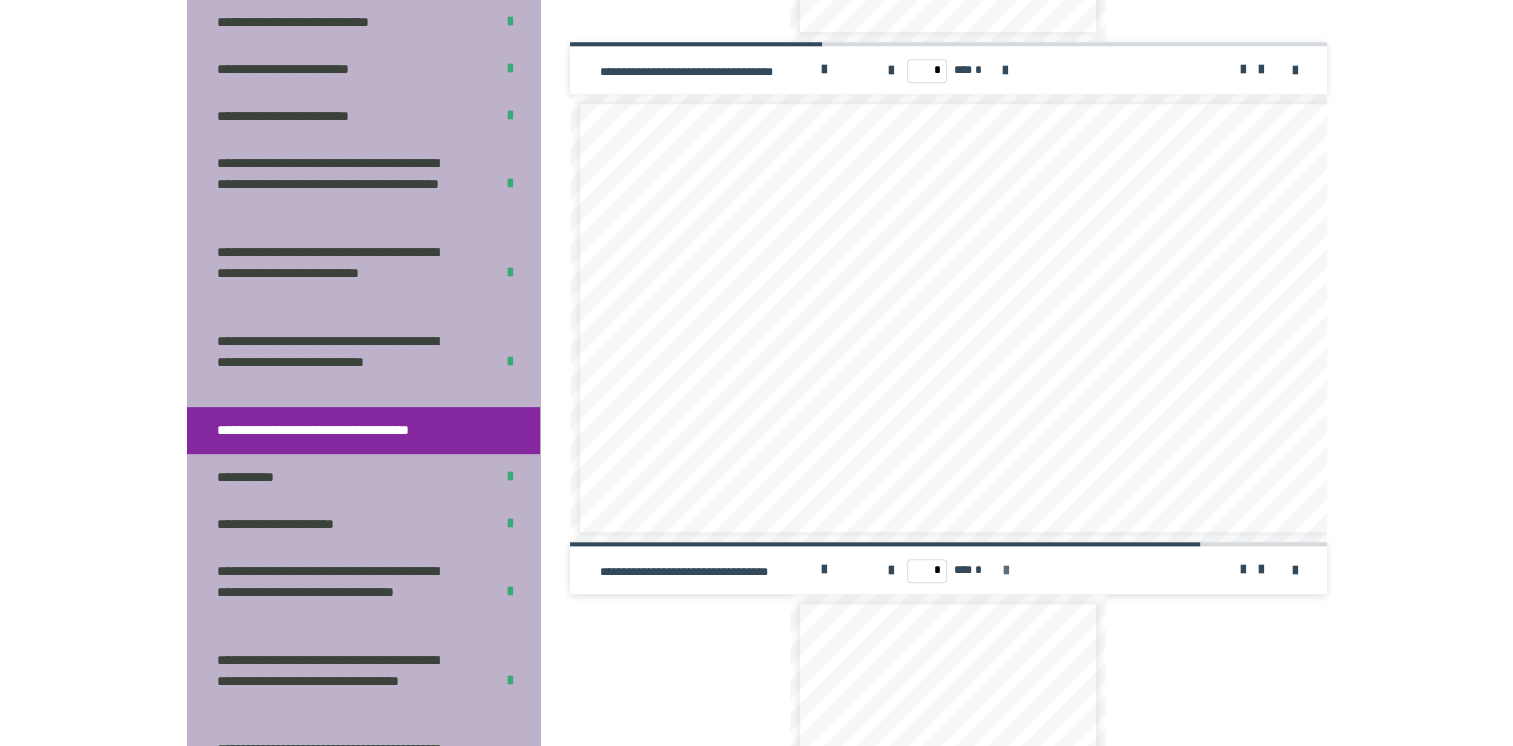 click at bounding box center [1005, 571] 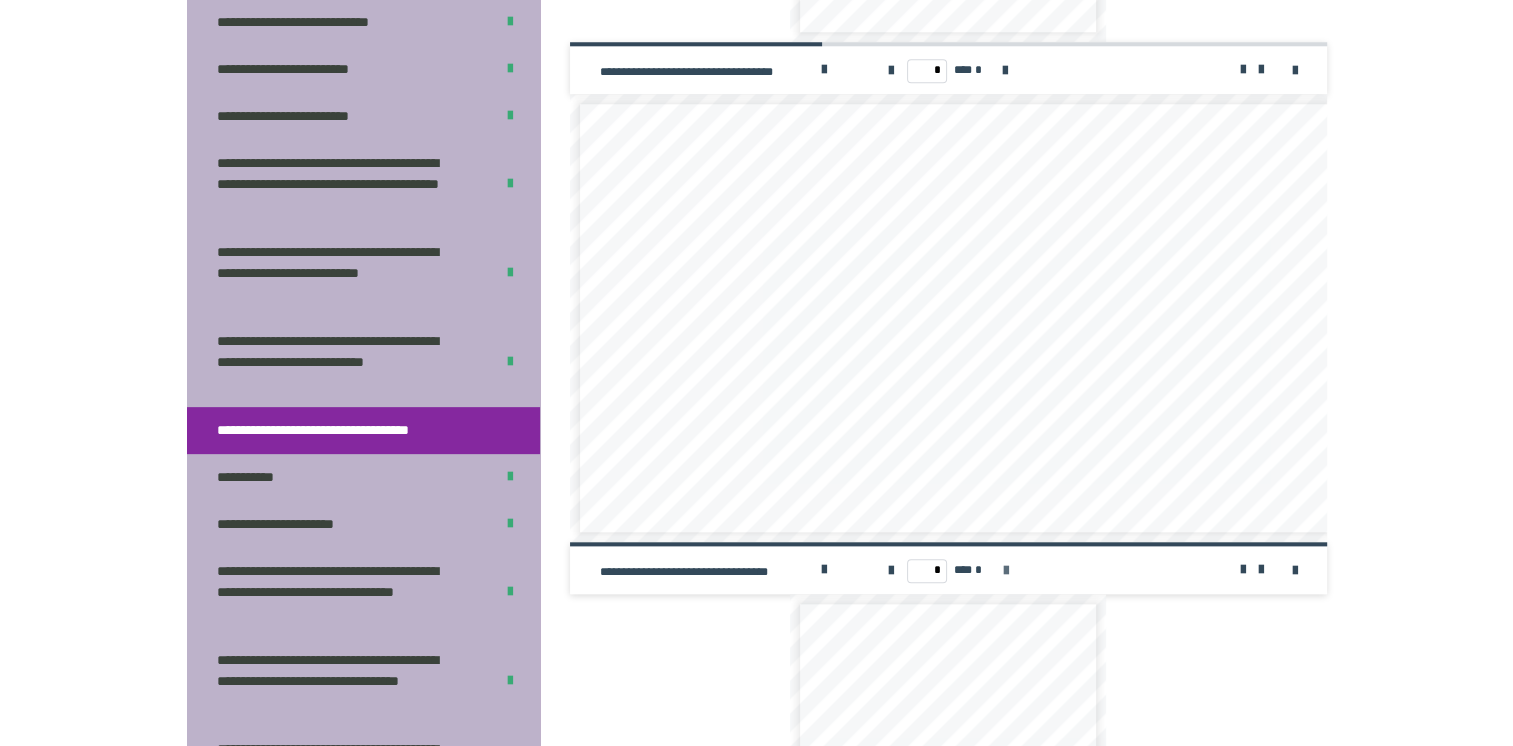 click on "* *** *" at bounding box center (948, 570) 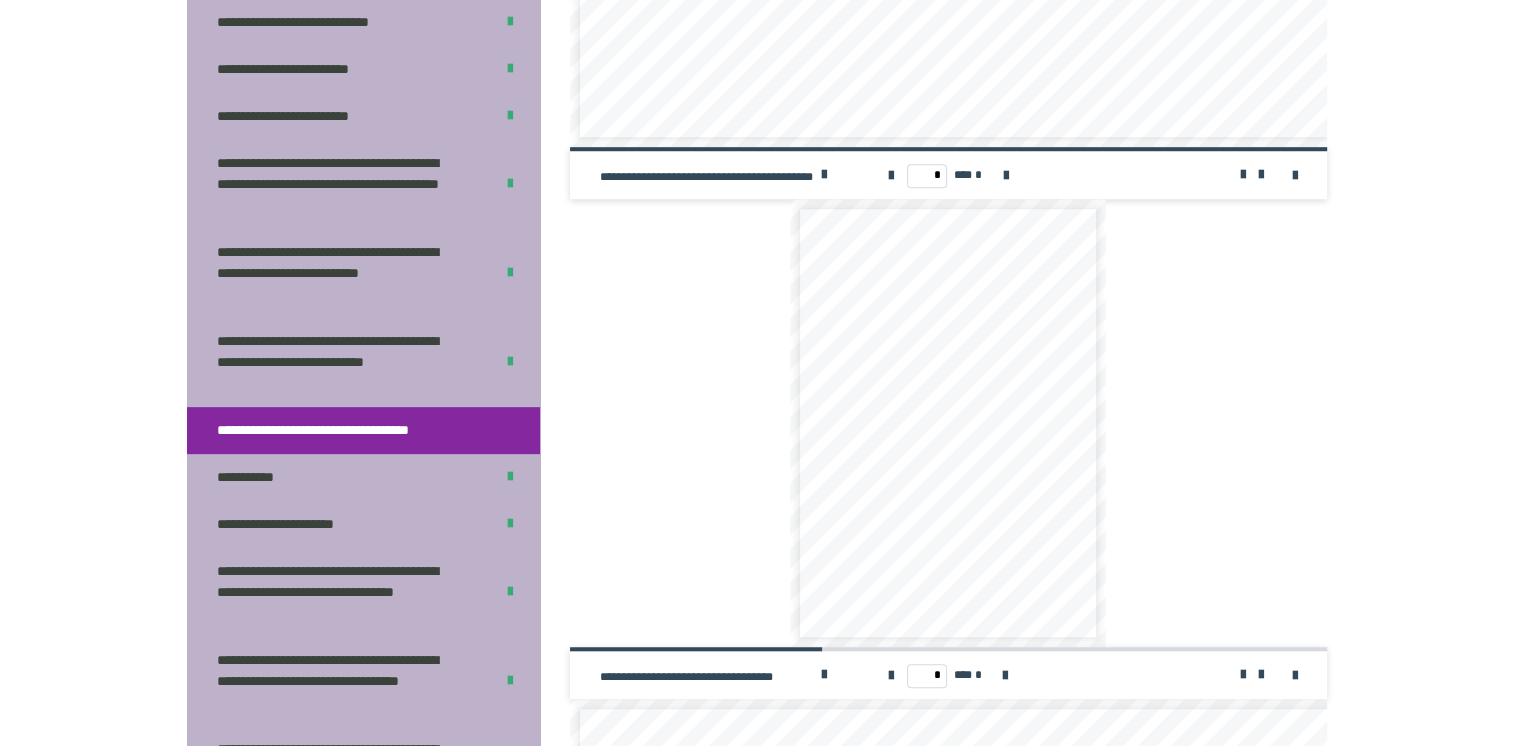 scroll, scrollTop: 1483, scrollLeft: 0, axis: vertical 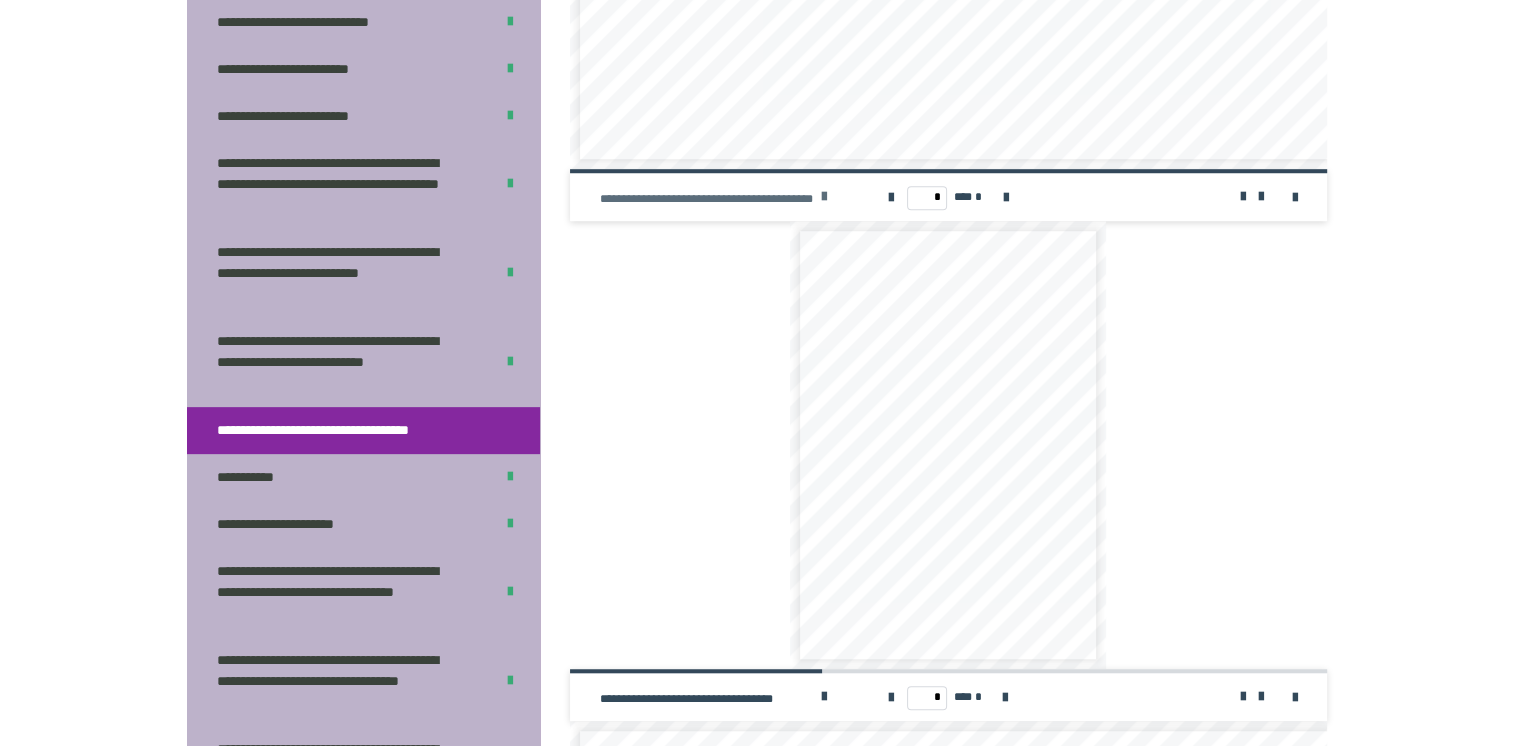 click at bounding box center (824, 197) 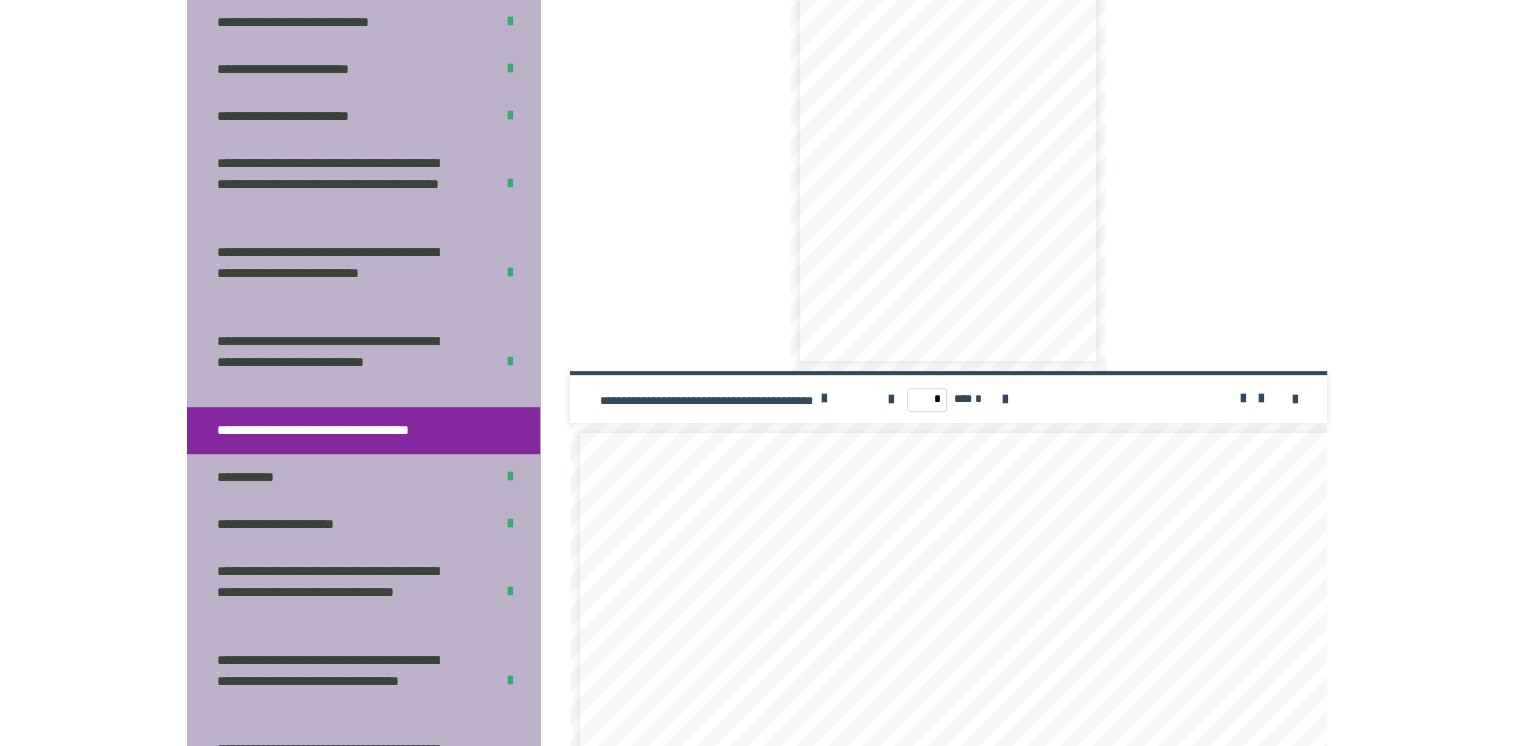 scroll, scrollTop: 730, scrollLeft: 0, axis: vertical 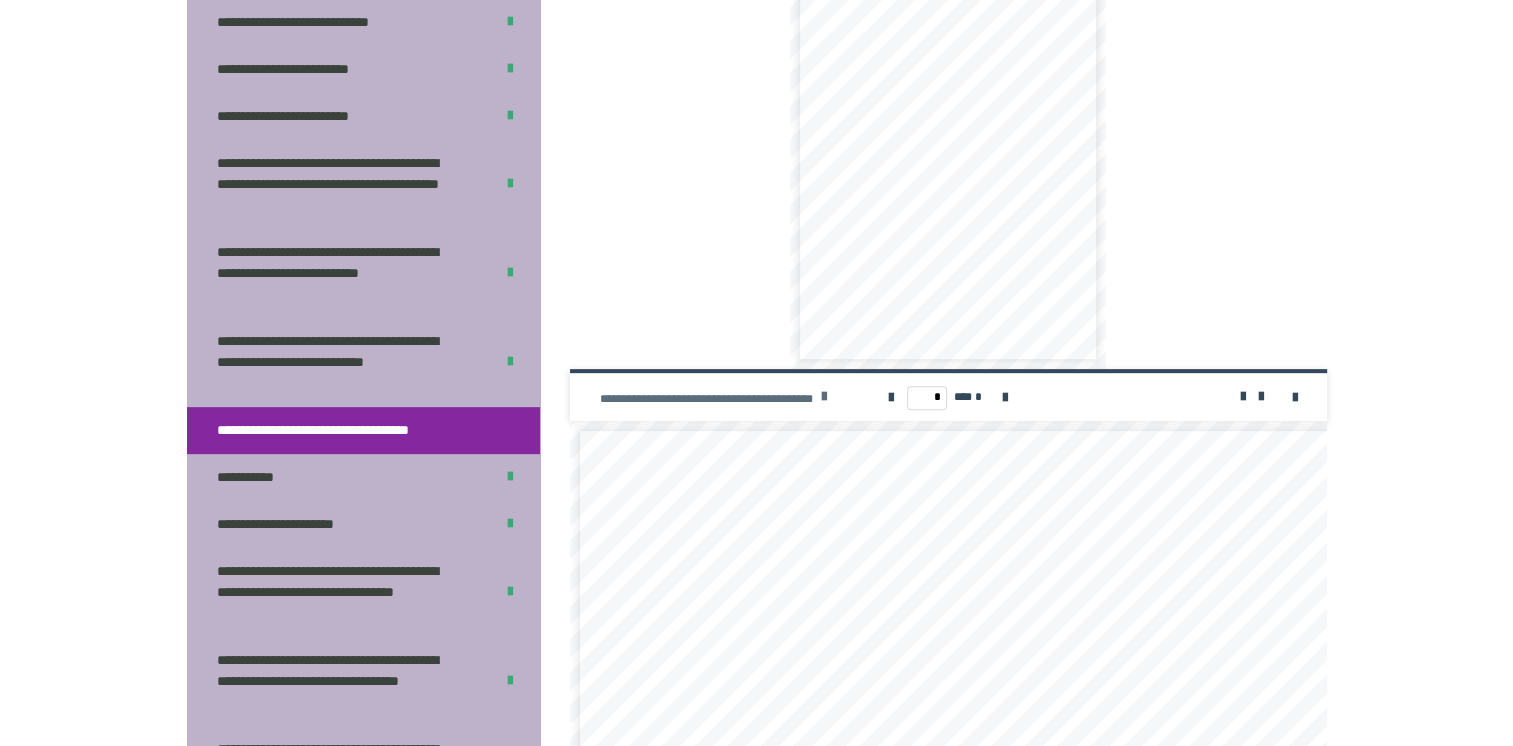 click at bounding box center [824, 397] 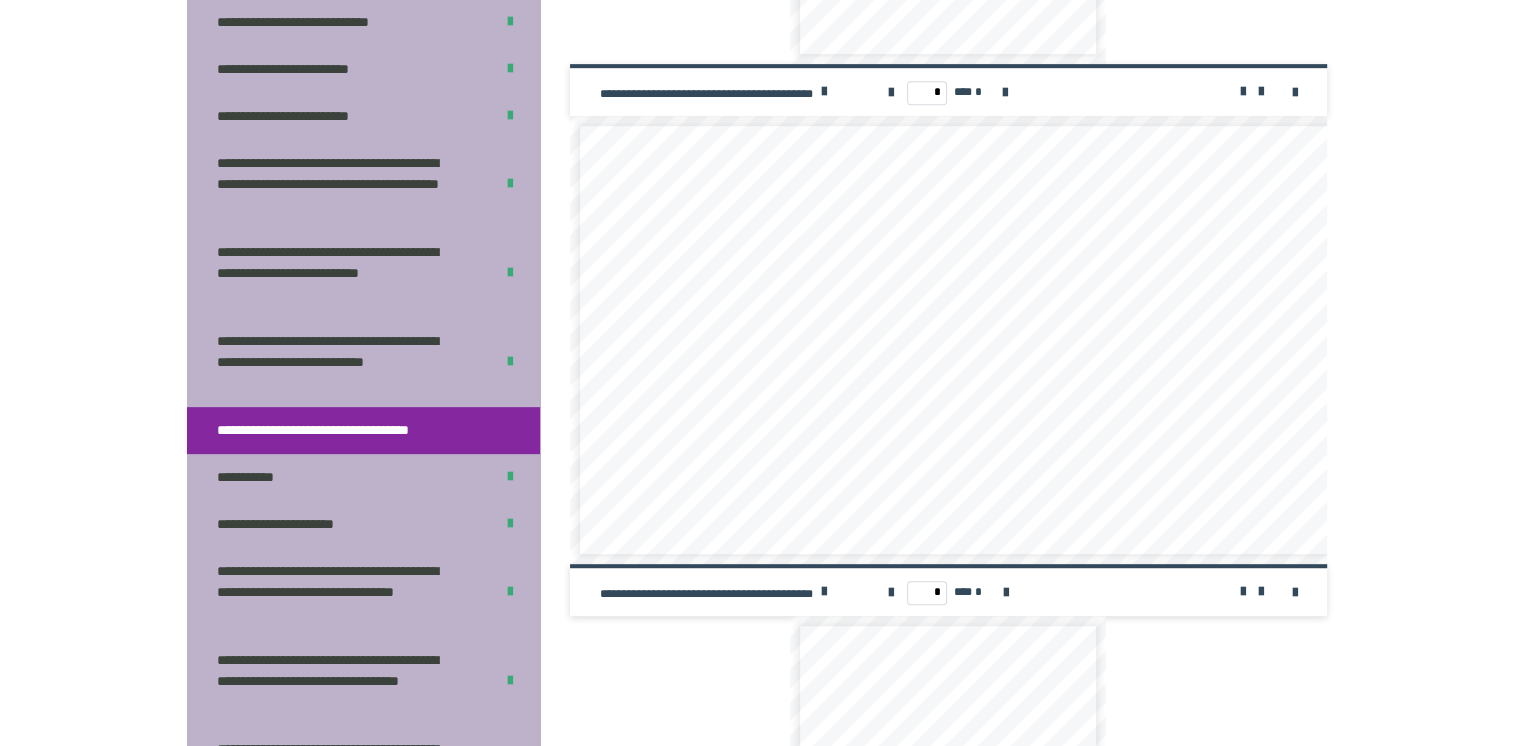 scroll, scrollTop: 1036, scrollLeft: 0, axis: vertical 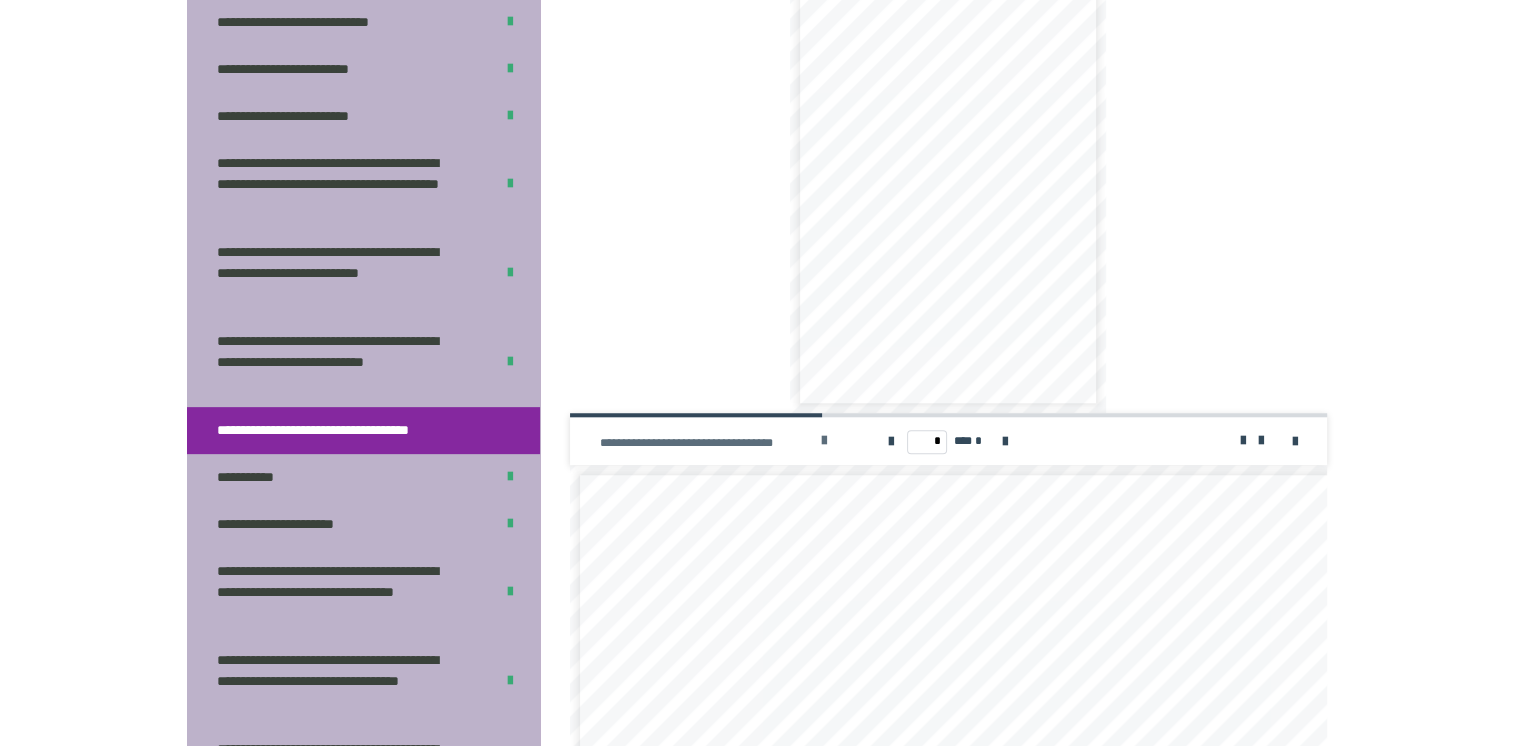 click on "**********" at bounding box center [719, 441] 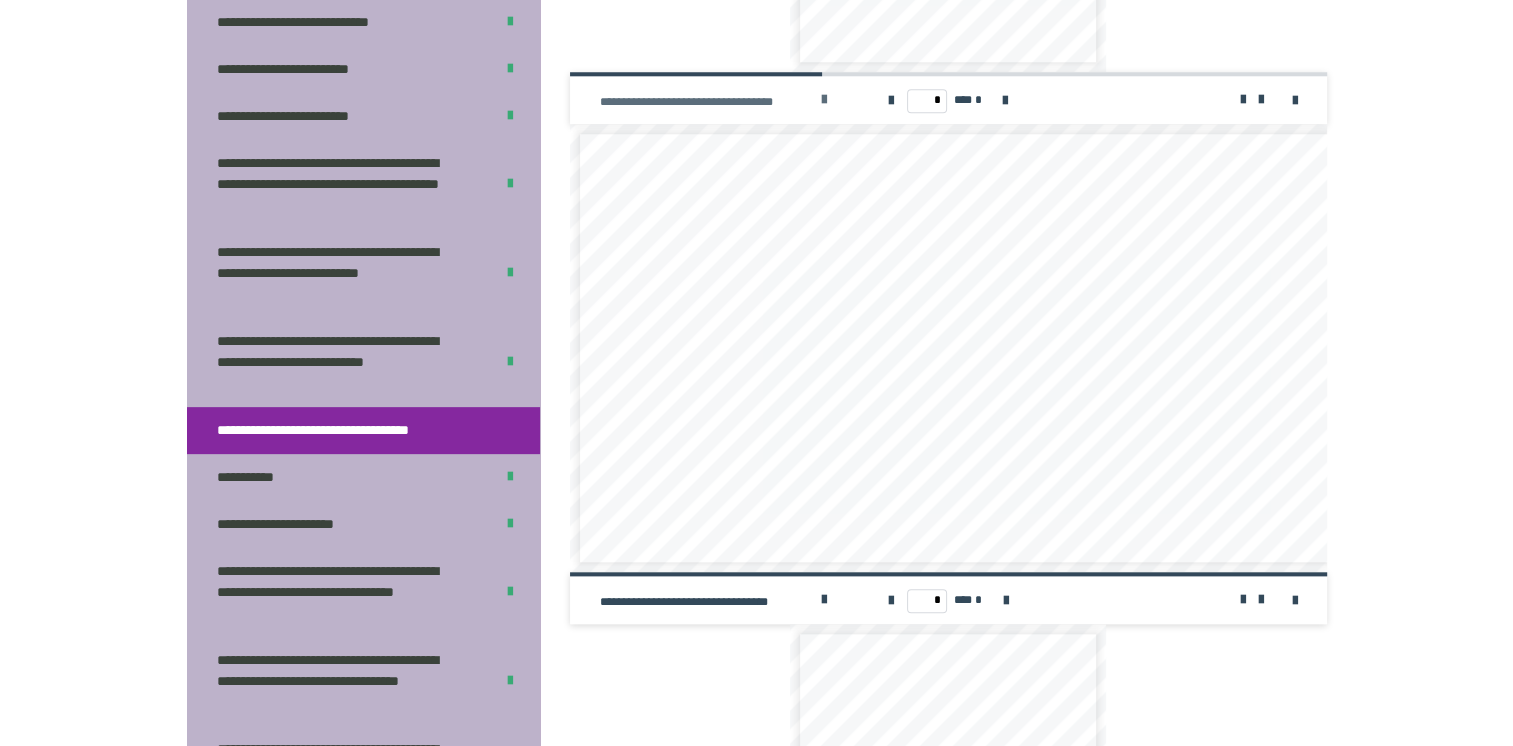 scroll, scrollTop: 2129, scrollLeft: 0, axis: vertical 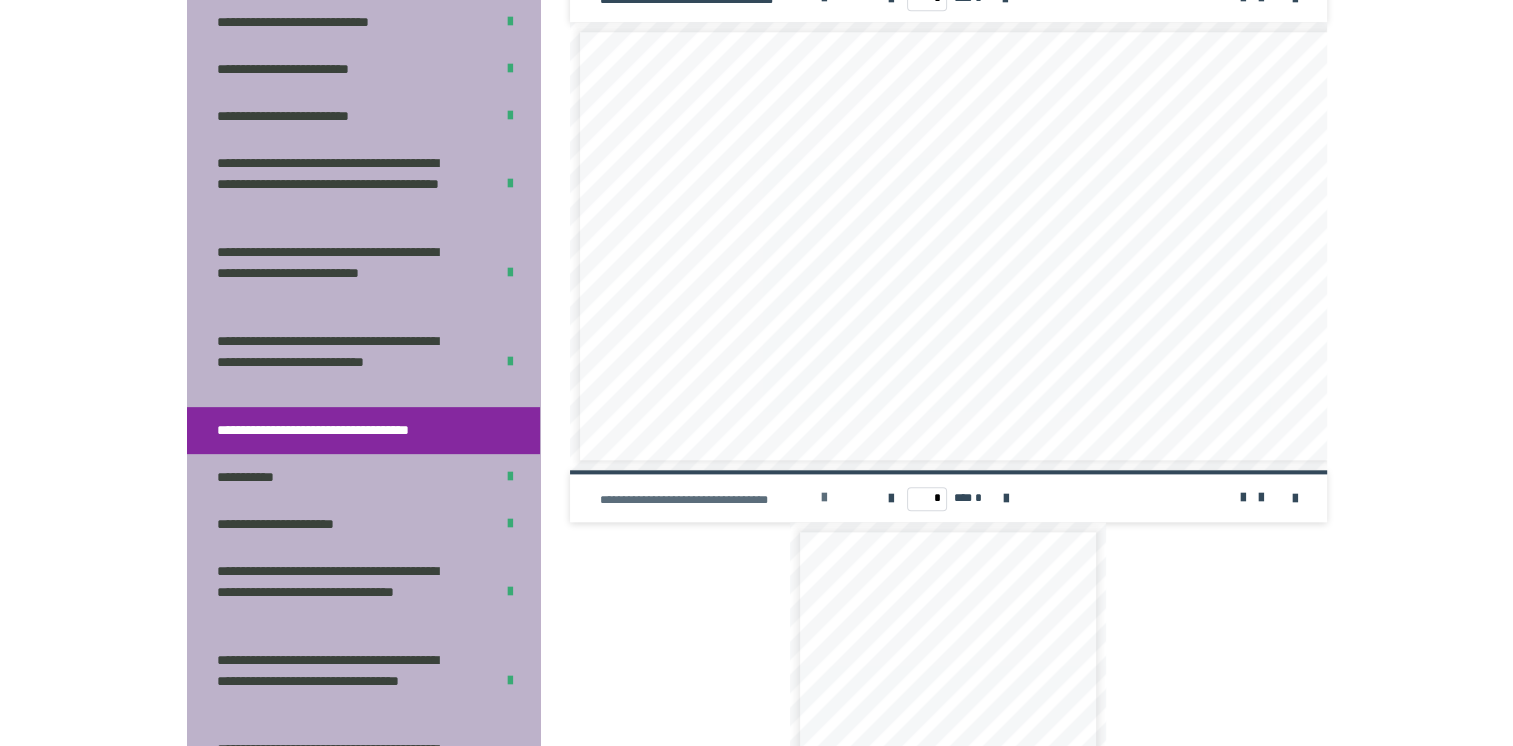 click at bounding box center [824, 498] 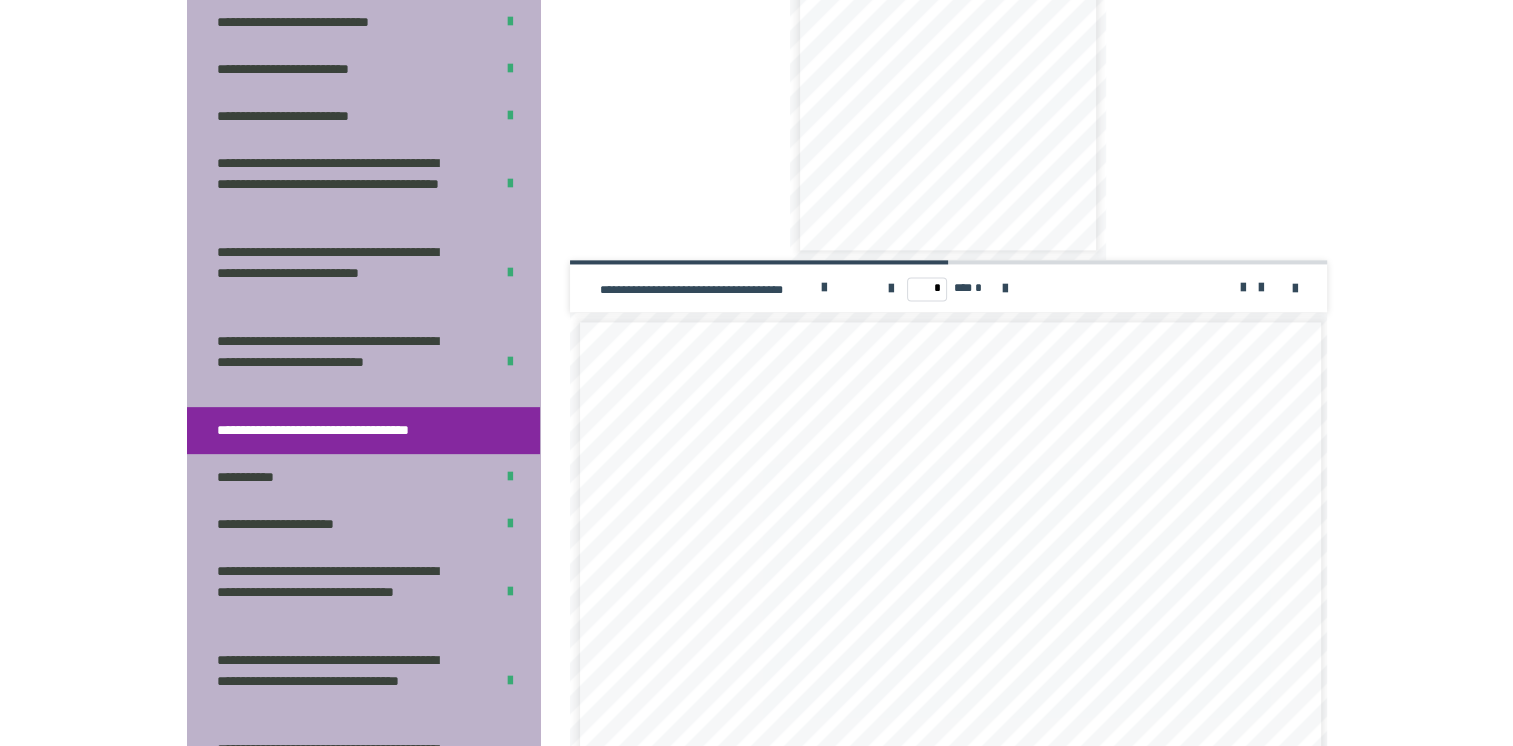 scroll, scrollTop: 2840, scrollLeft: 0, axis: vertical 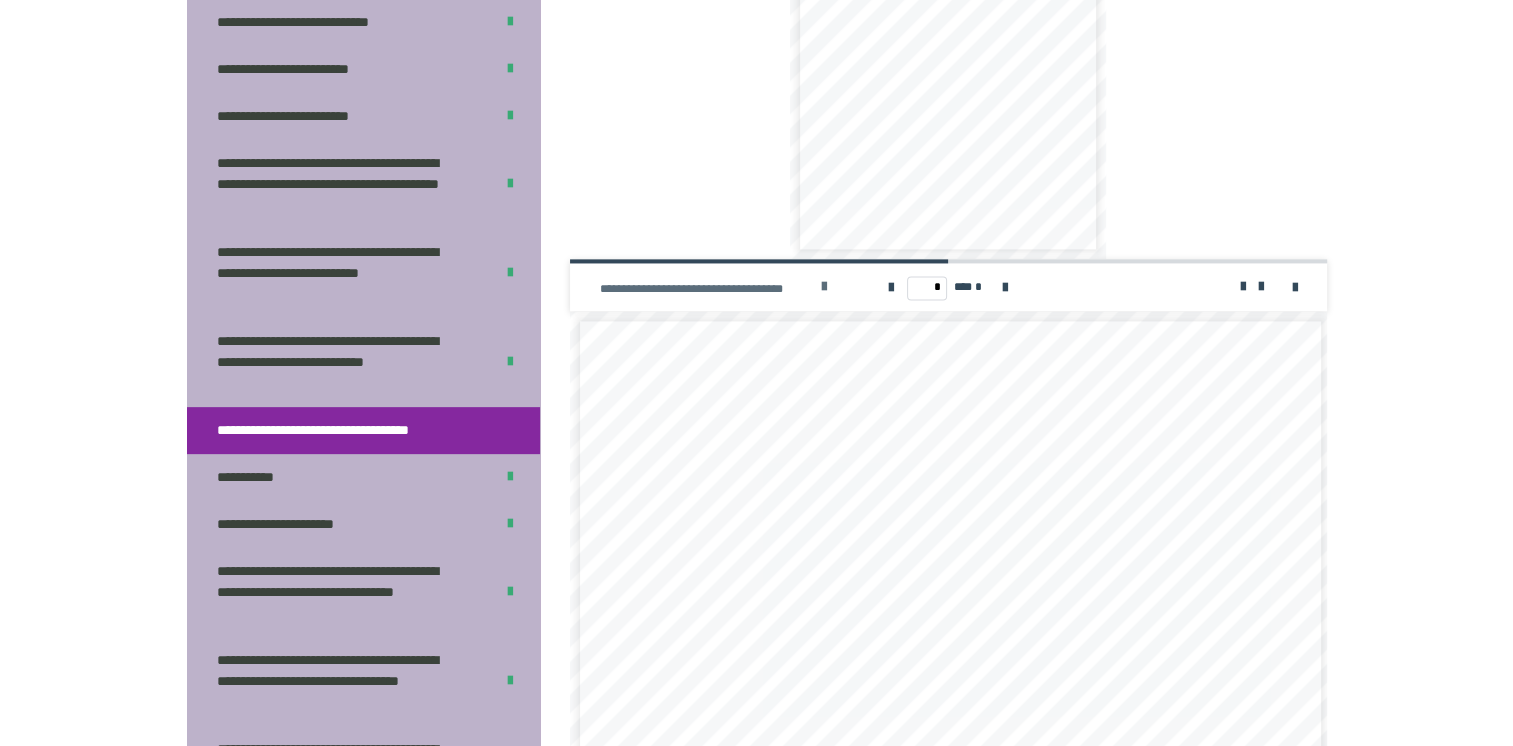 click at bounding box center (824, 287) 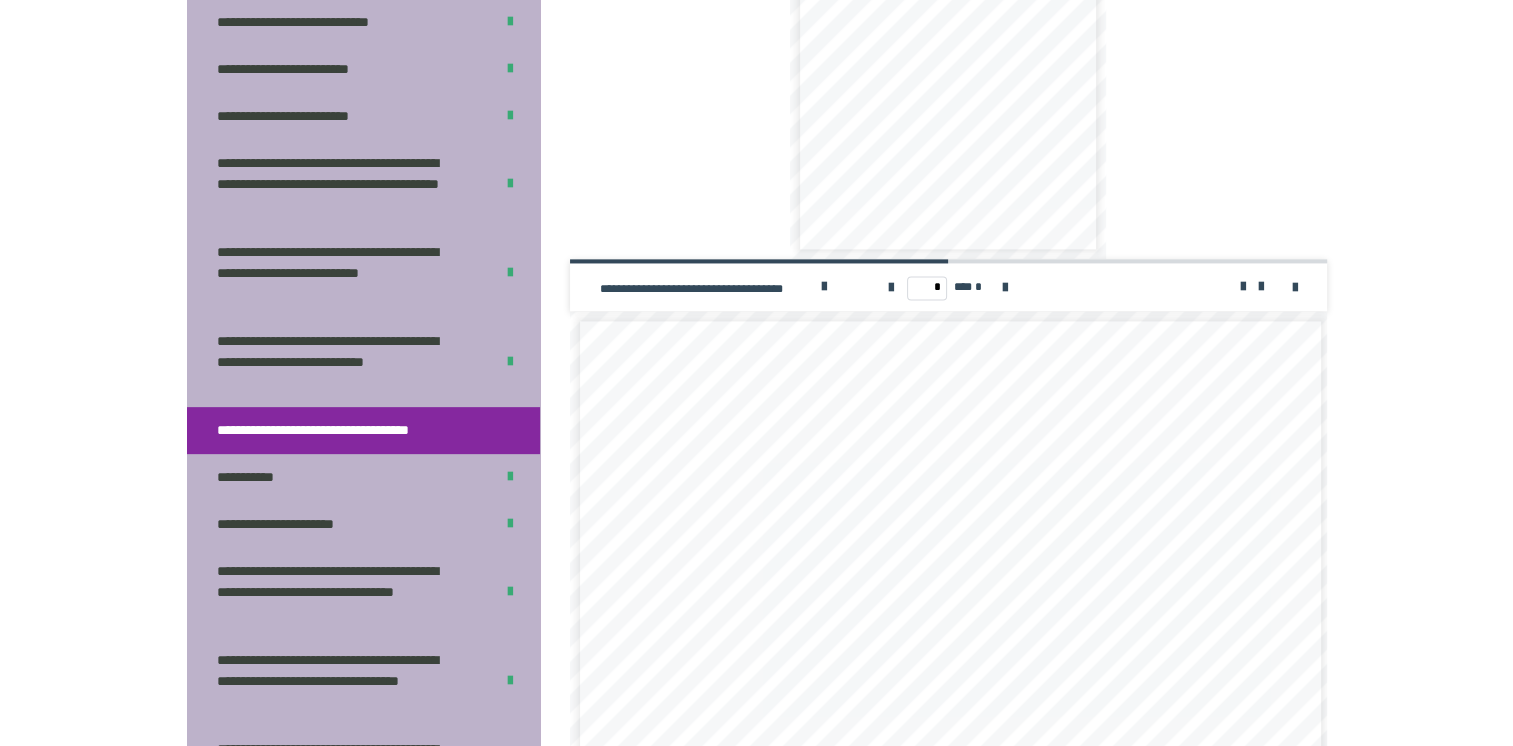 scroll, scrollTop: 8, scrollLeft: 0, axis: vertical 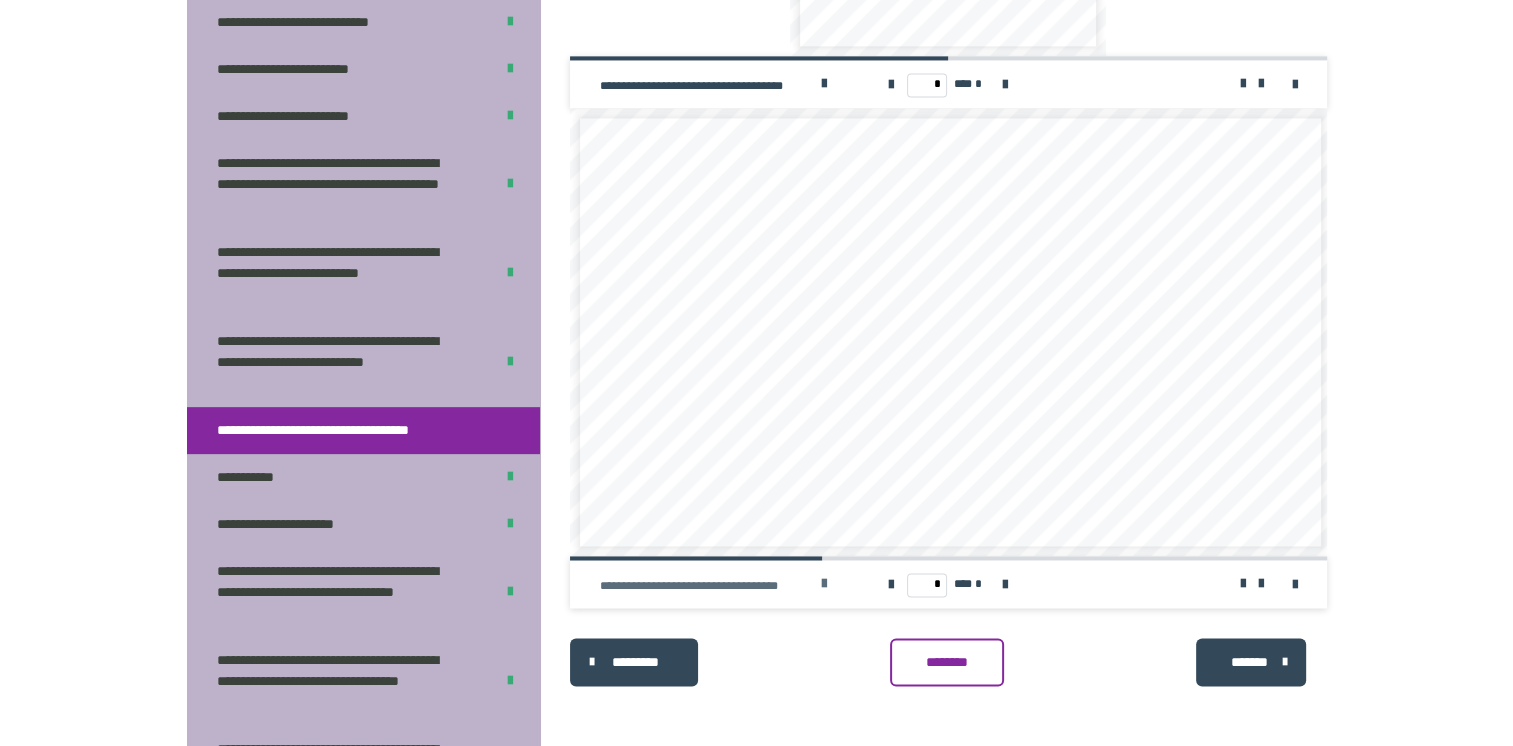 click at bounding box center [824, 584] 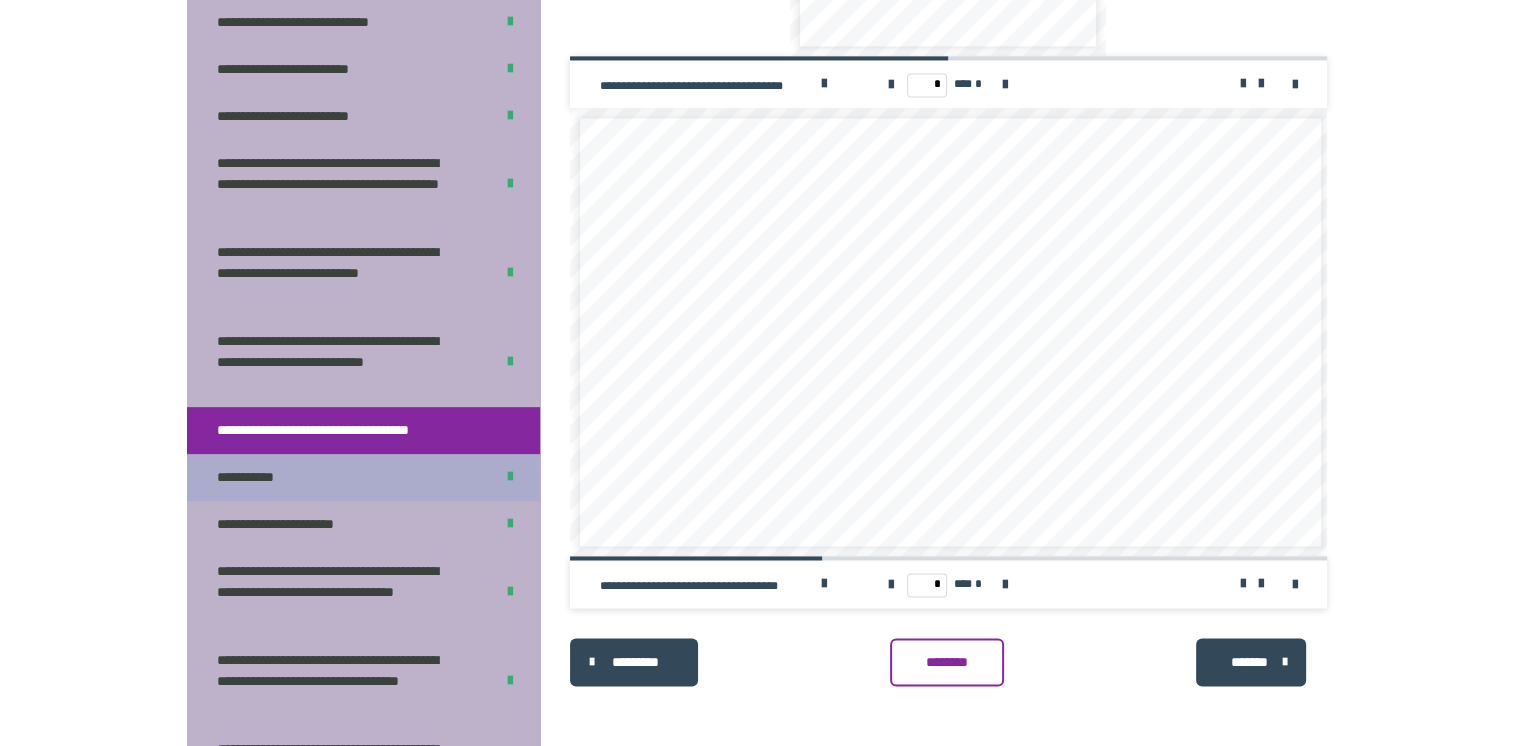 click on "**********" at bounding box center (256, 477) 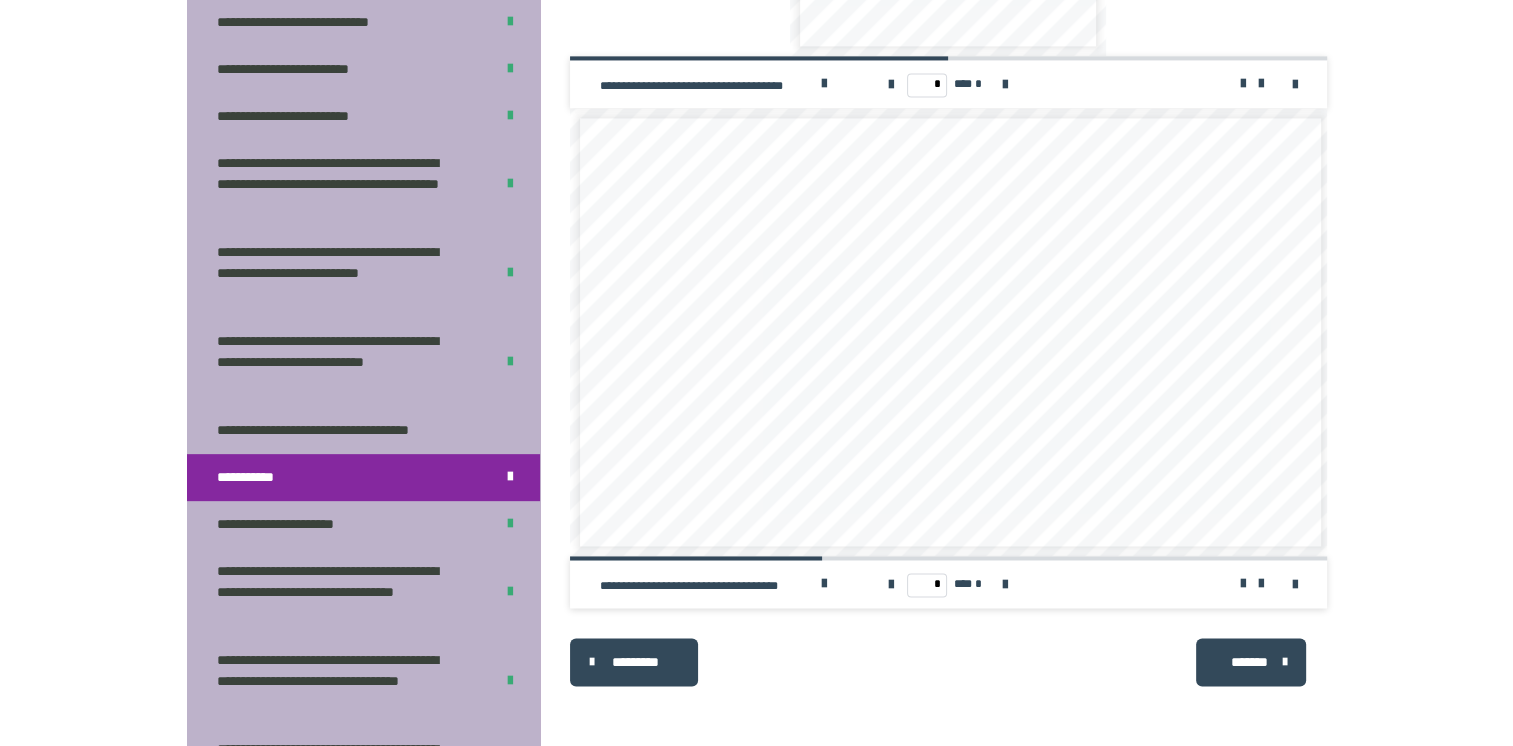 scroll, scrollTop: 270, scrollLeft: 0, axis: vertical 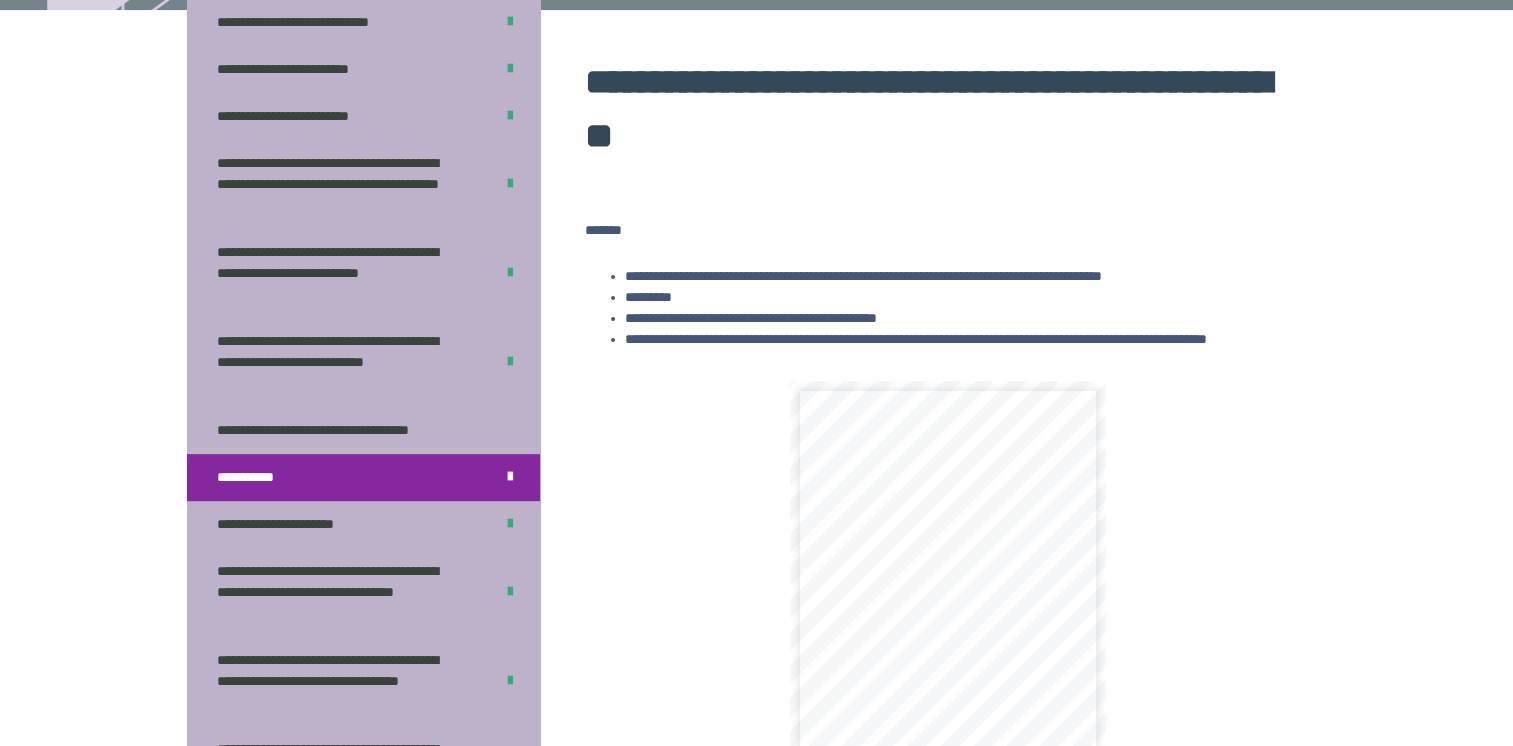 click on "**********" at bounding box center (256, 477) 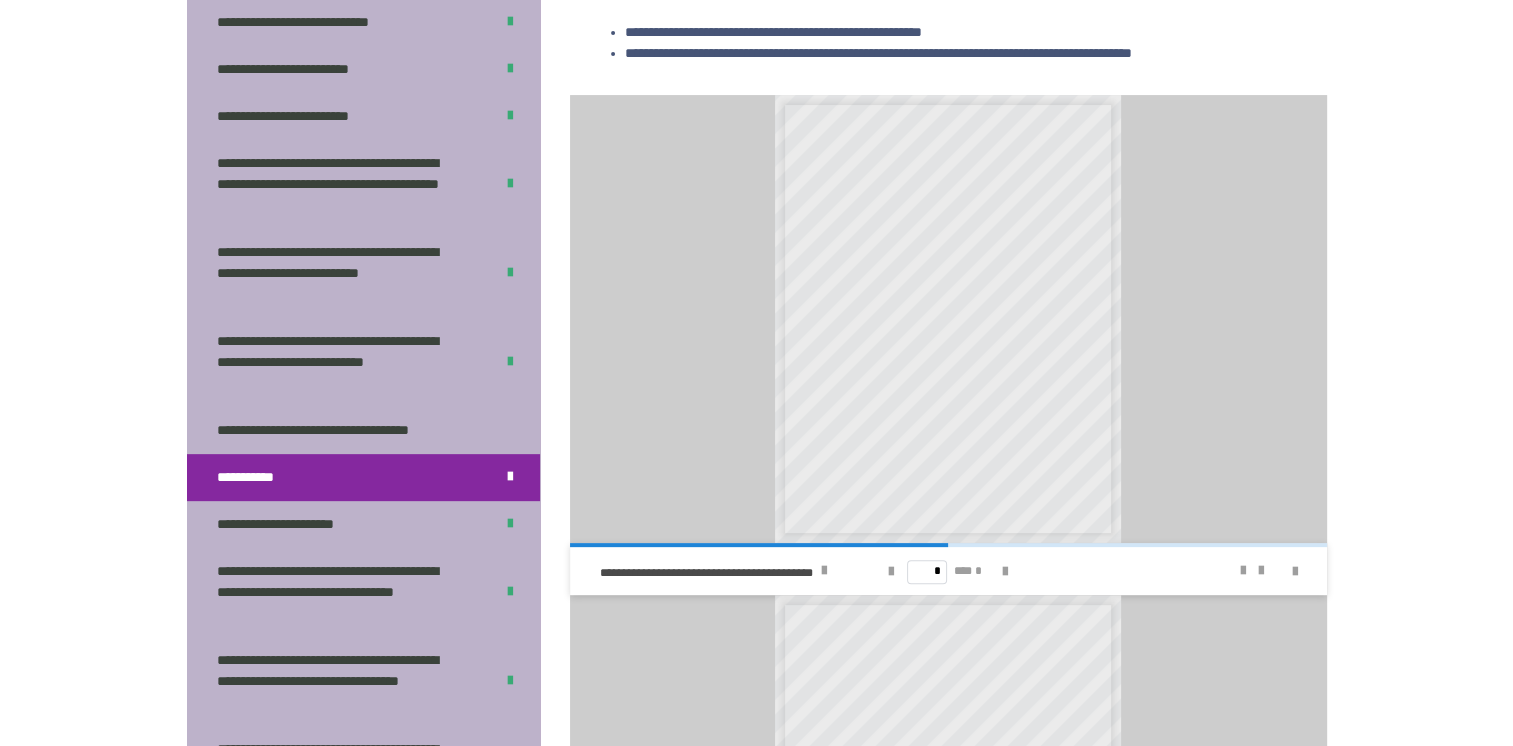 scroll, scrollTop: 442, scrollLeft: 0, axis: vertical 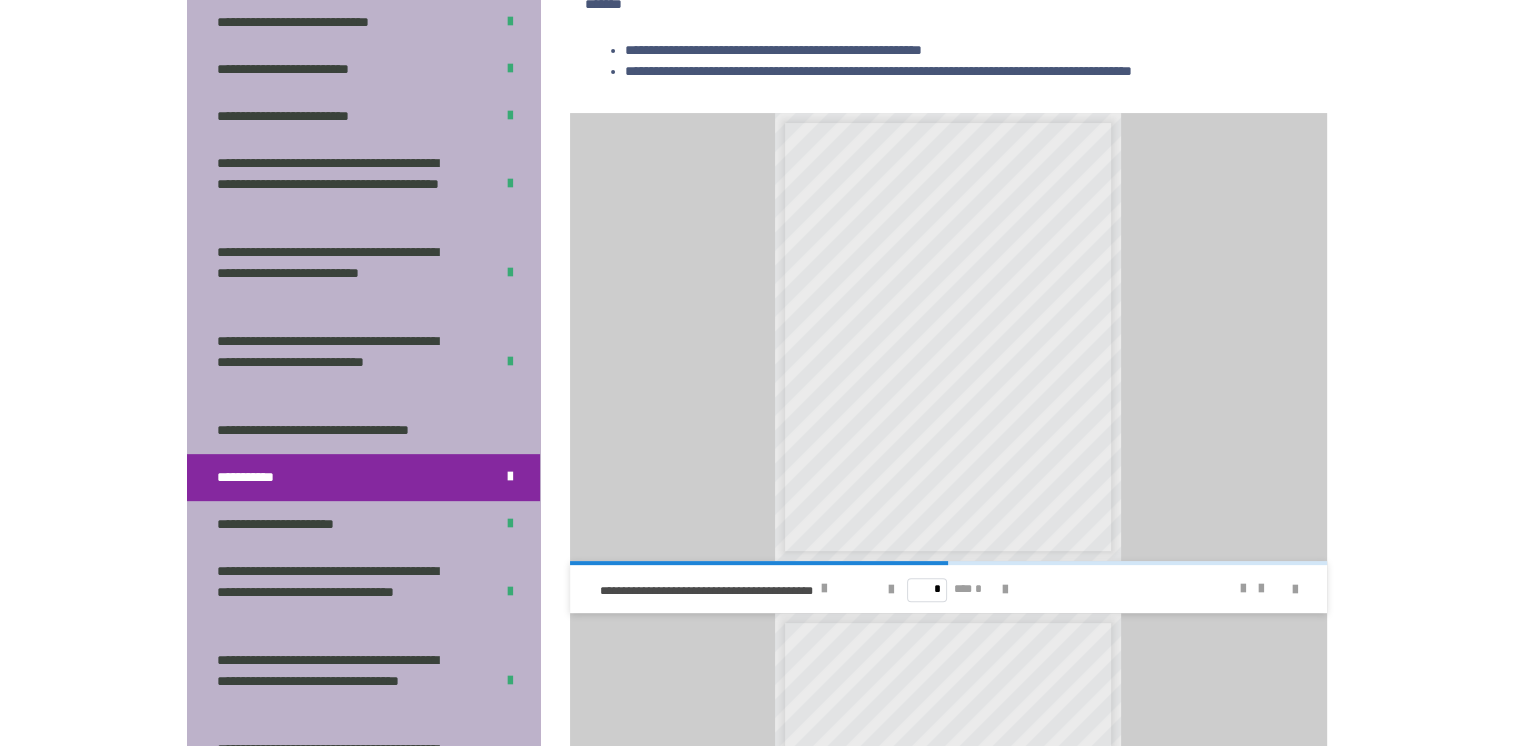 click on "**********" at bounding box center [874, 360] 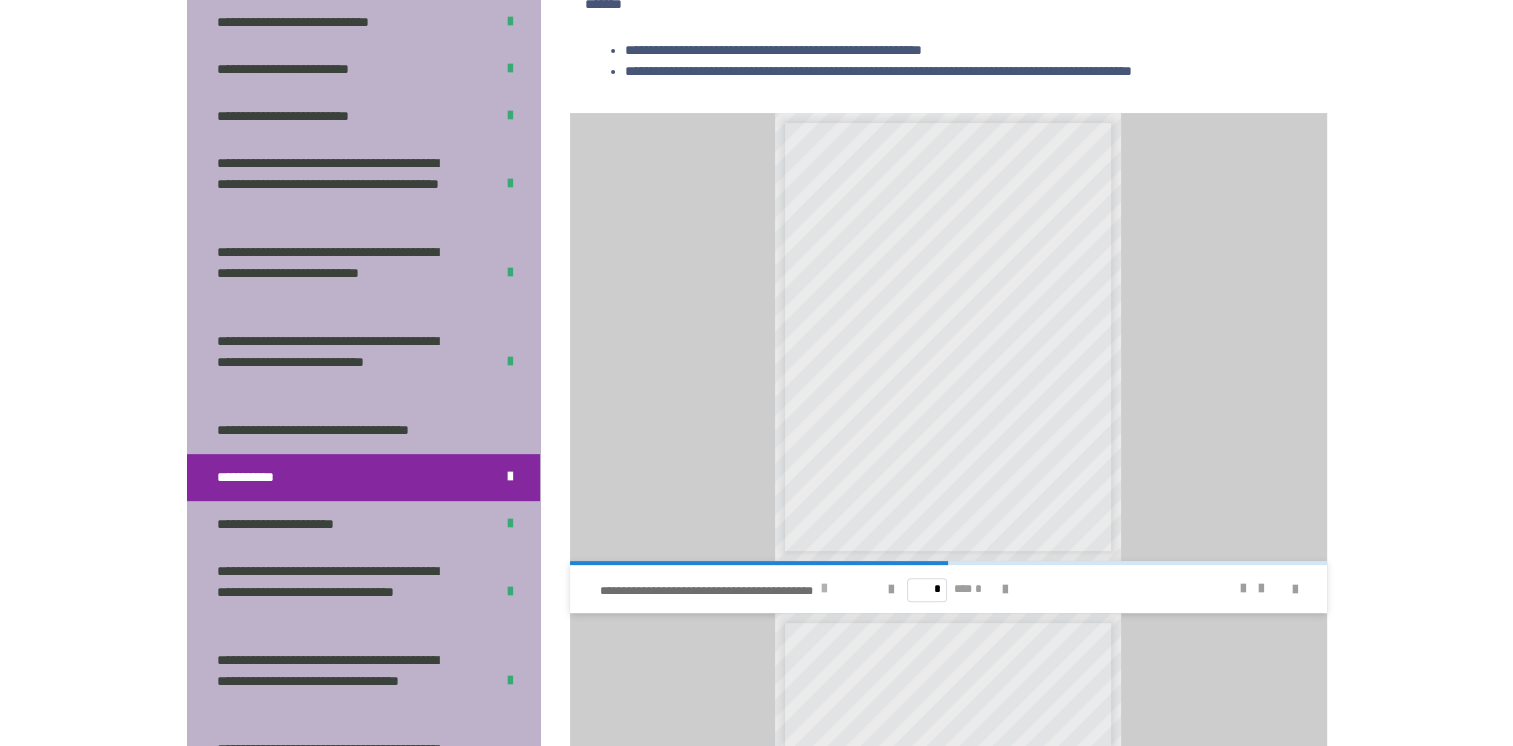 click at bounding box center [824, 589] 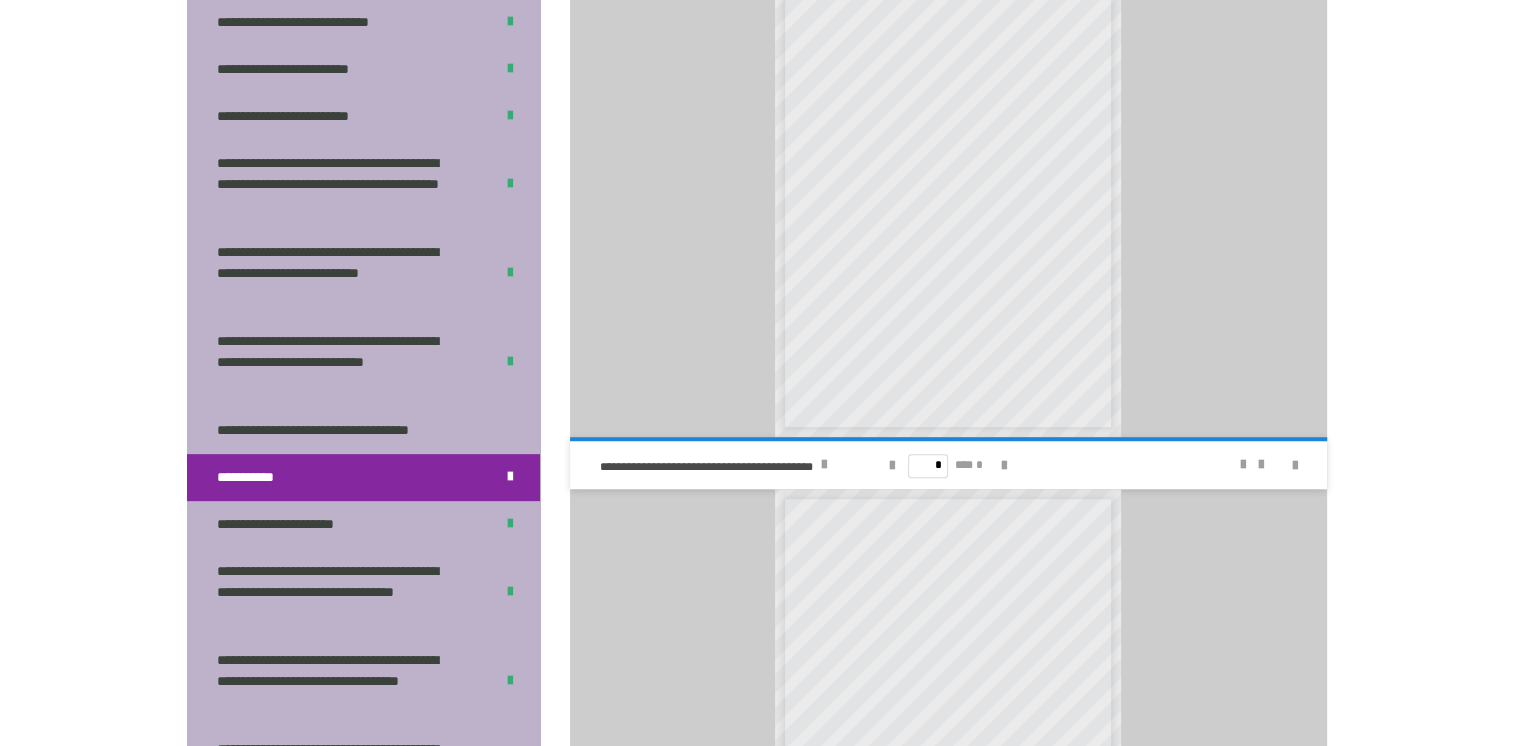scroll, scrollTop: 1069, scrollLeft: 0, axis: vertical 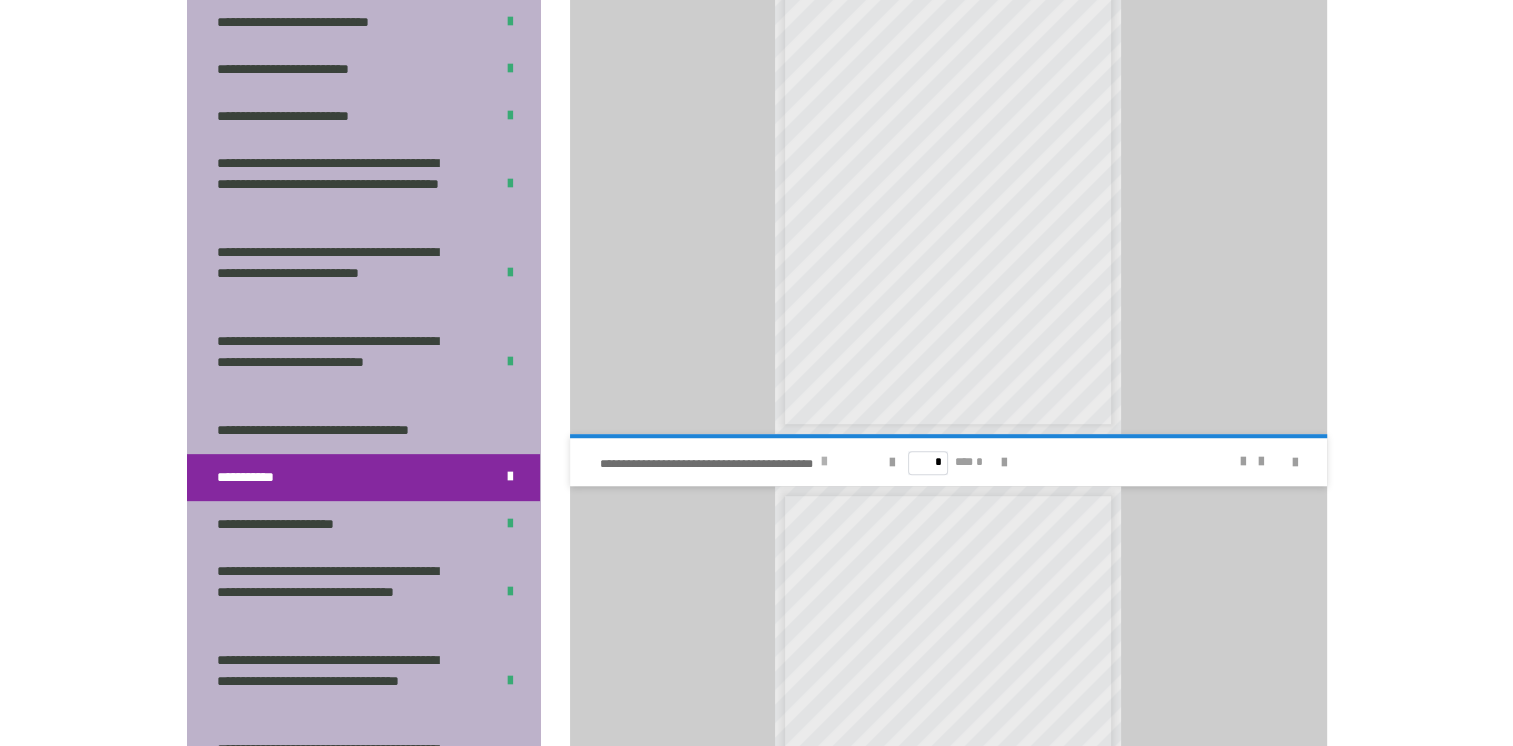 click at bounding box center (824, 462) 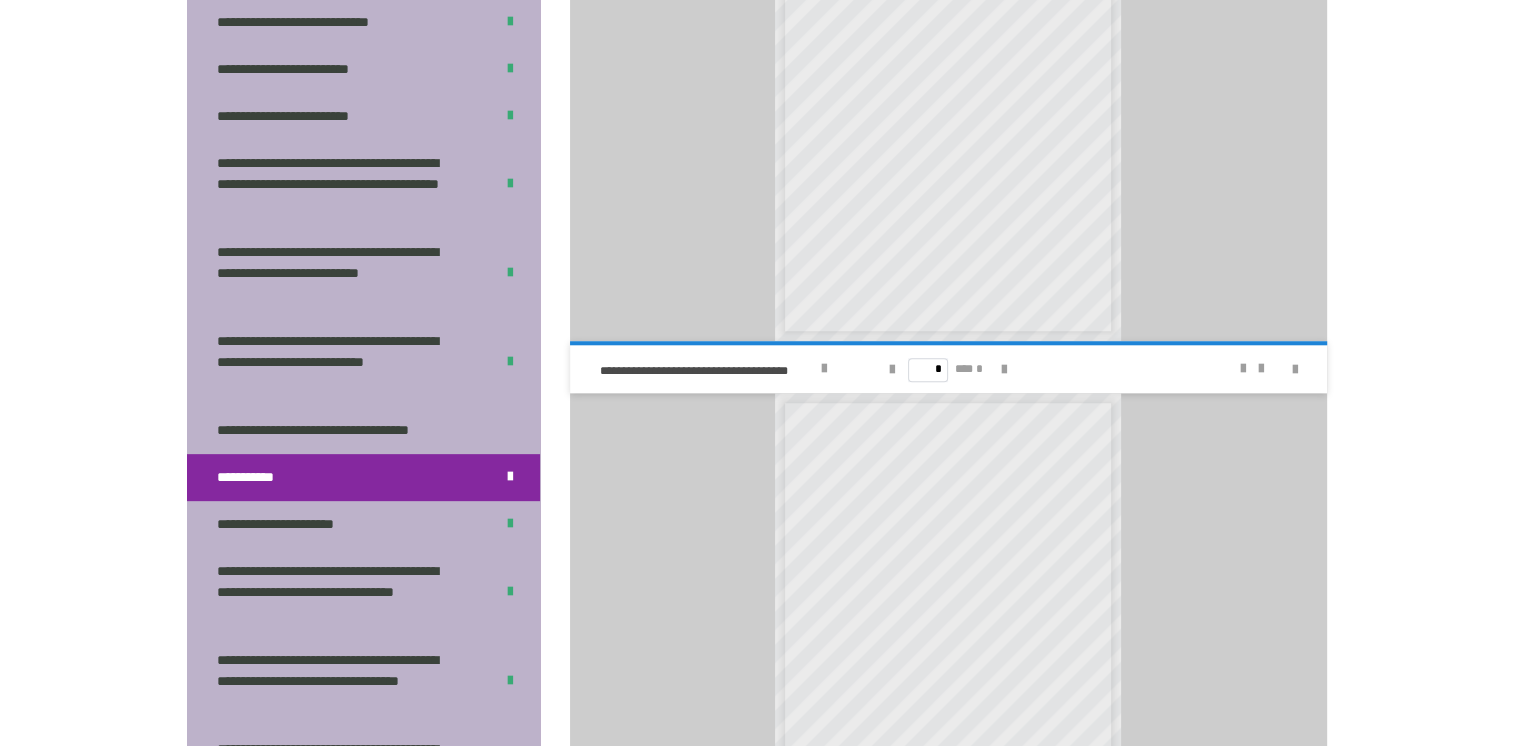 scroll, scrollTop: 1663, scrollLeft: 0, axis: vertical 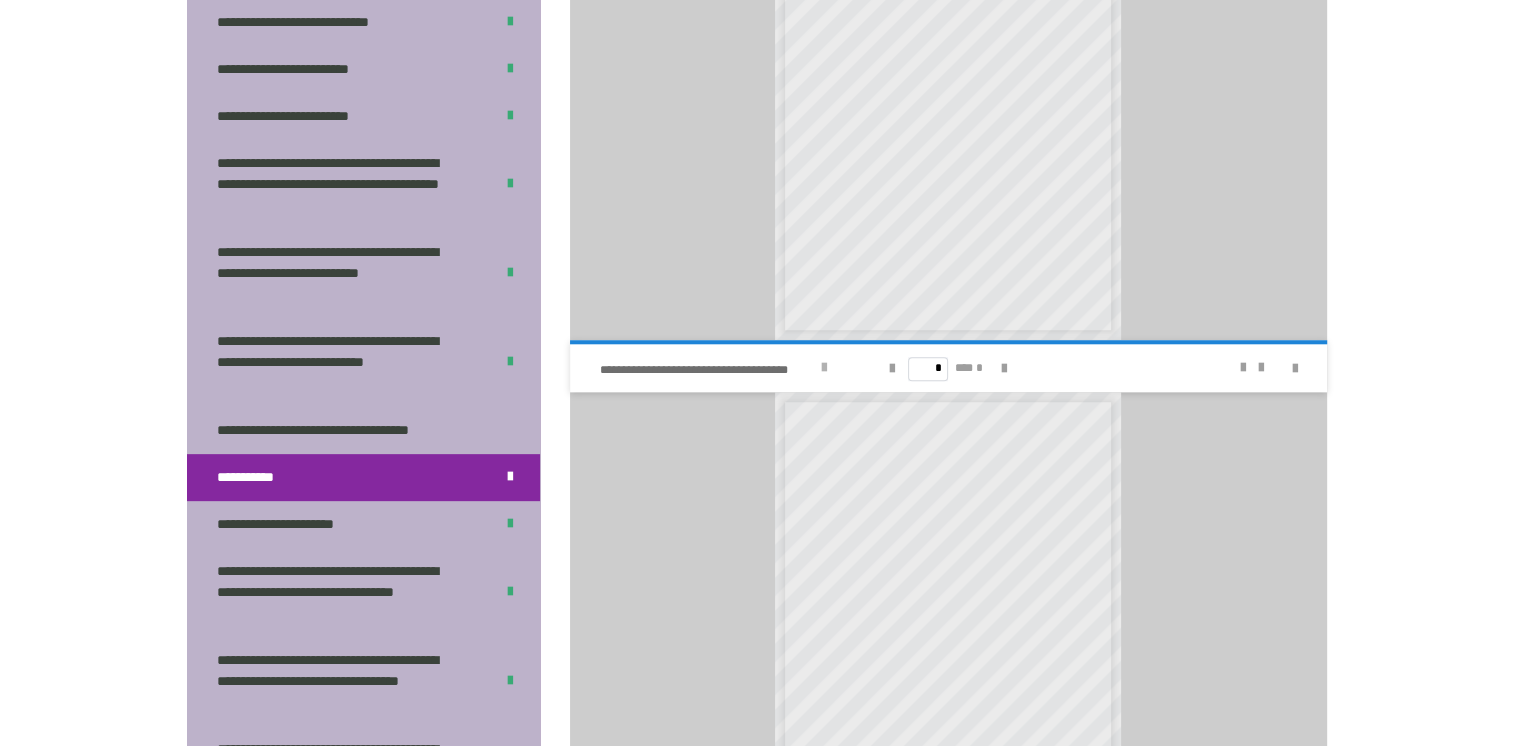 click at bounding box center [824, 368] 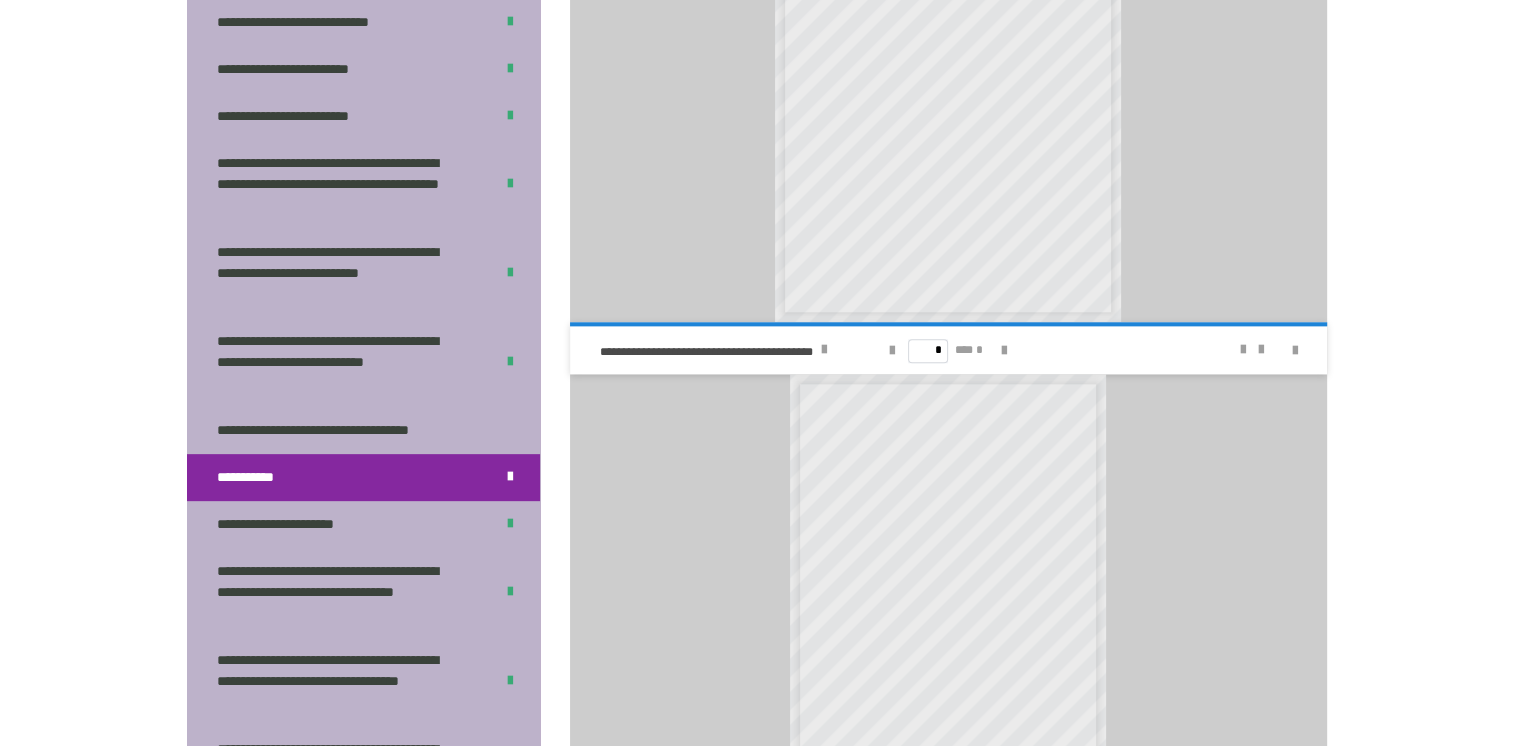 scroll, scrollTop: 2182, scrollLeft: 0, axis: vertical 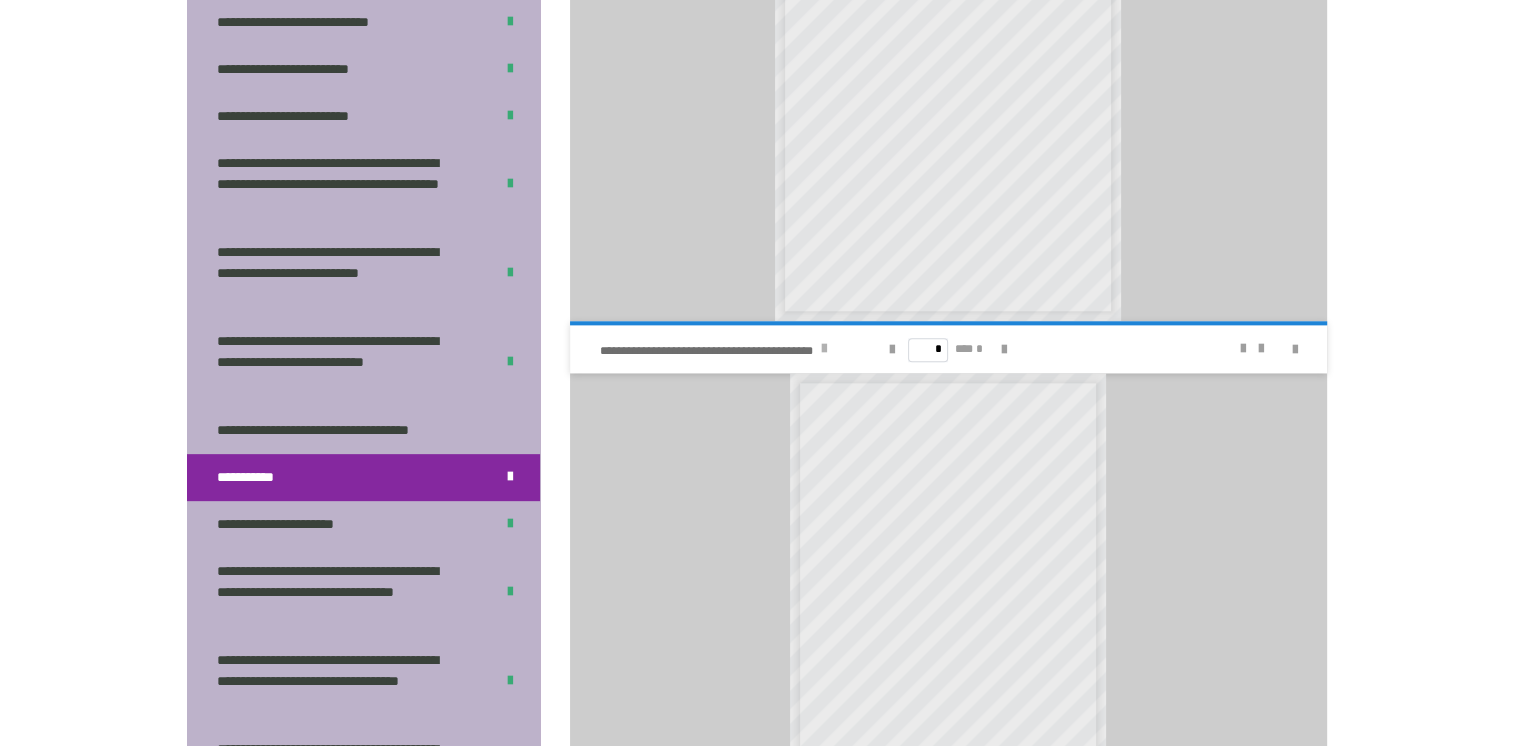 click at bounding box center (824, 349) 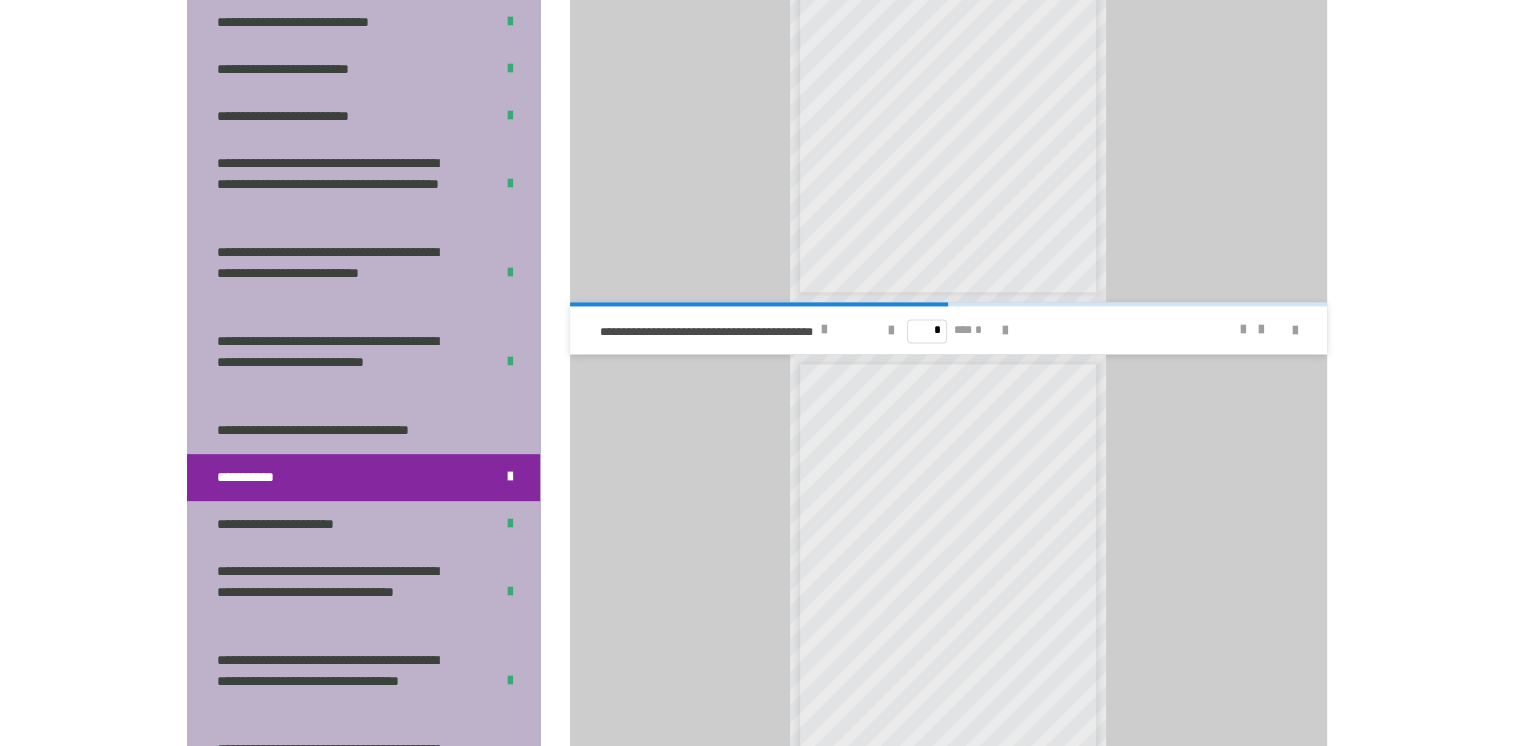 scroll, scrollTop: 2702, scrollLeft: 0, axis: vertical 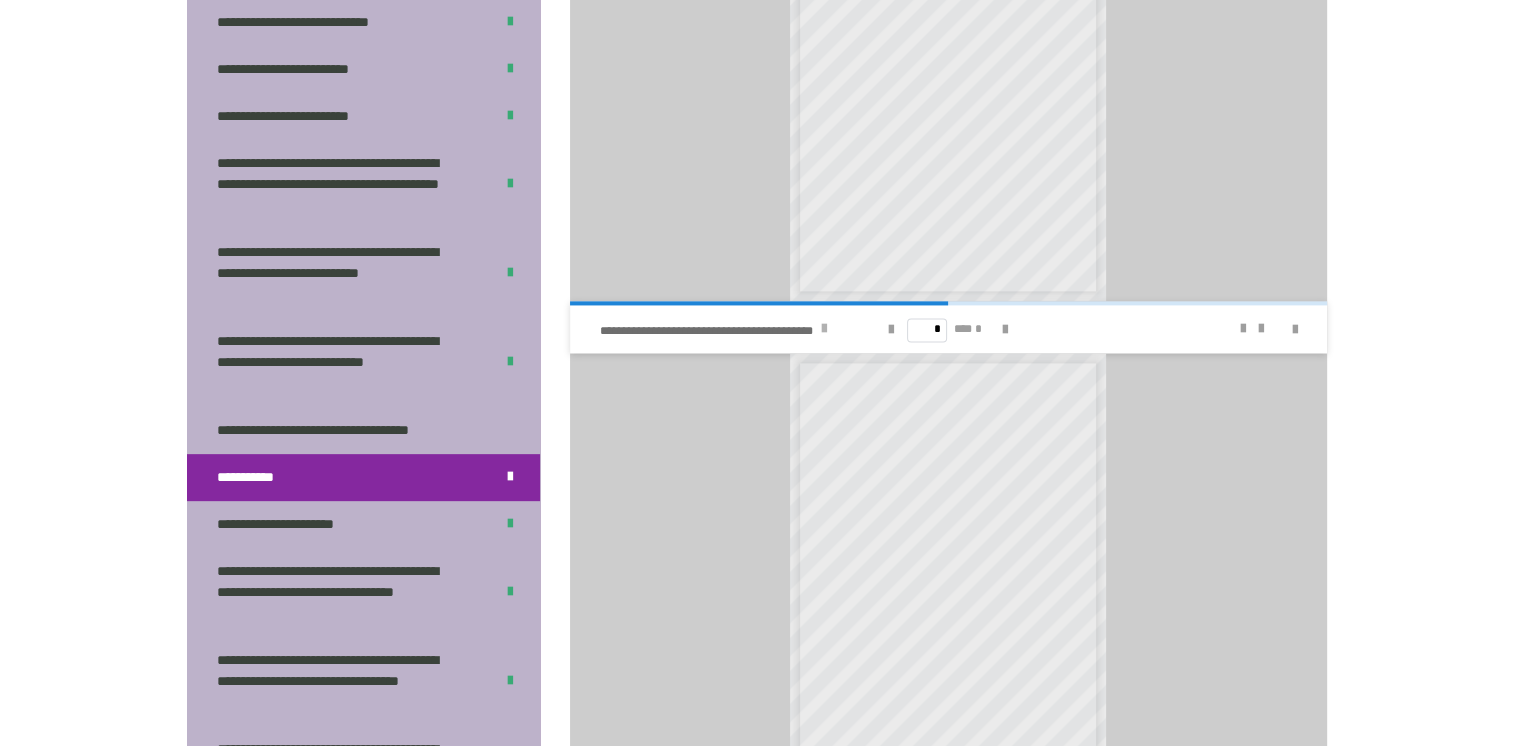 click on "**********" at bounding box center (719, 329) 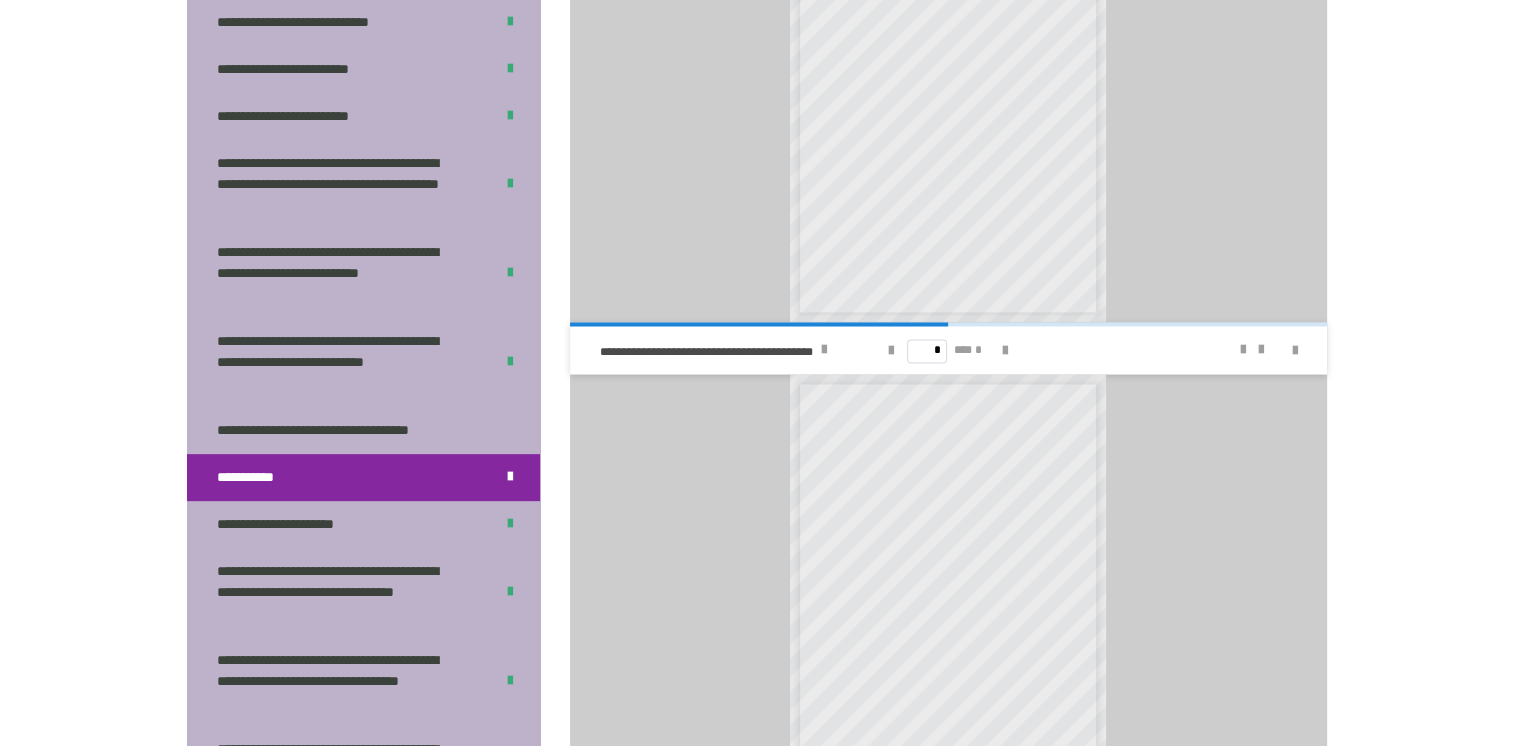 scroll, scrollTop: 3184, scrollLeft: 0, axis: vertical 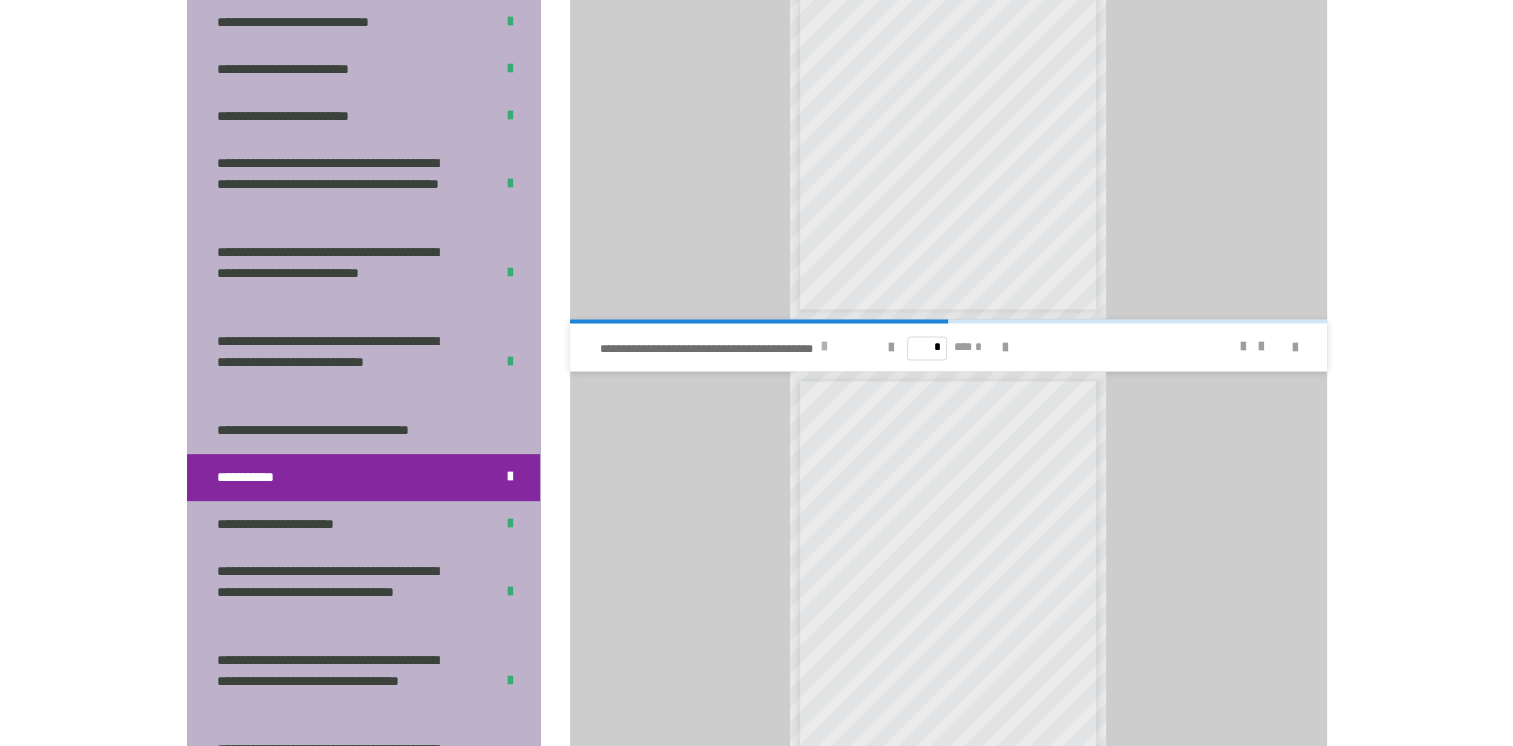 click on "**********" at bounding box center [719, 347] 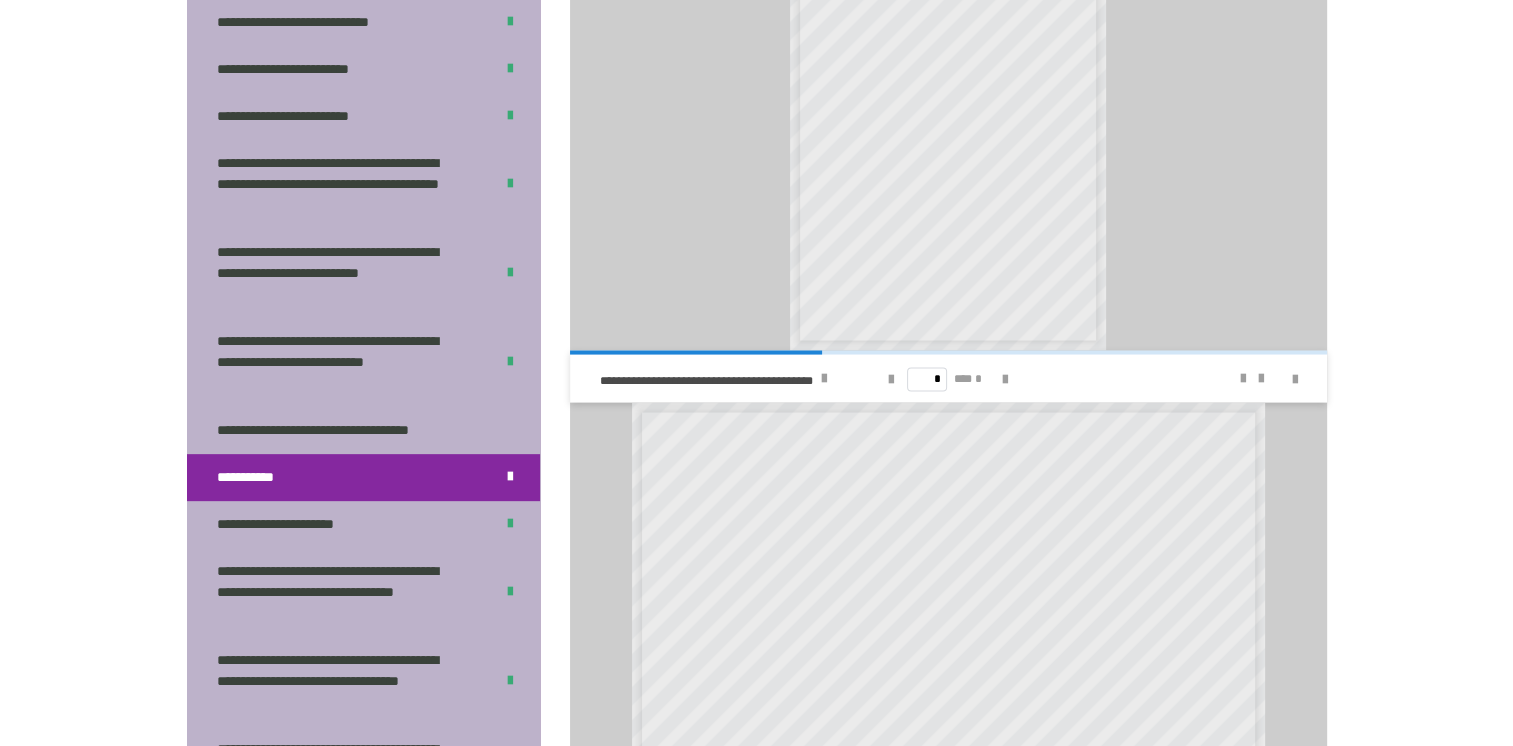 scroll, scrollTop: 3655, scrollLeft: 0, axis: vertical 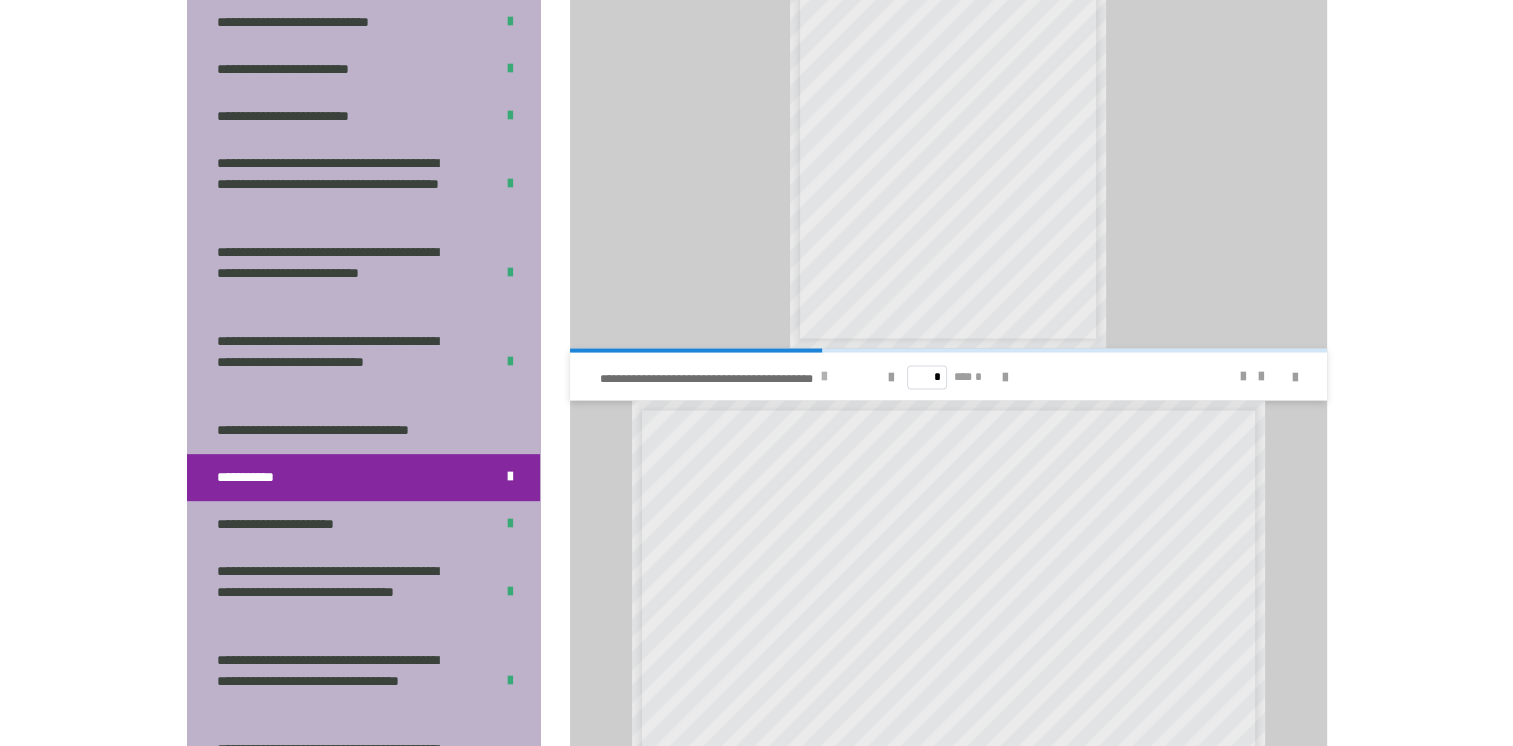 click at bounding box center (824, 376) 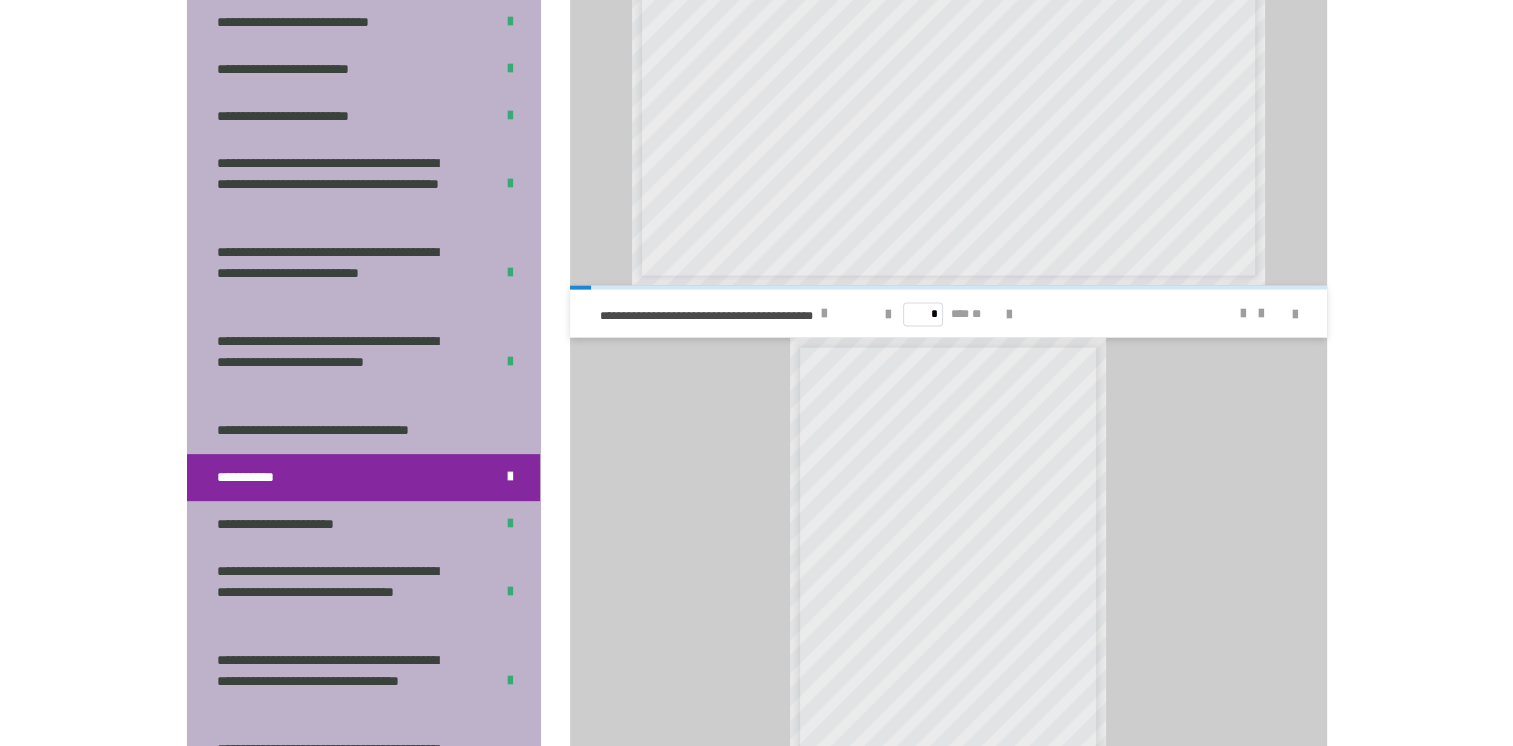scroll, scrollTop: 4218, scrollLeft: 0, axis: vertical 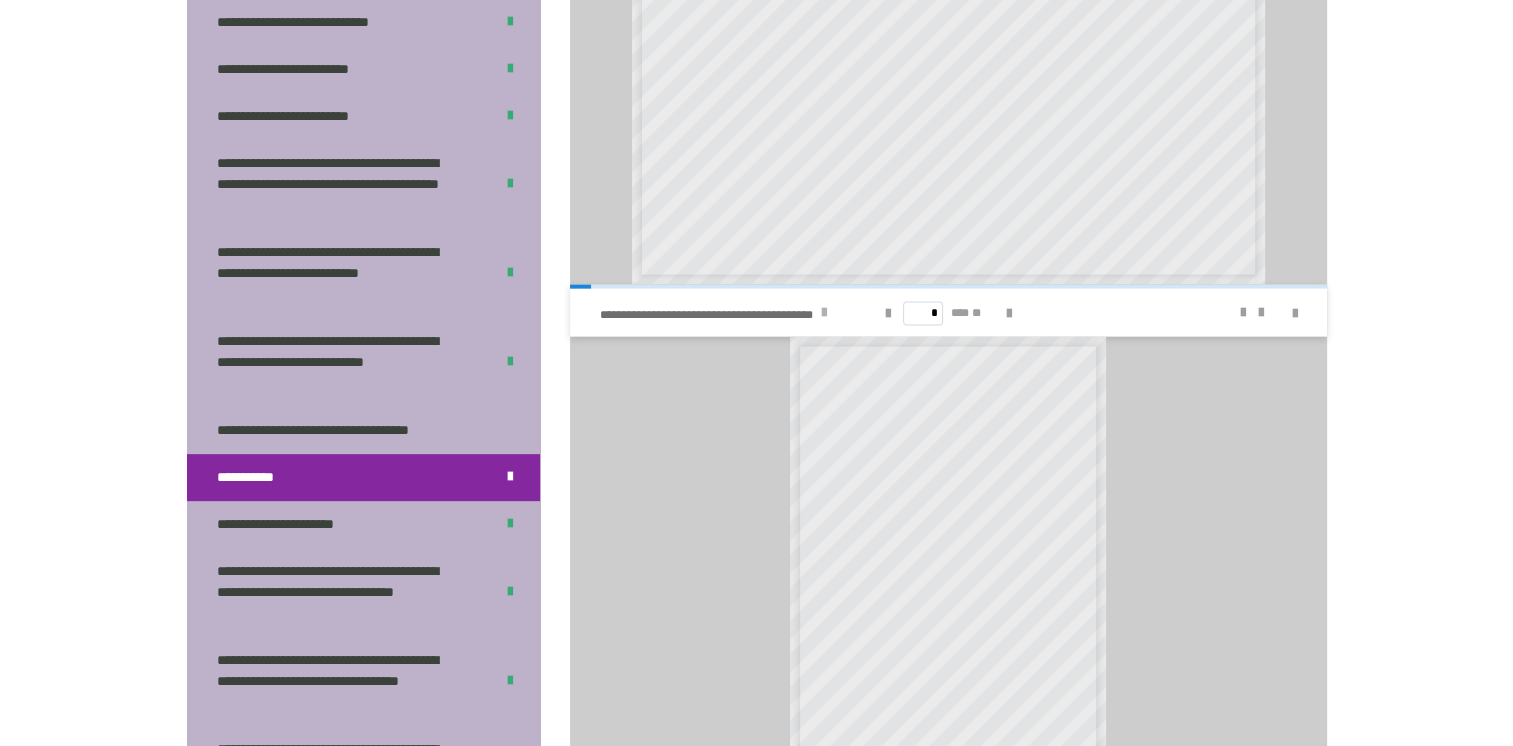 click at bounding box center (824, 313) 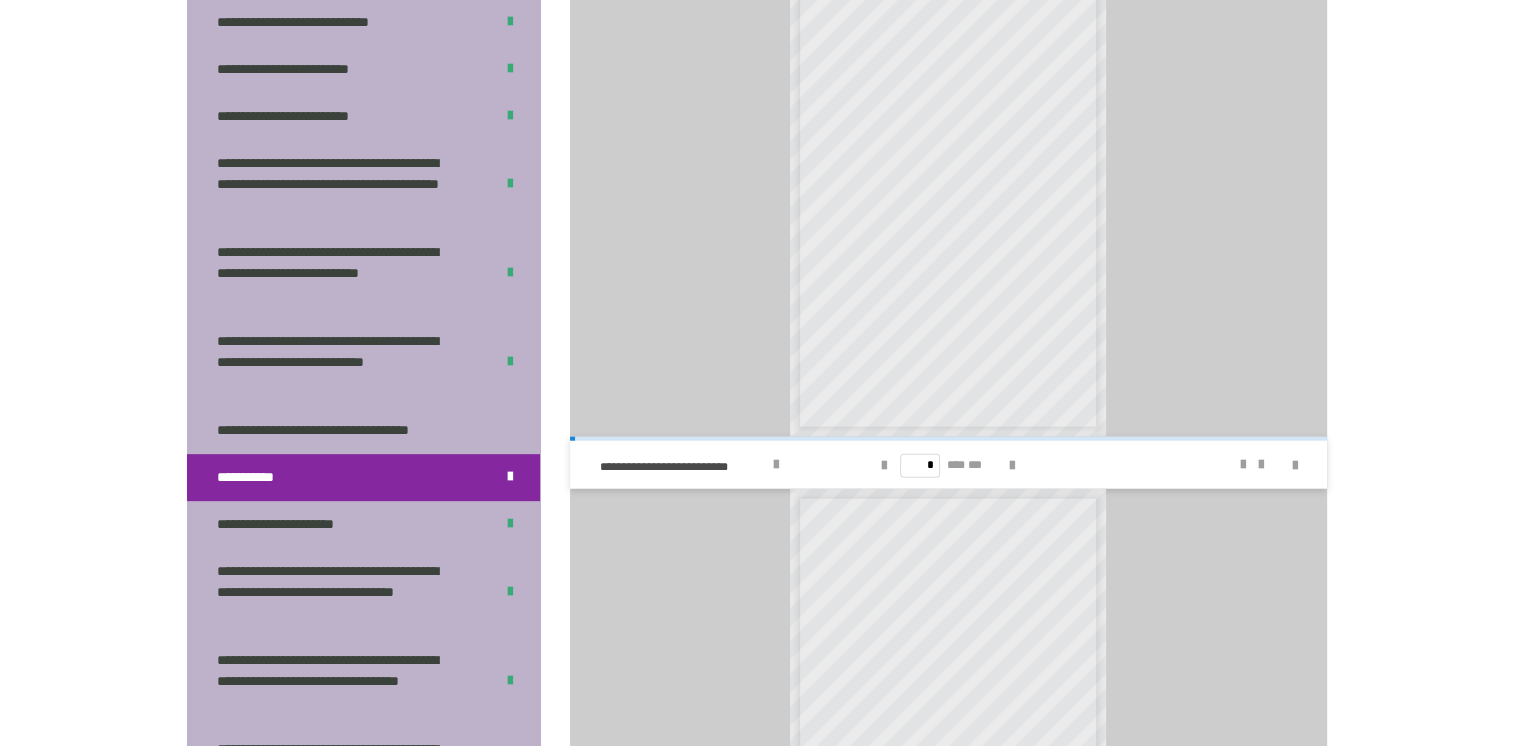 scroll, scrollTop: 4567, scrollLeft: 0, axis: vertical 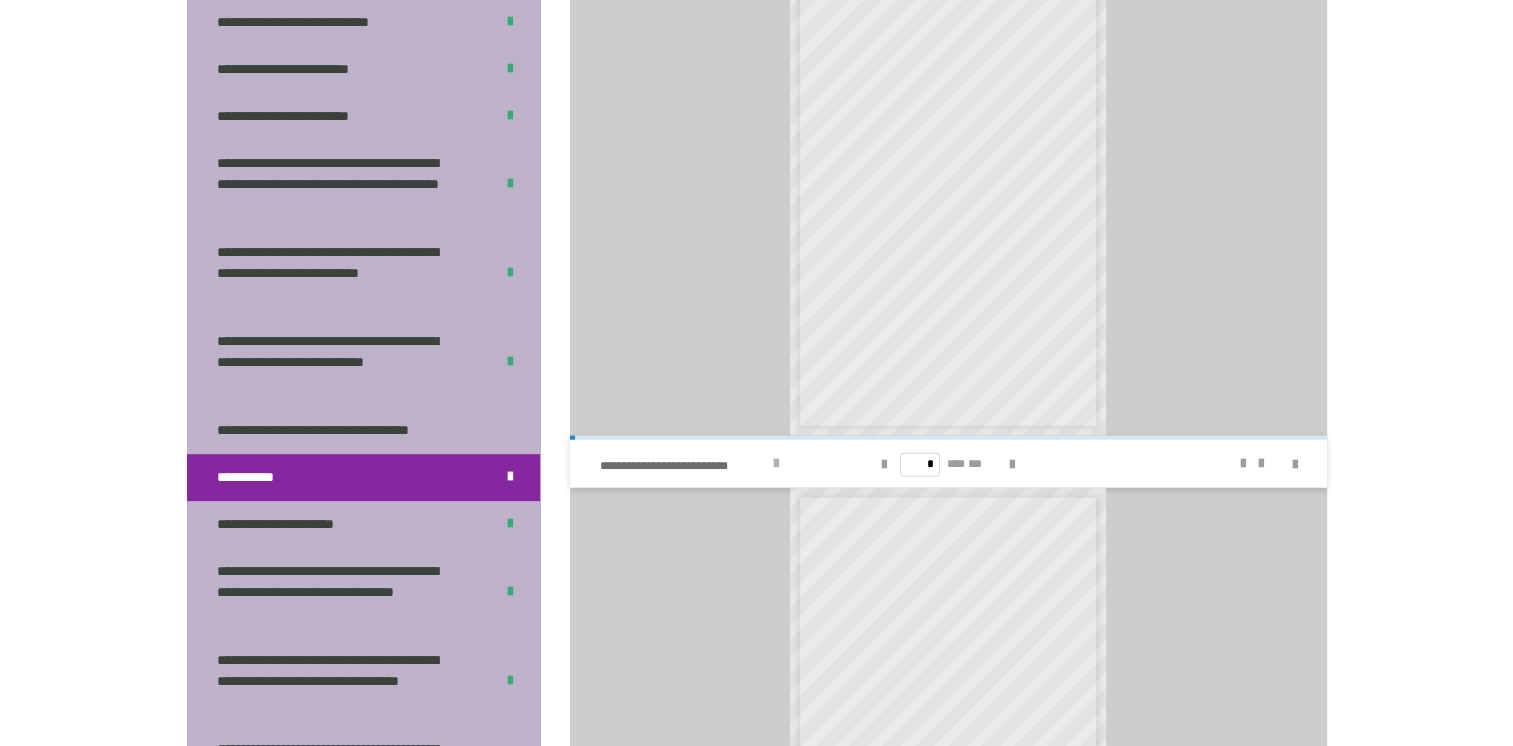 click at bounding box center (776, 464) 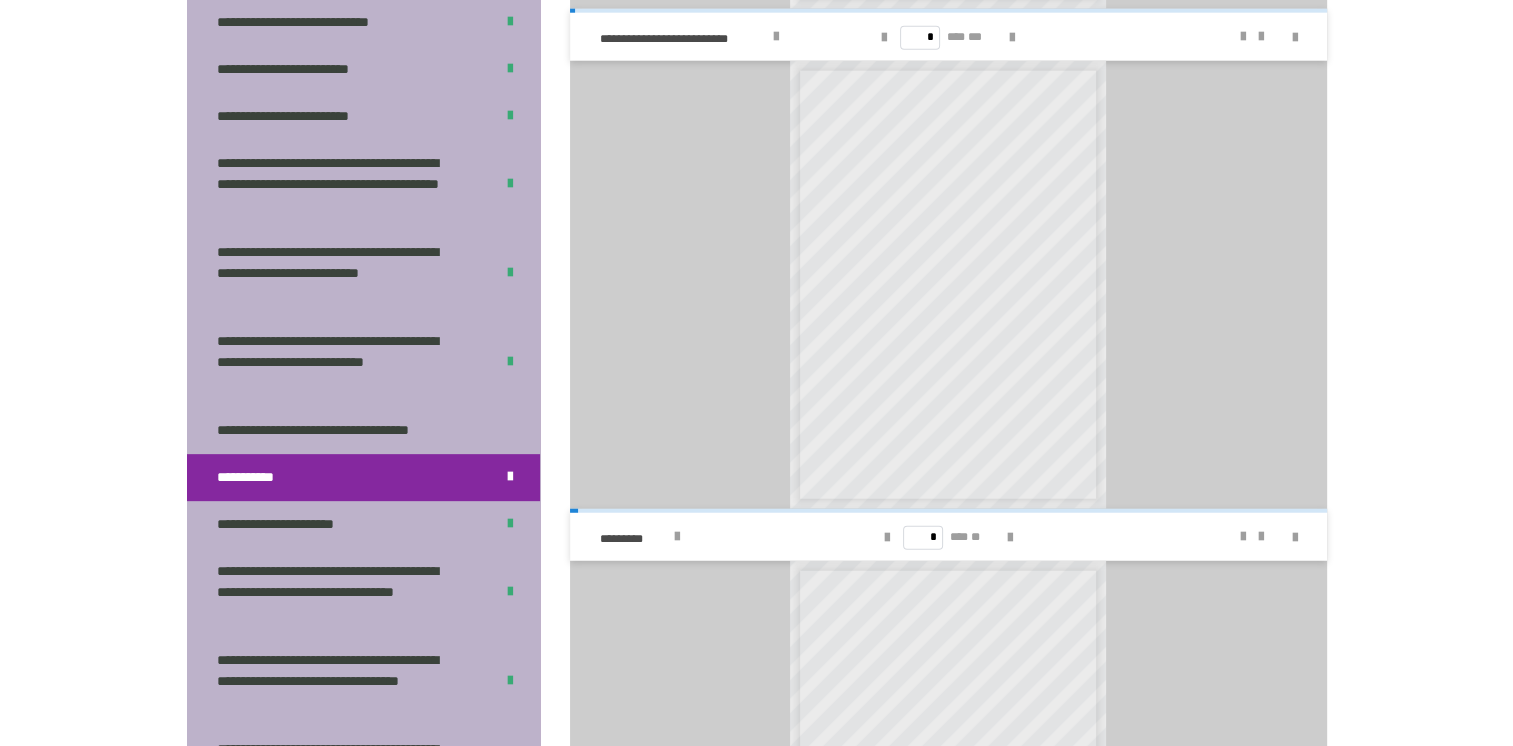 scroll, scrollTop: 4992, scrollLeft: 0, axis: vertical 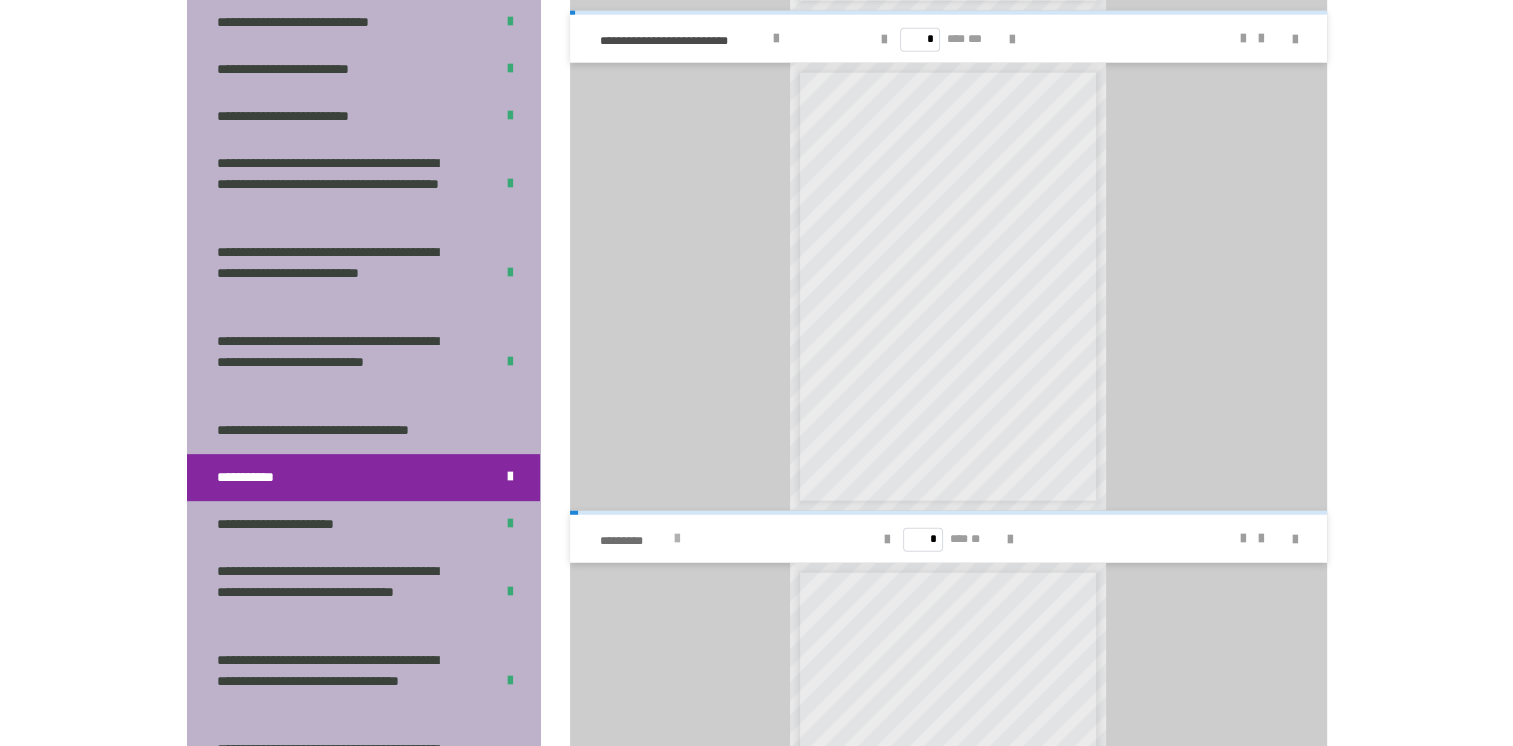 click at bounding box center (677, 539) 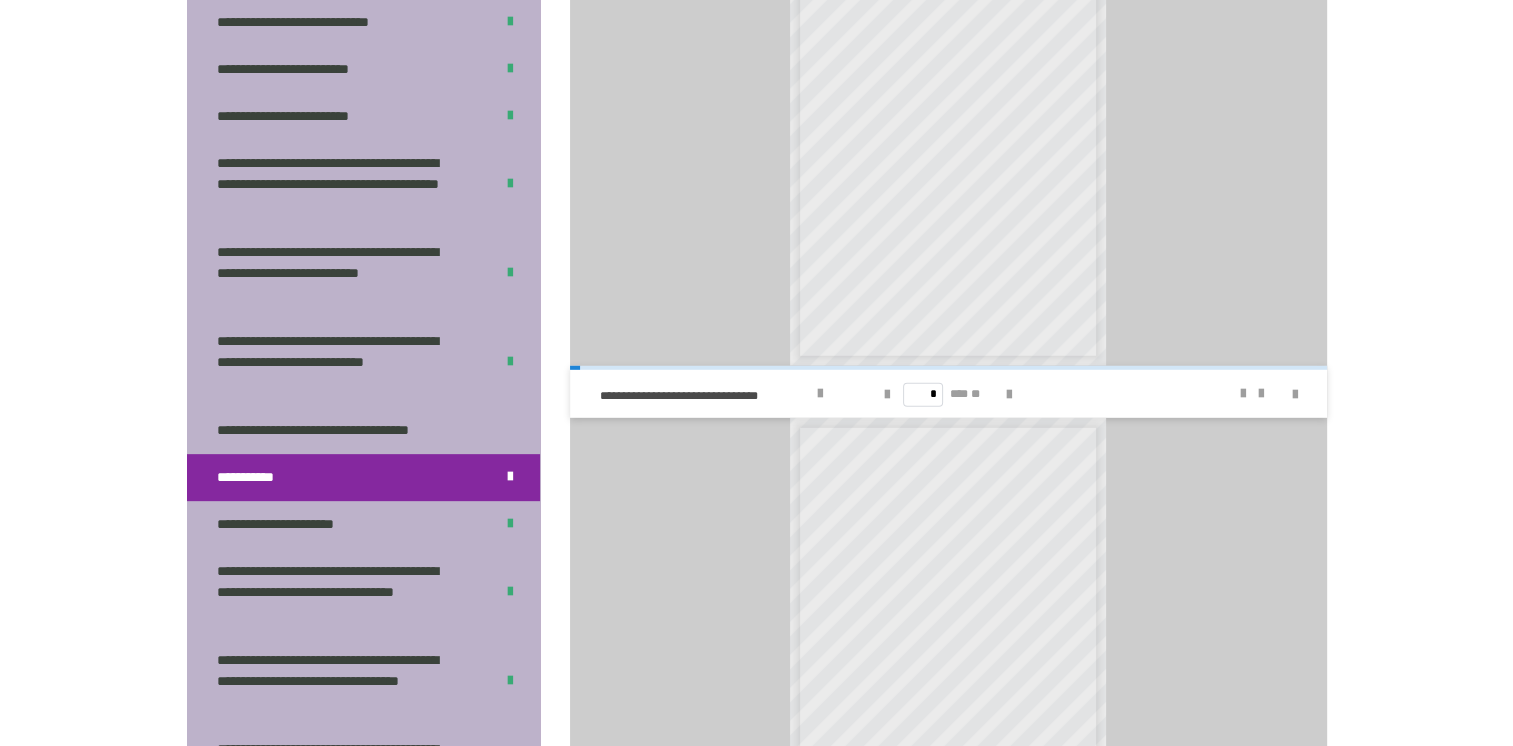 scroll, scrollTop: 5638, scrollLeft: 0, axis: vertical 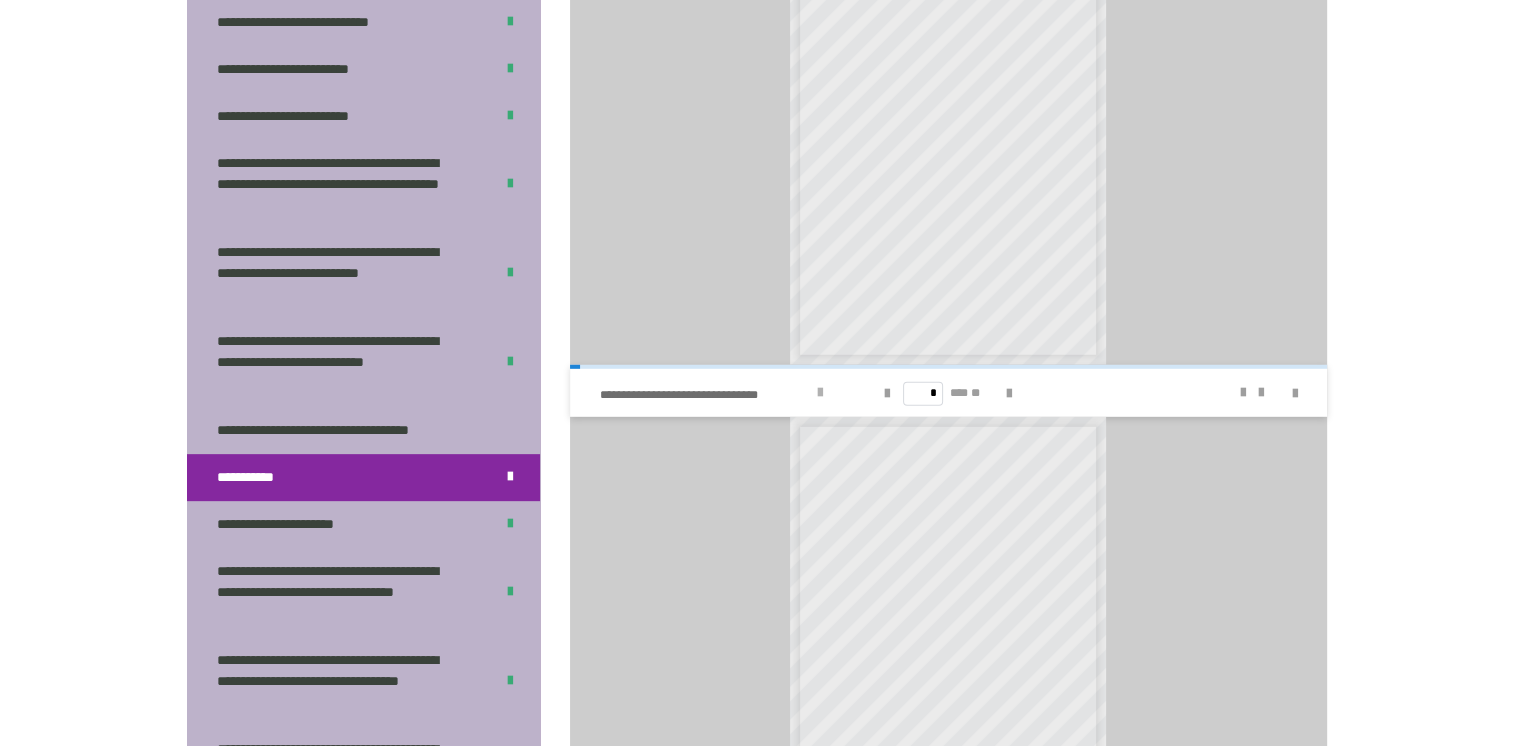 click at bounding box center (820, 393) 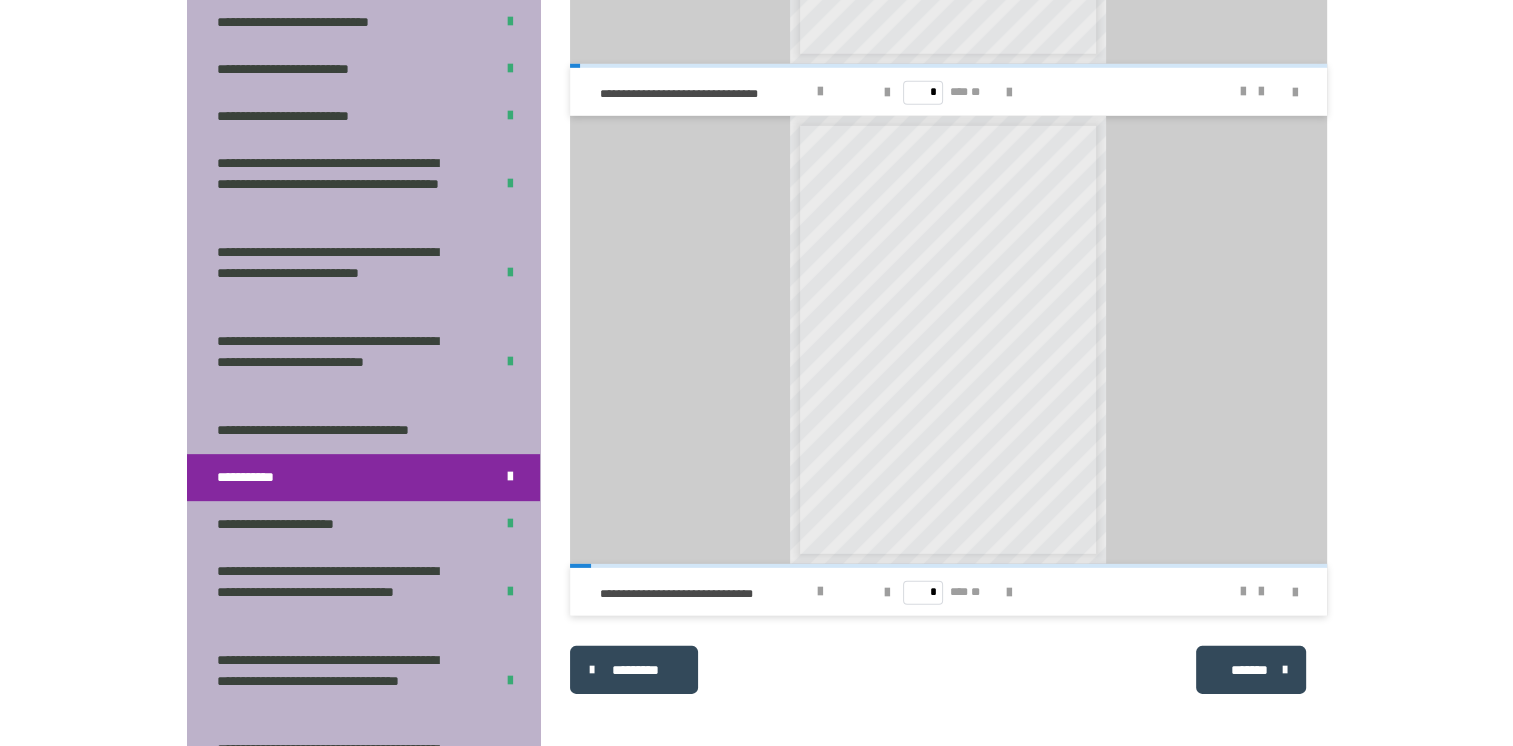 scroll, scrollTop: 5946, scrollLeft: 0, axis: vertical 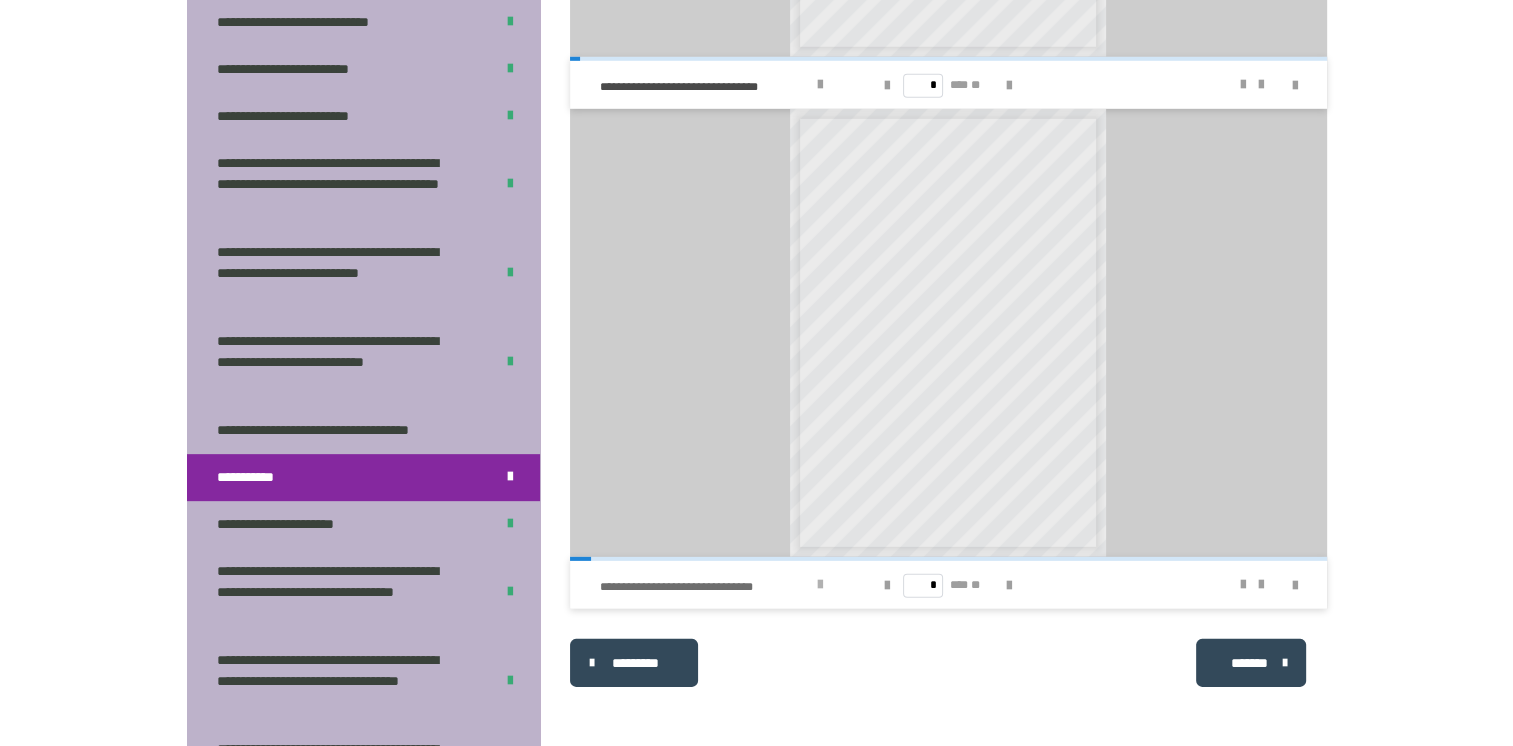 click on "**********" at bounding box center (719, 585) 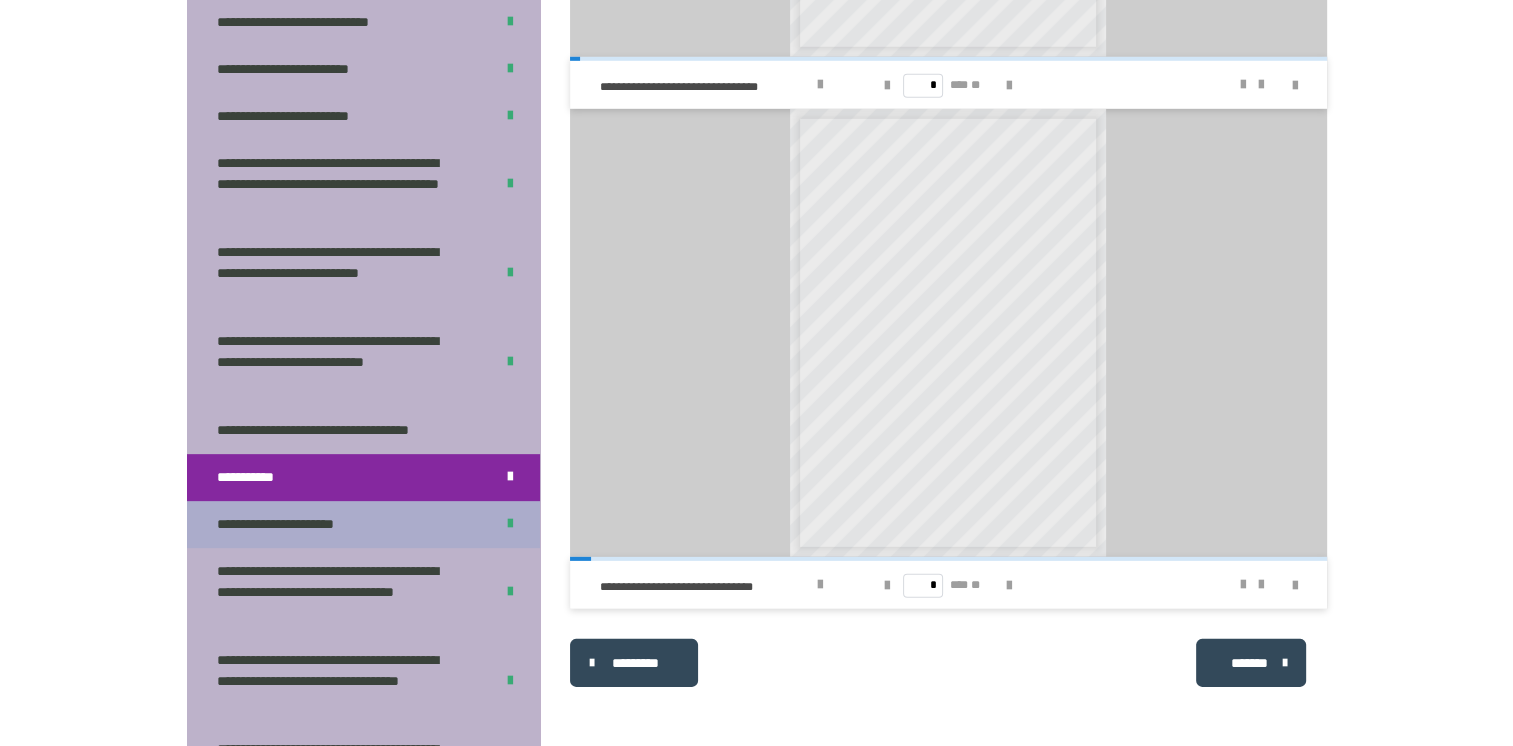 click on "**********" at bounding box center [282, 524] 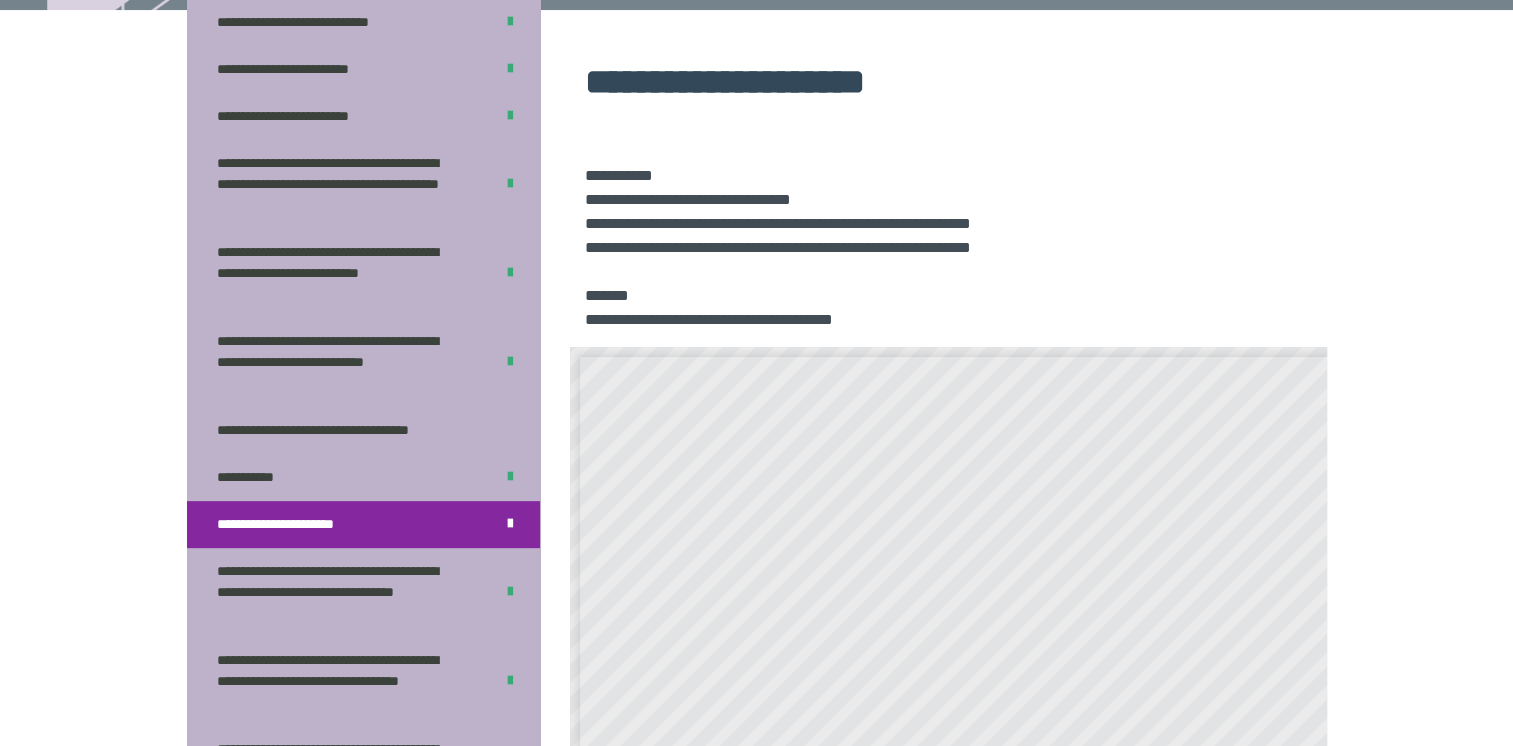 scroll, scrollTop: 8, scrollLeft: 0, axis: vertical 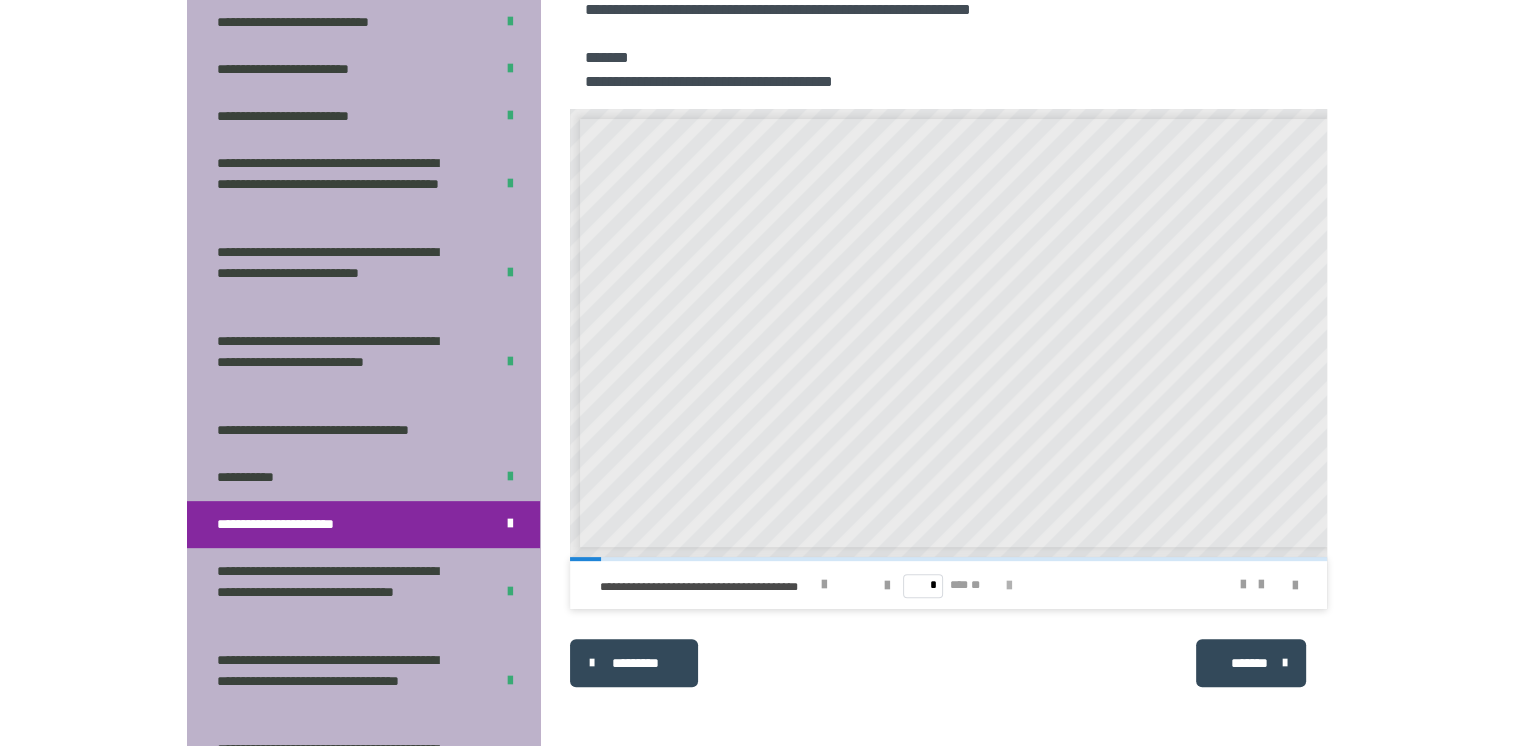 click at bounding box center (1009, 586) 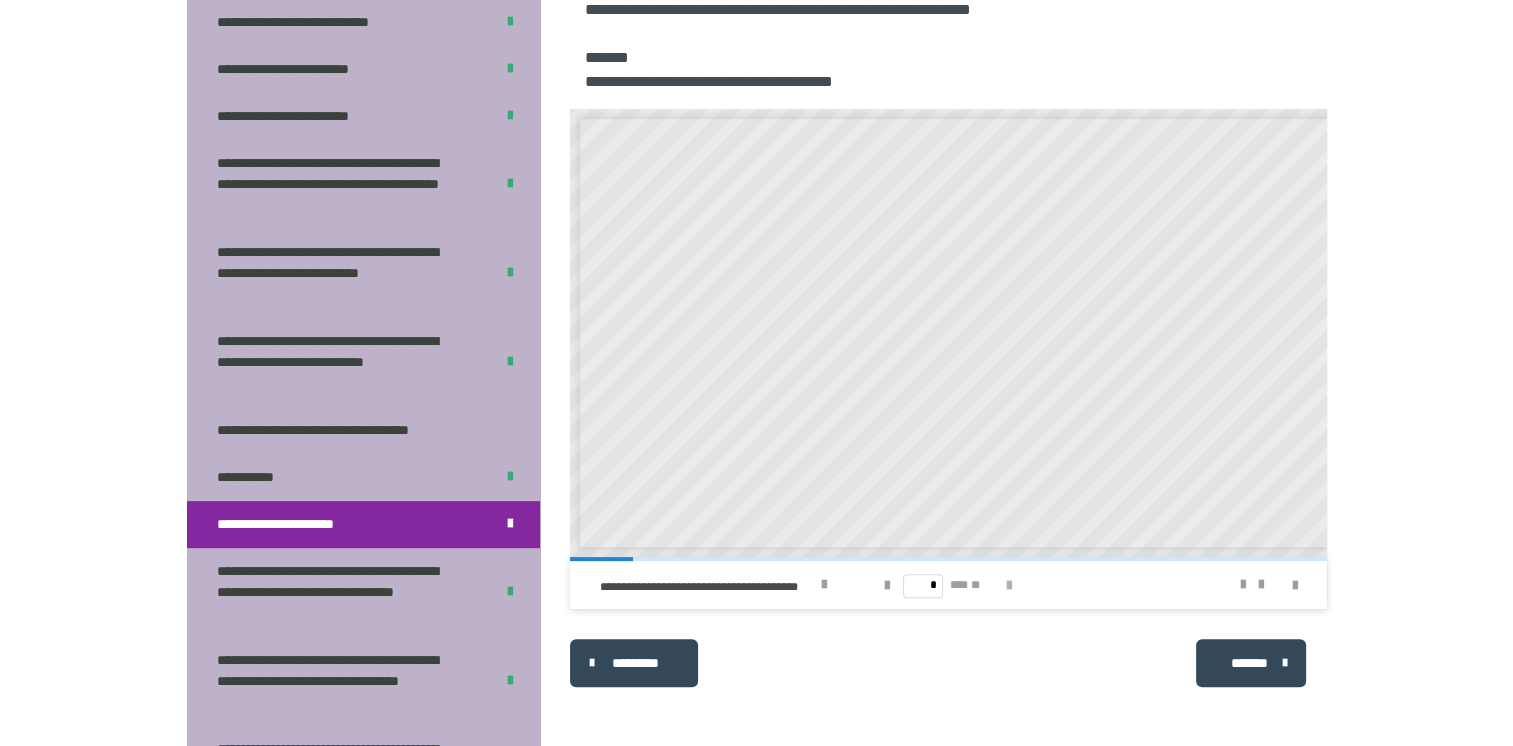 click at bounding box center (1009, 586) 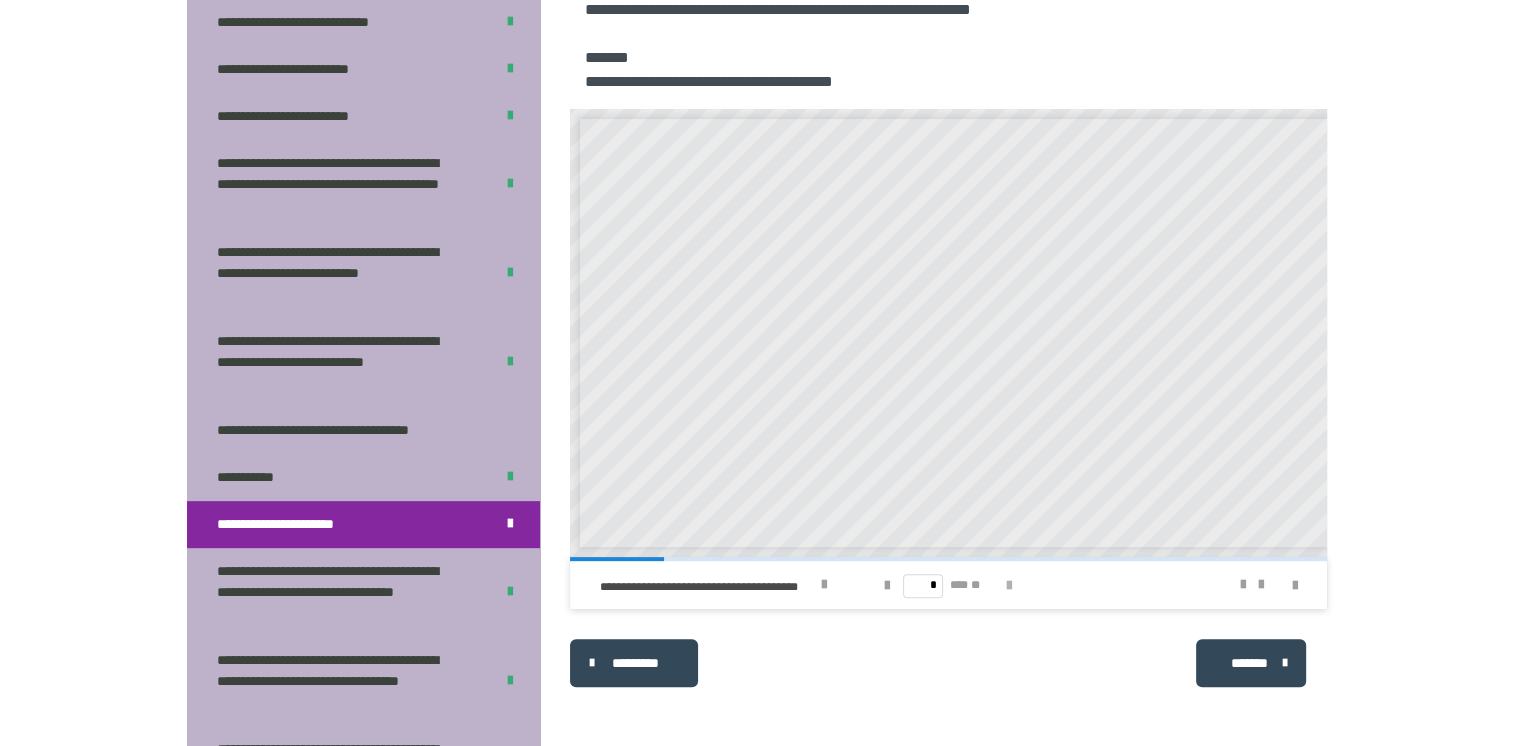 click at bounding box center [1009, 586] 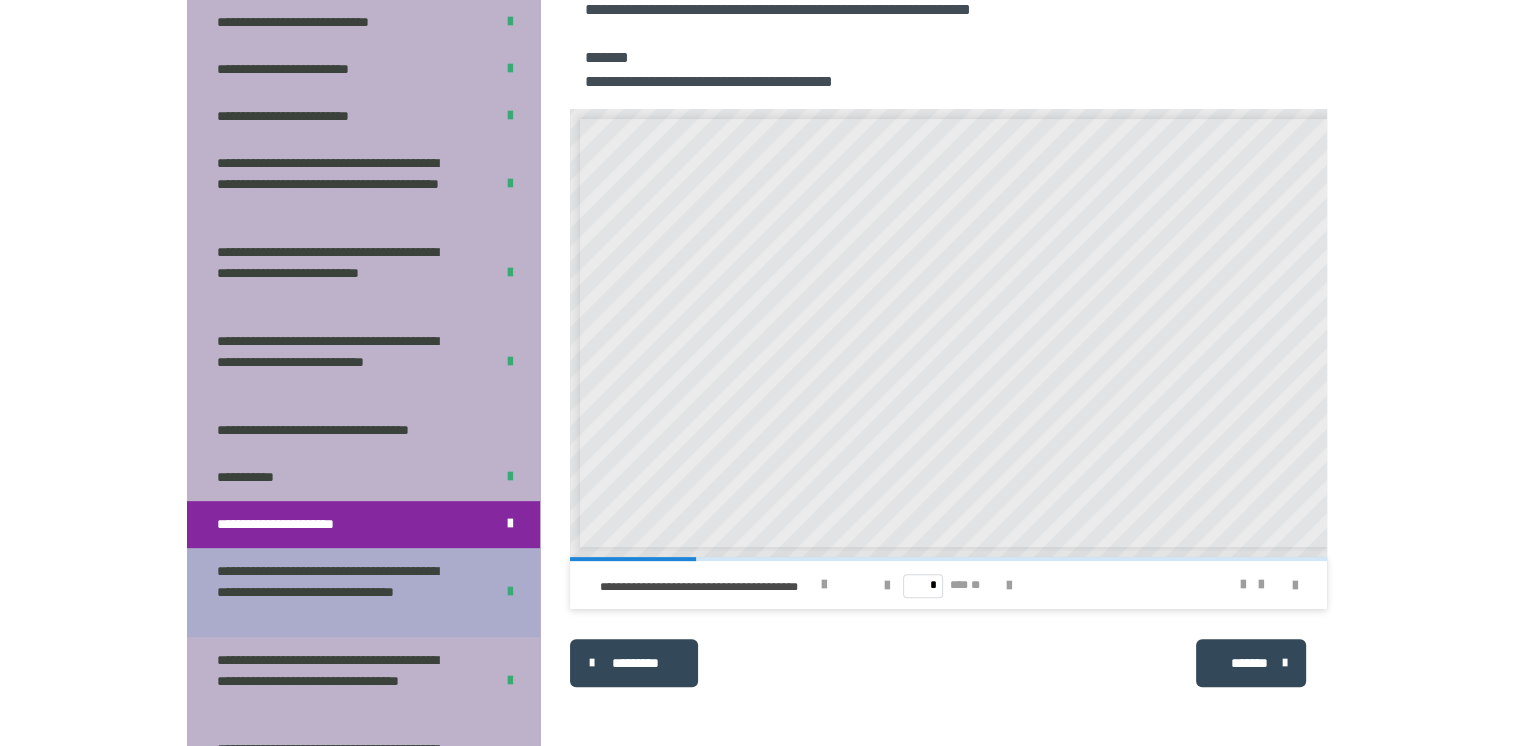 click on "**********" at bounding box center [340, 592] 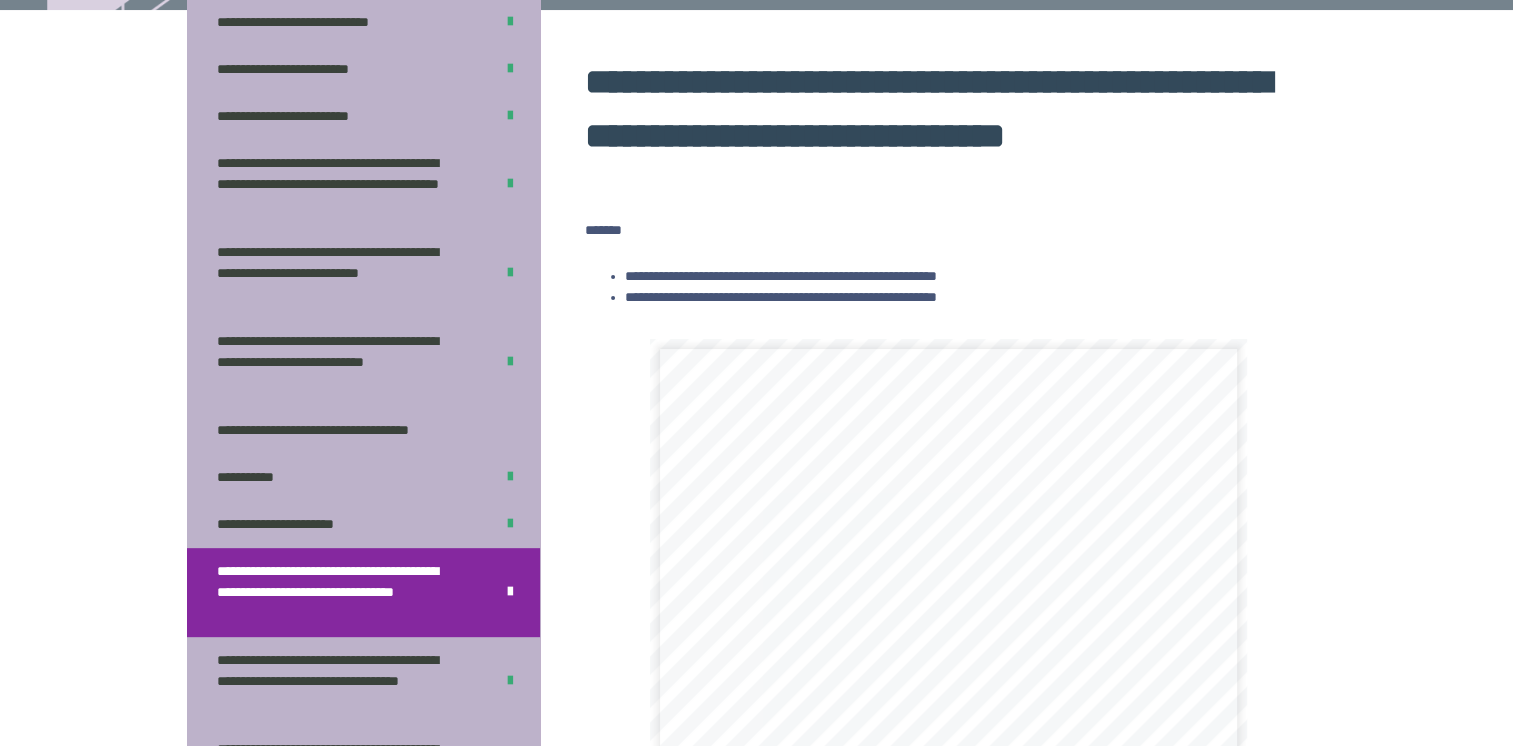 scroll, scrollTop: 554, scrollLeft: 0, axis: vertical 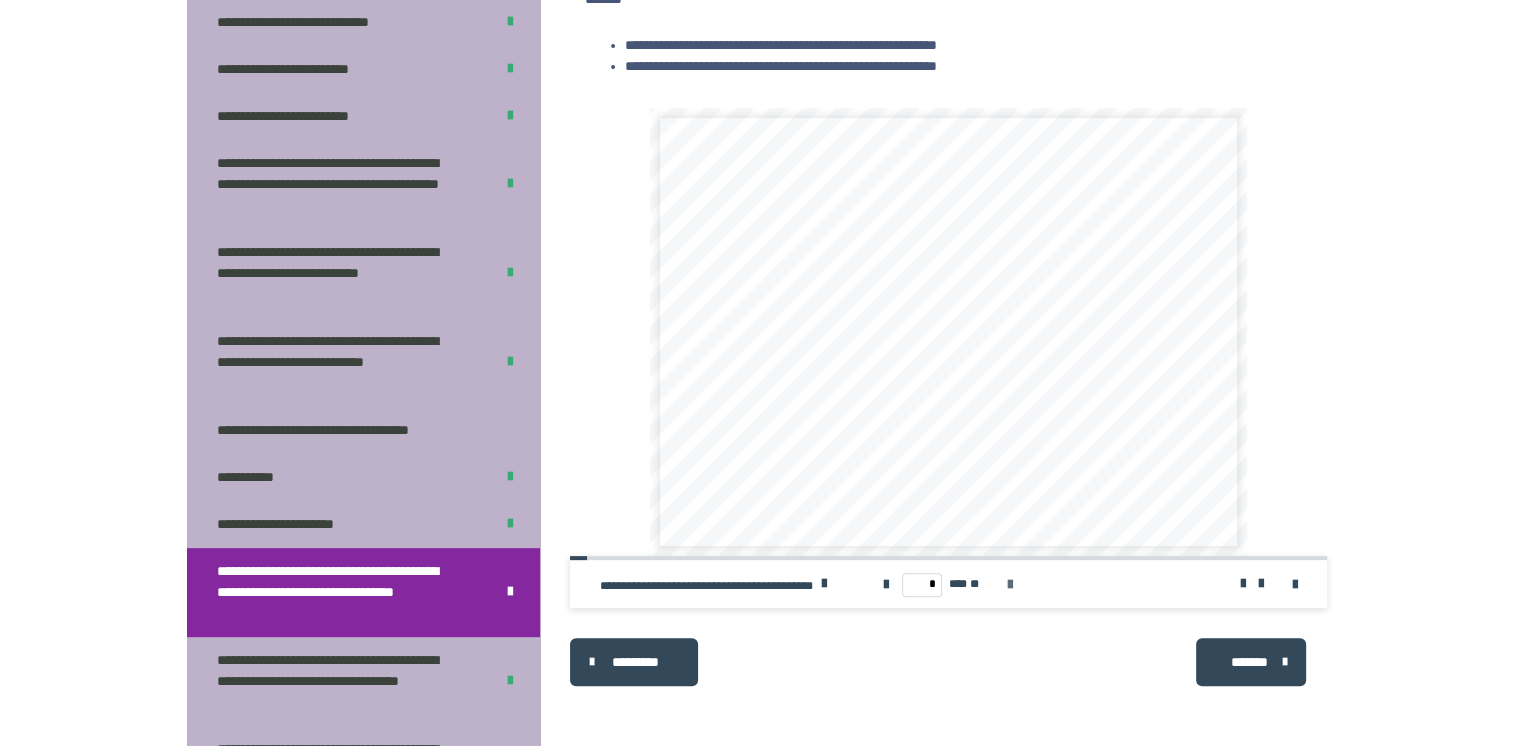 click at bounding box center (1010, 585) 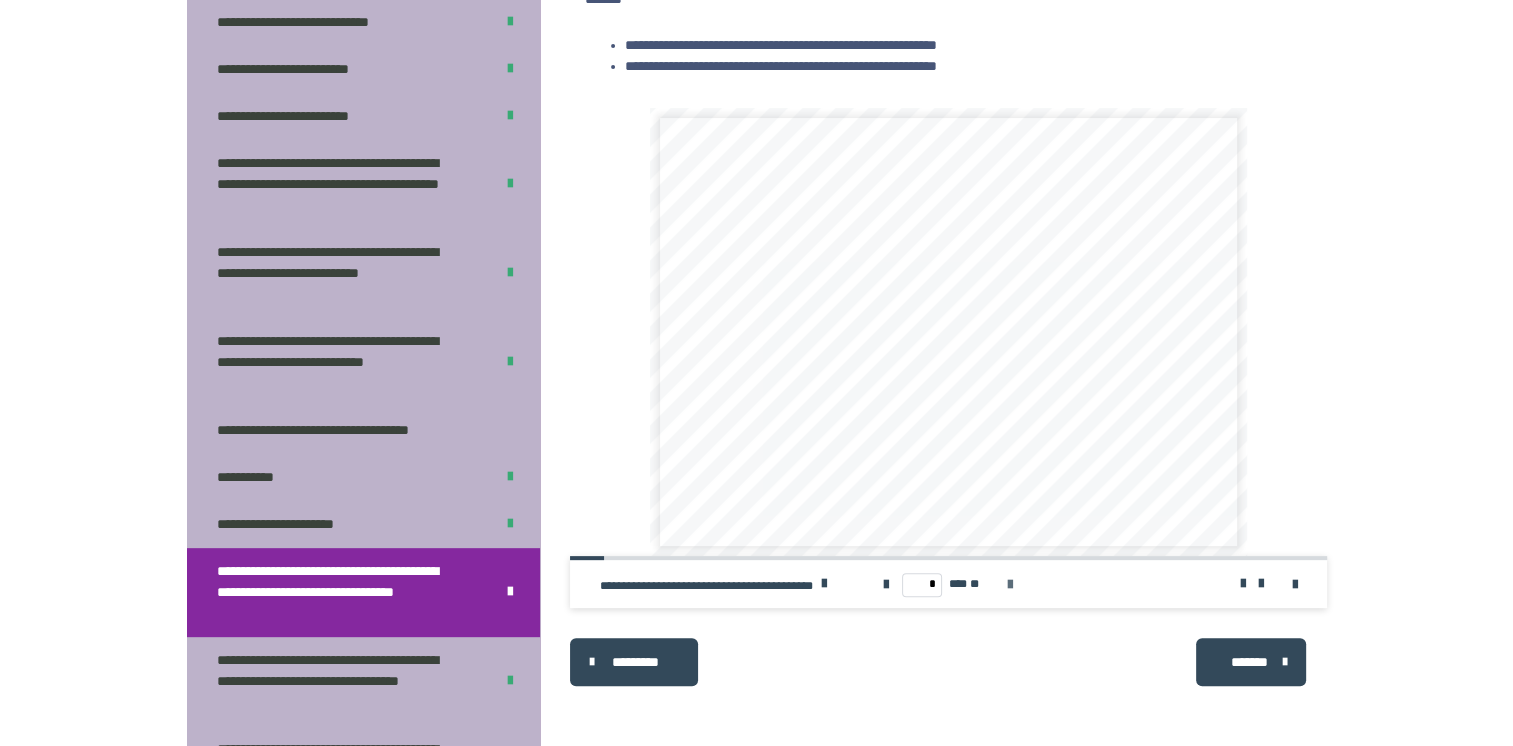 click at bounding box center (1010, 585) 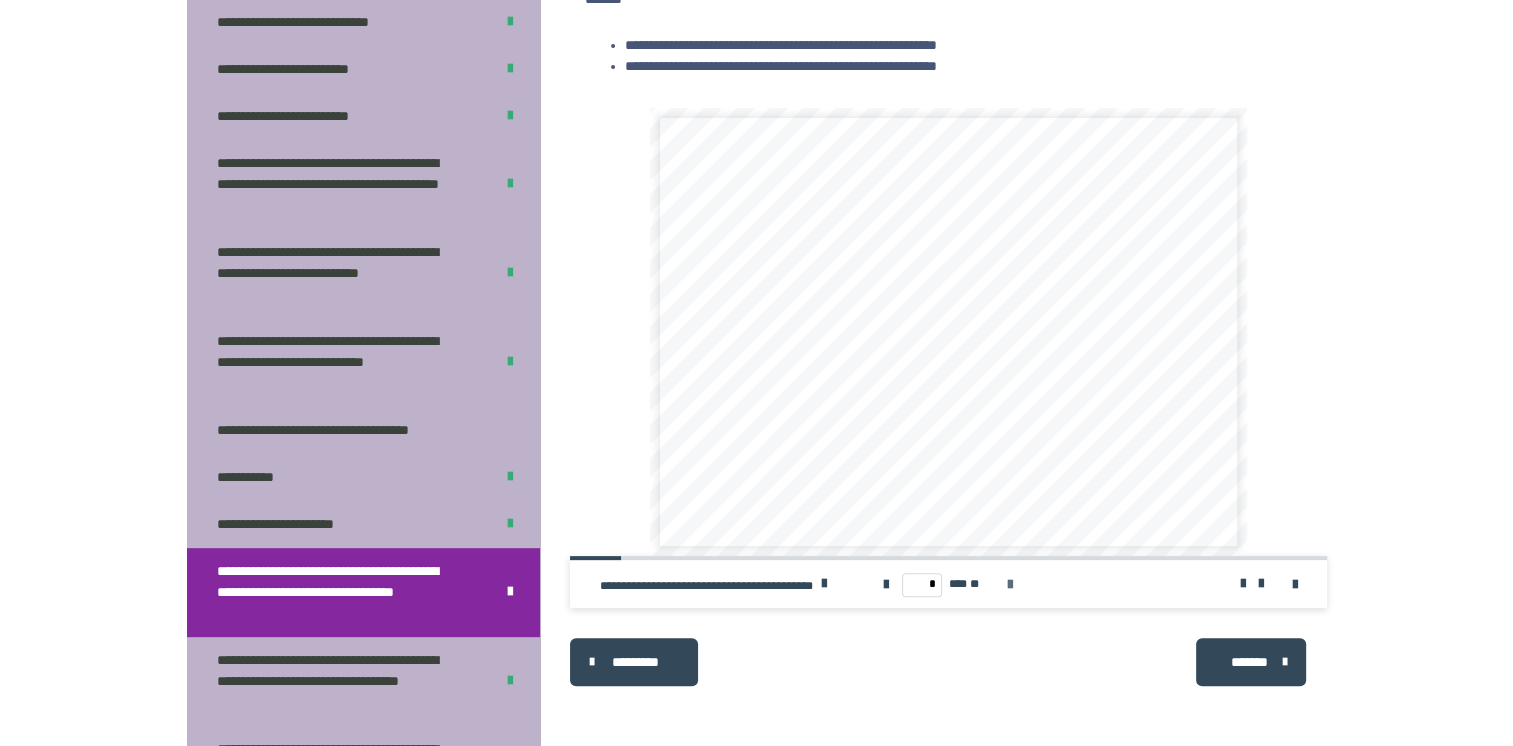 click at bounding box center [1010, 585] 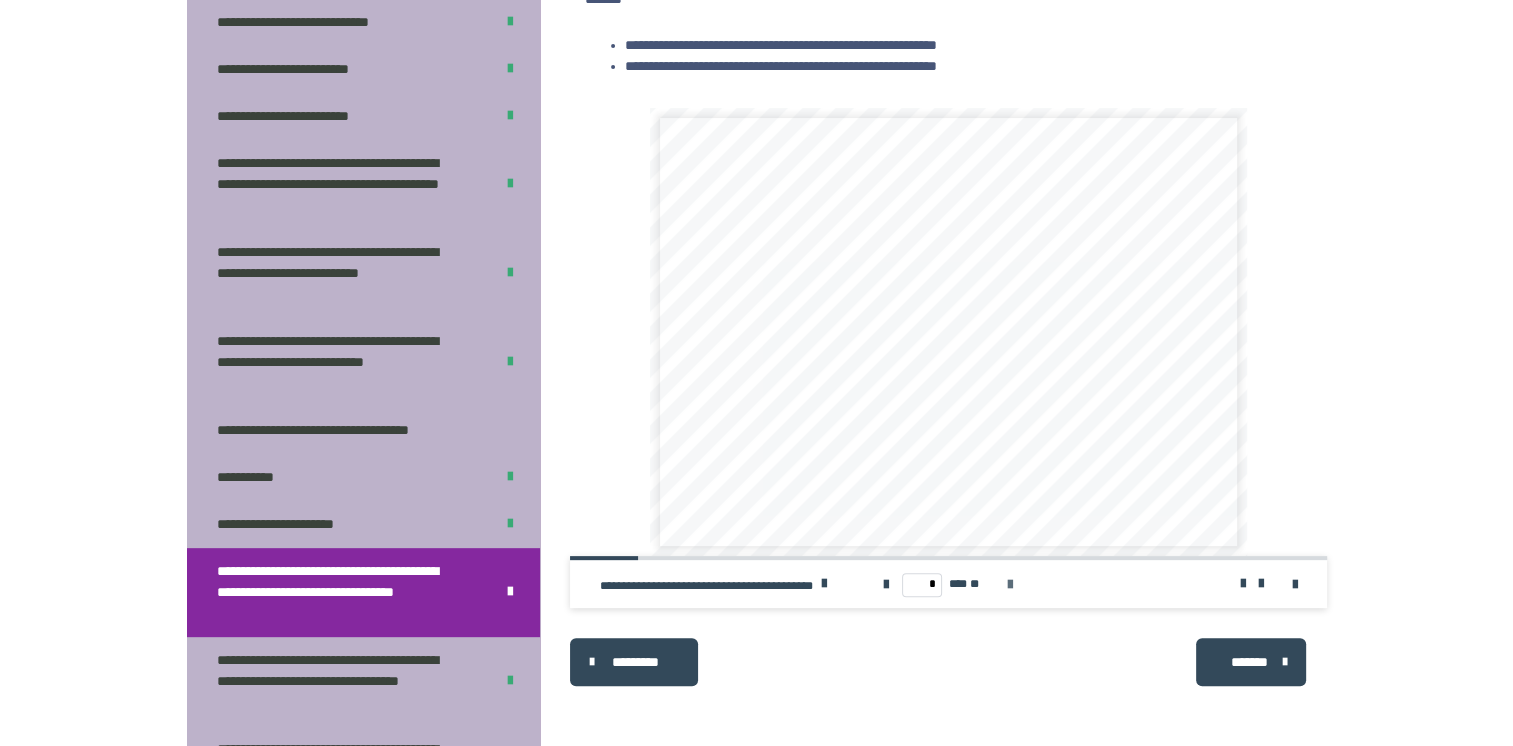 click at bounding box center [1010, 585] 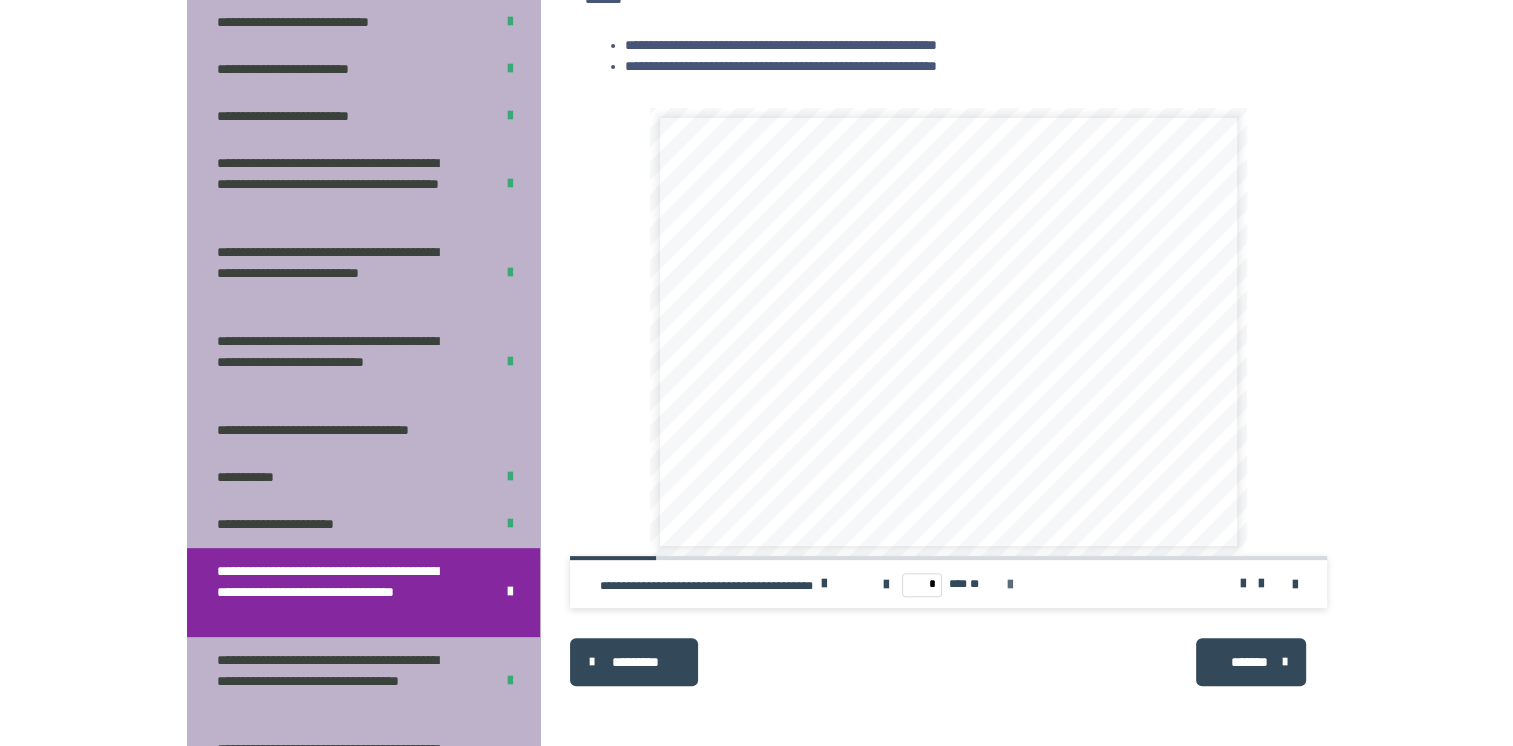 click at bounding box center (1010, 585) 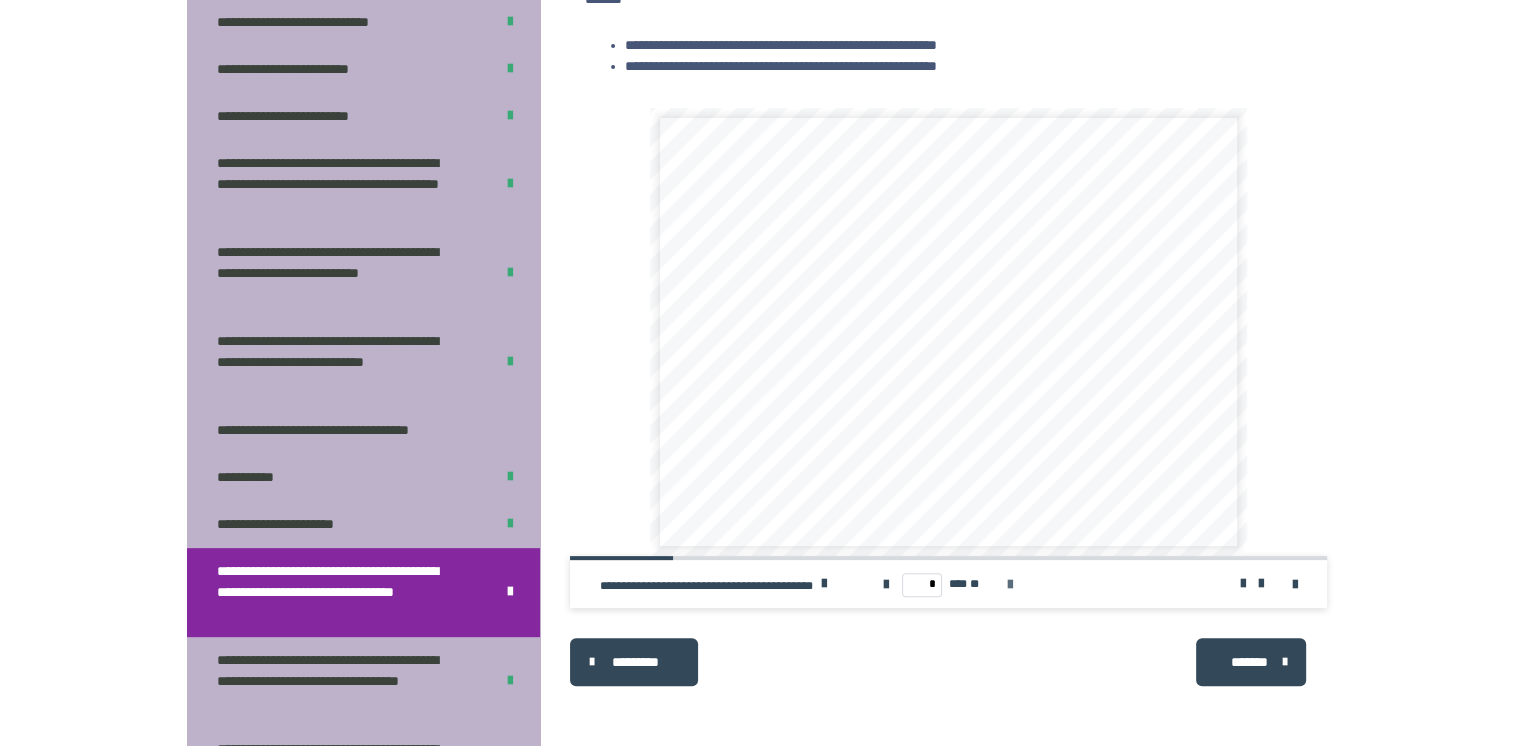 click at bounding box center (1010, 585) 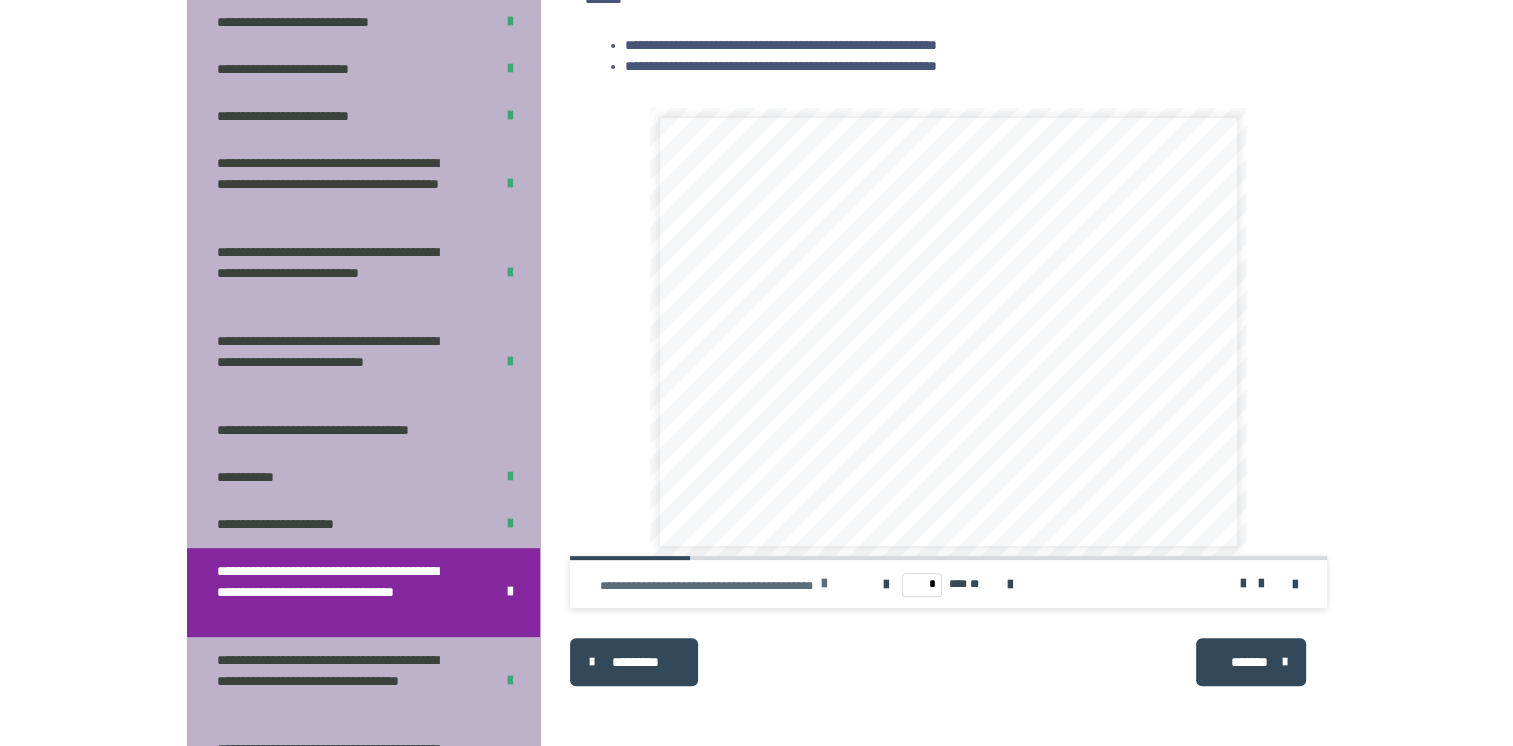 click at bounding box center [824, 584] 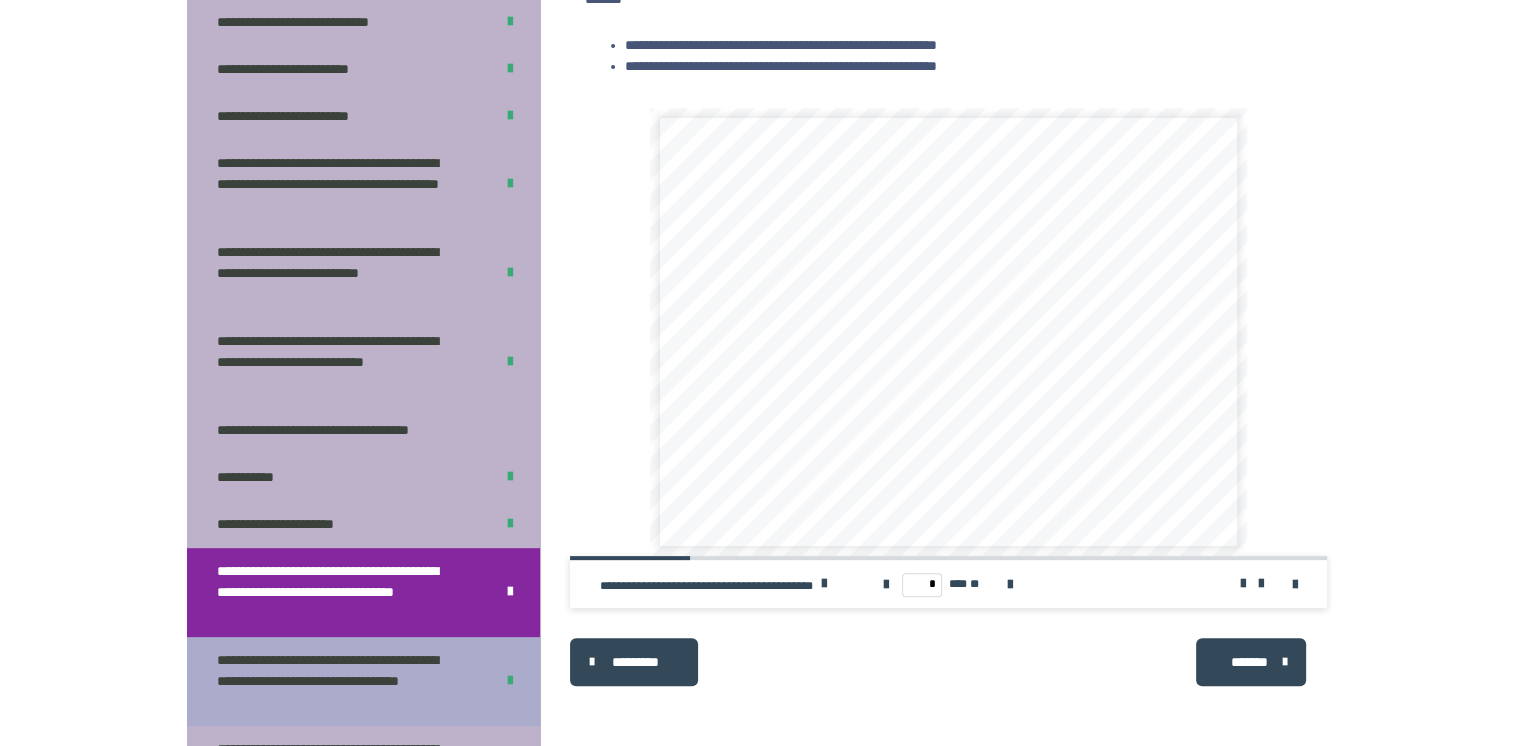 click on "**********" at bounding box center (340, 681) 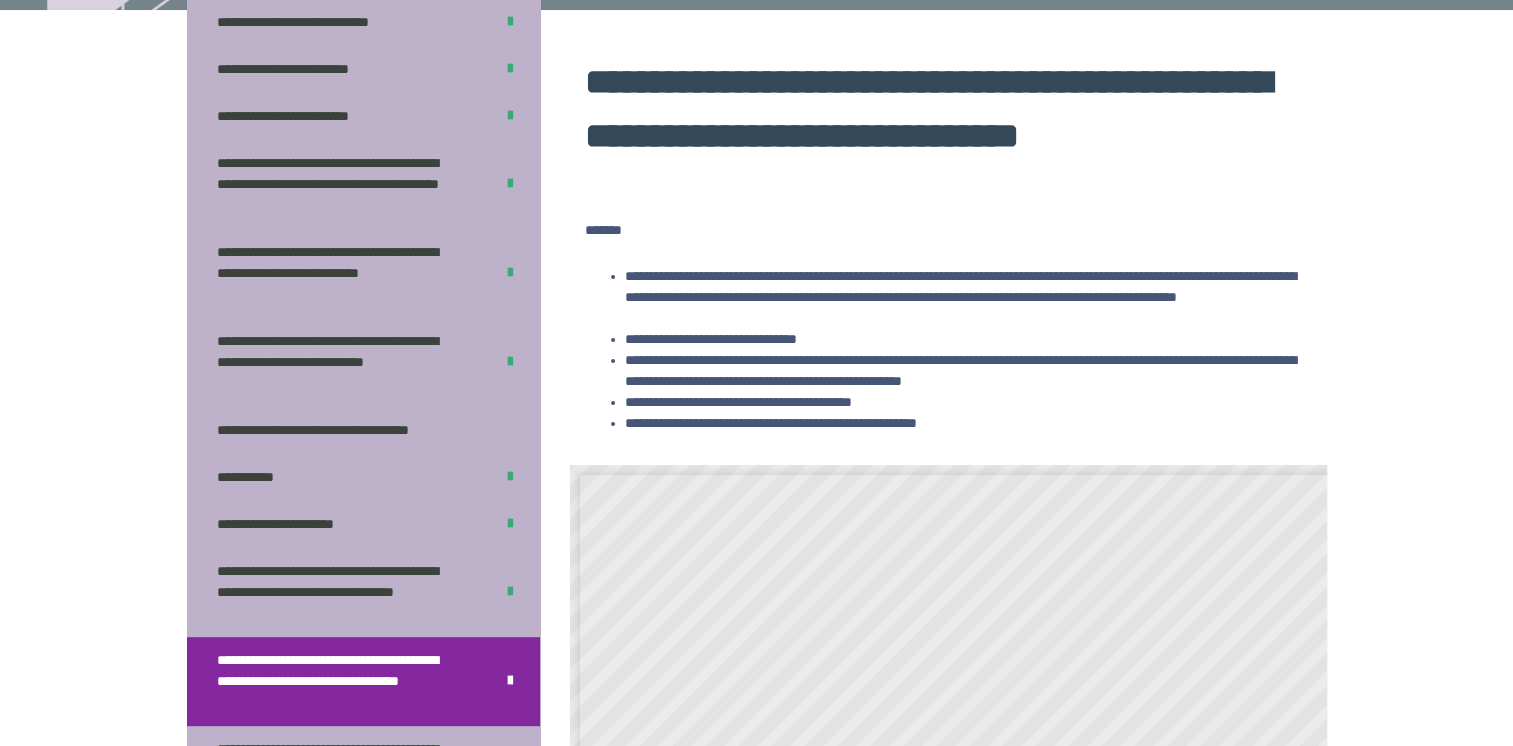 scroll, scrollTop: 8, scrollLeft: 0, axis: vertical 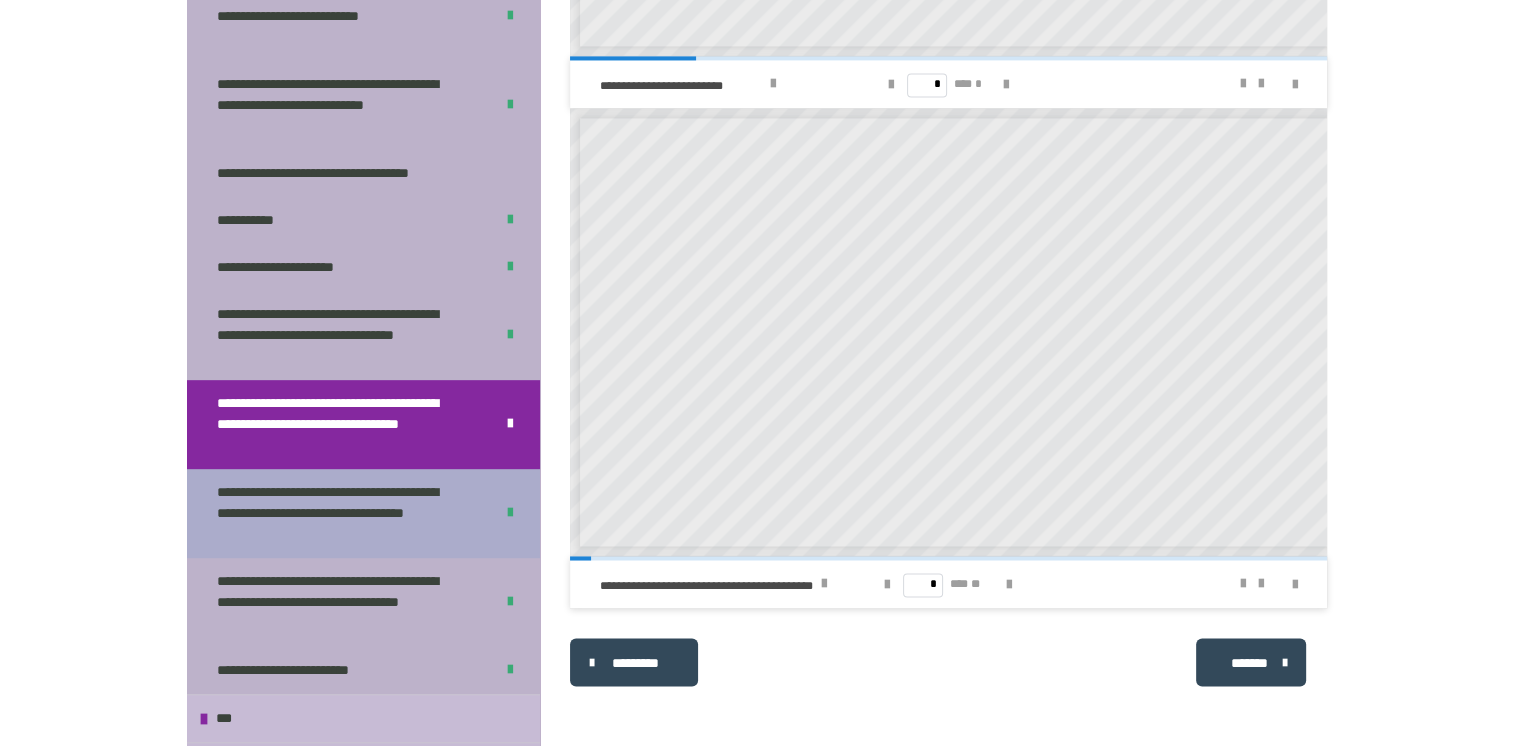 click on "**********" at bounding box center [340, 513] 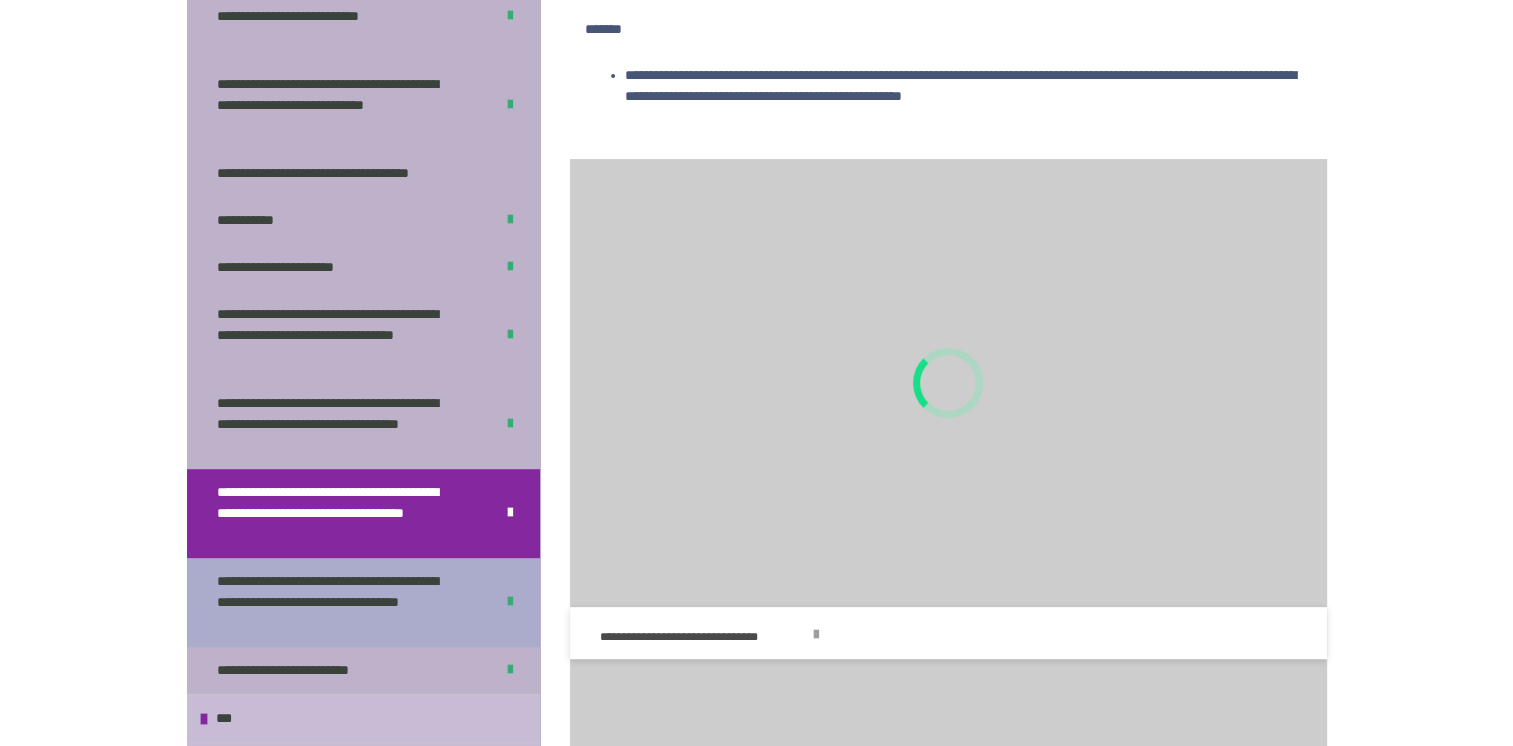 scroll, scrollTop: 503, scrollLeft: 0, axis: vertical 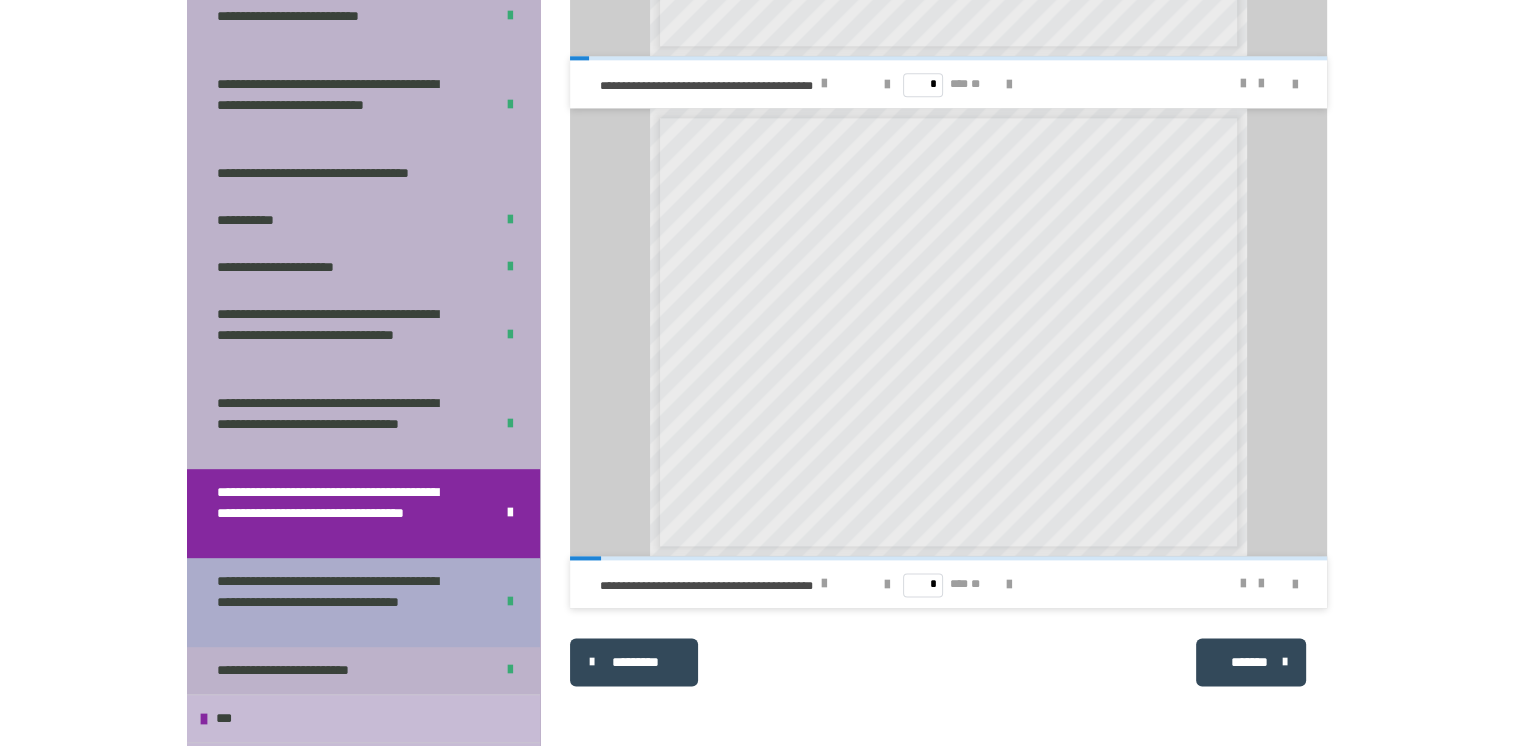 click on "**********" at bounding box center [340, 602] 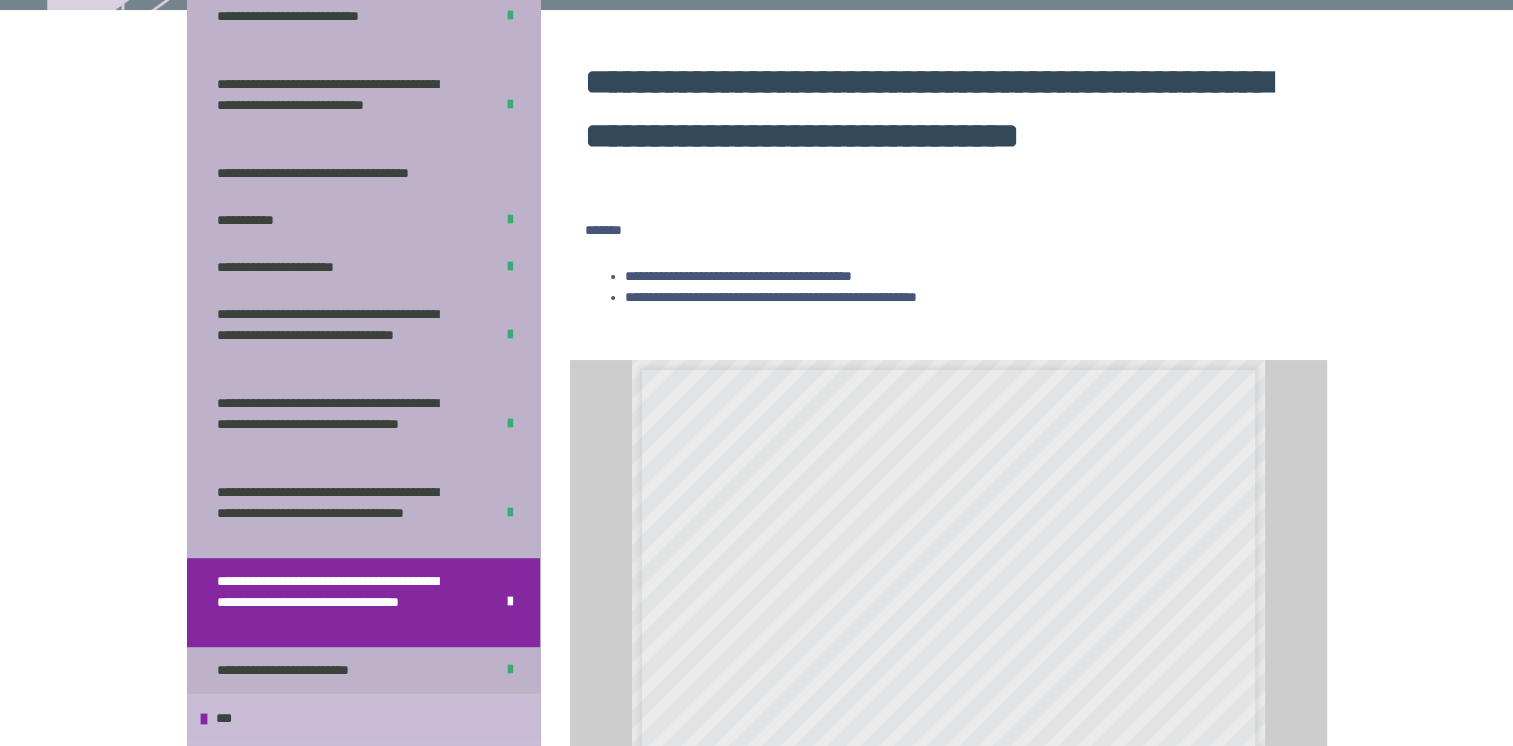 scroll, scrollTop: 20, scrollLeft: 0, axis: vertical 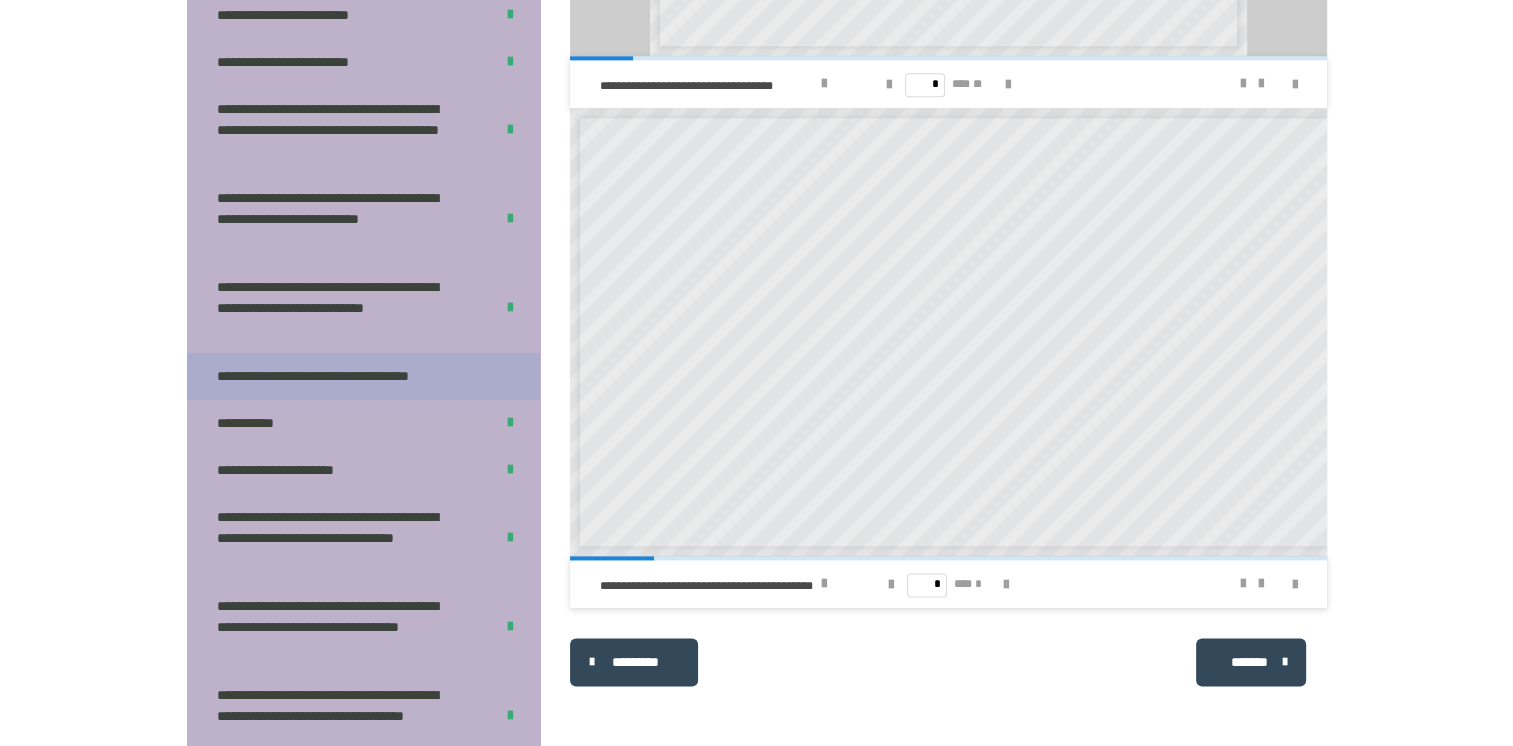 click on "**********" at bounding box center (340, 376) 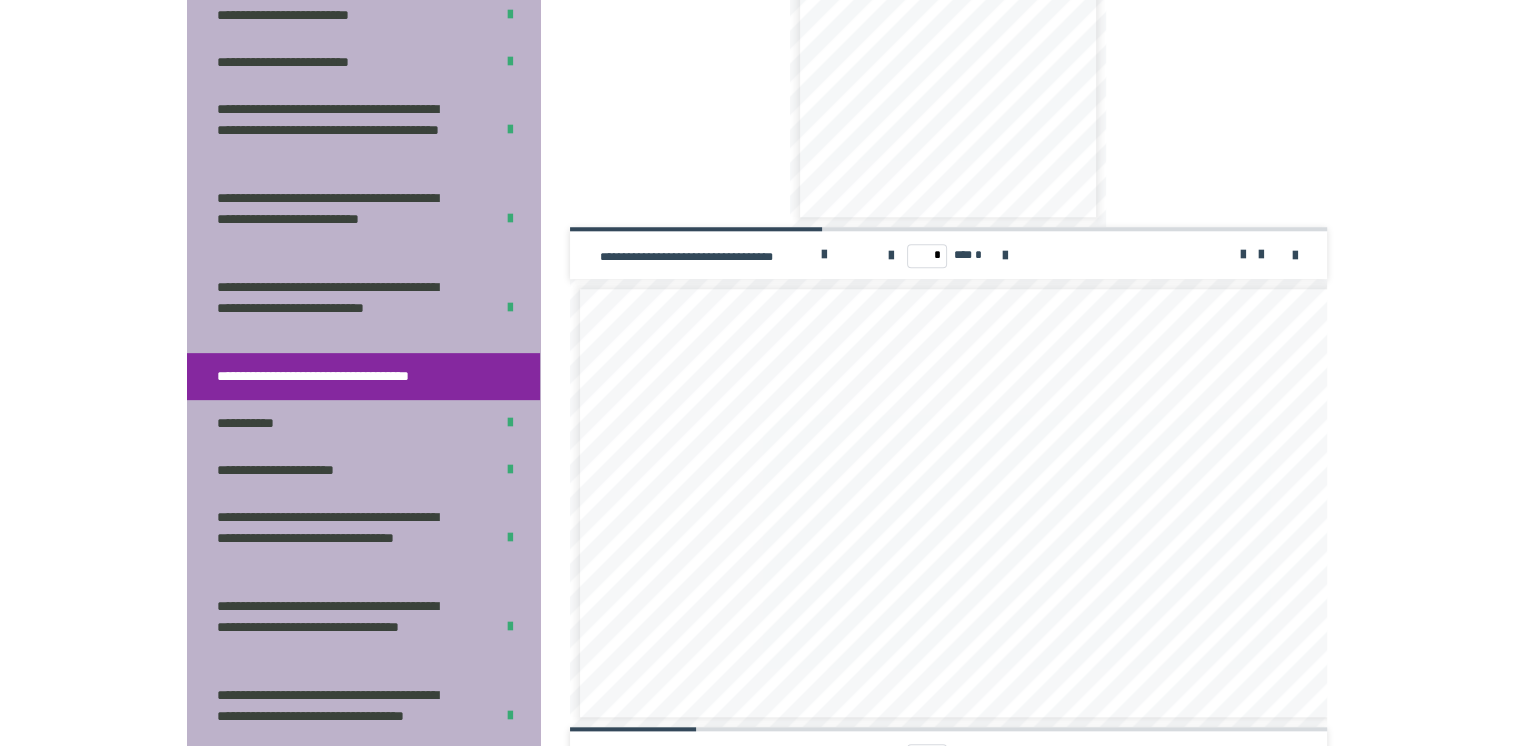 scroll, scrollTop: 1879, scrollLeft: 0, axis: vertical 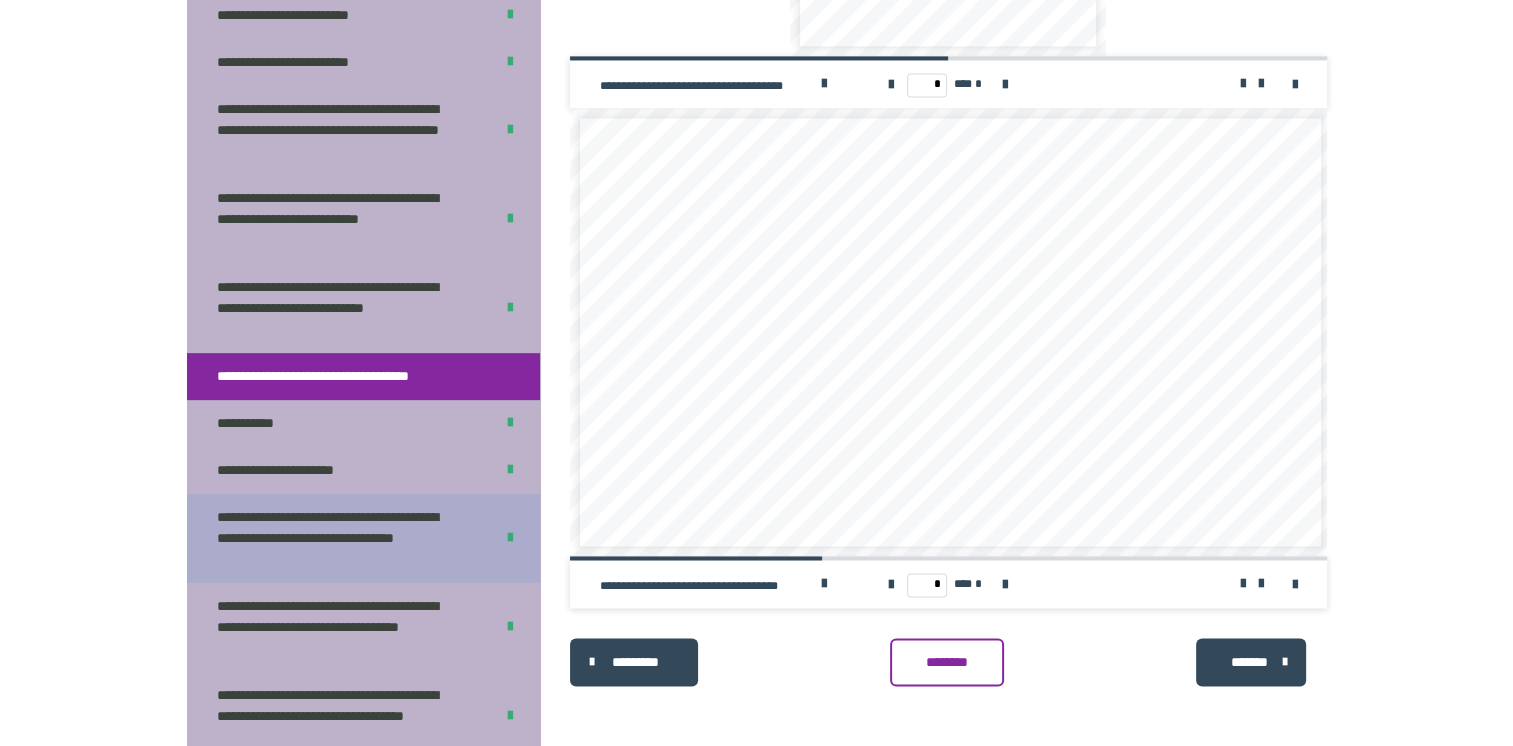 click on "**********" at bounding box center [340, 538] 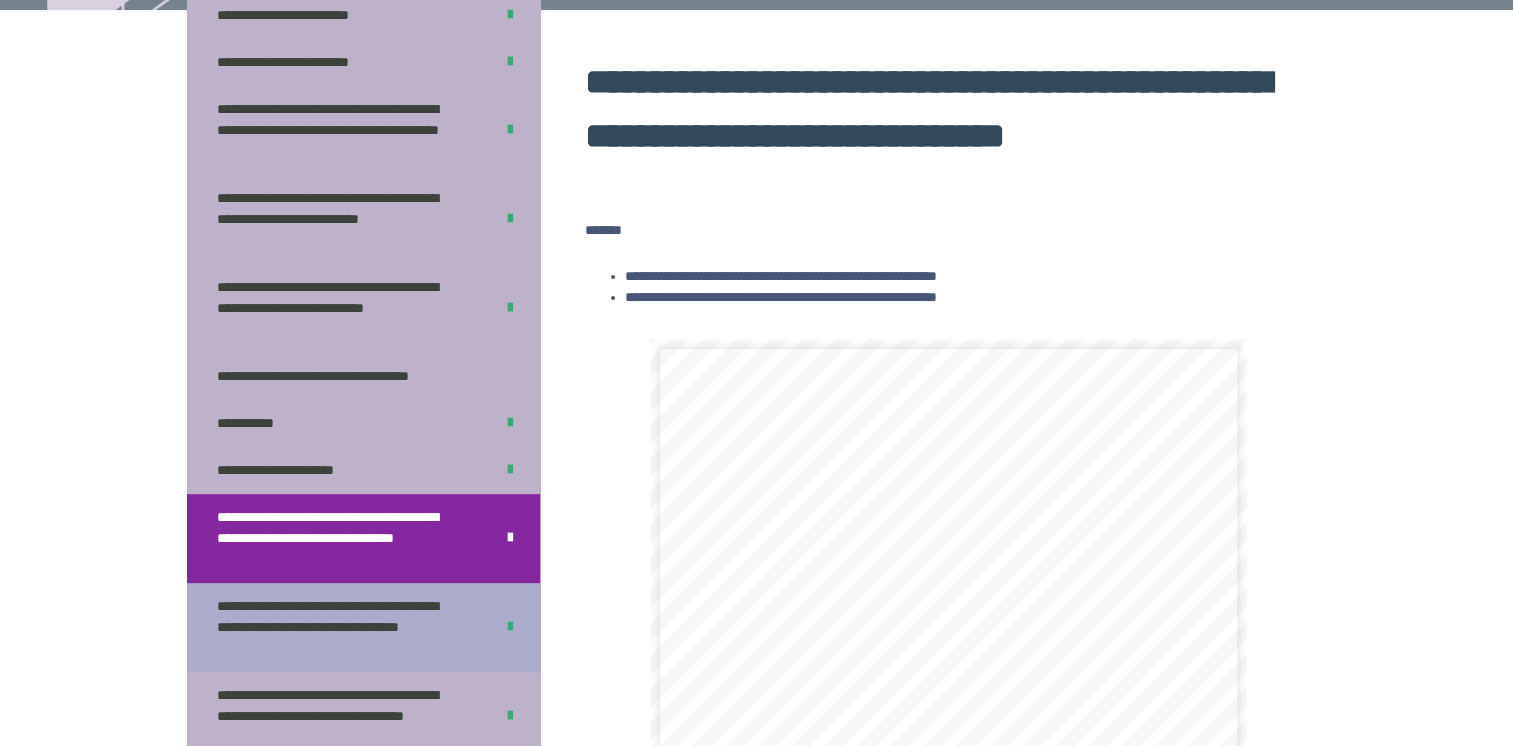 click on "**********" at bounding box center [340, 627] 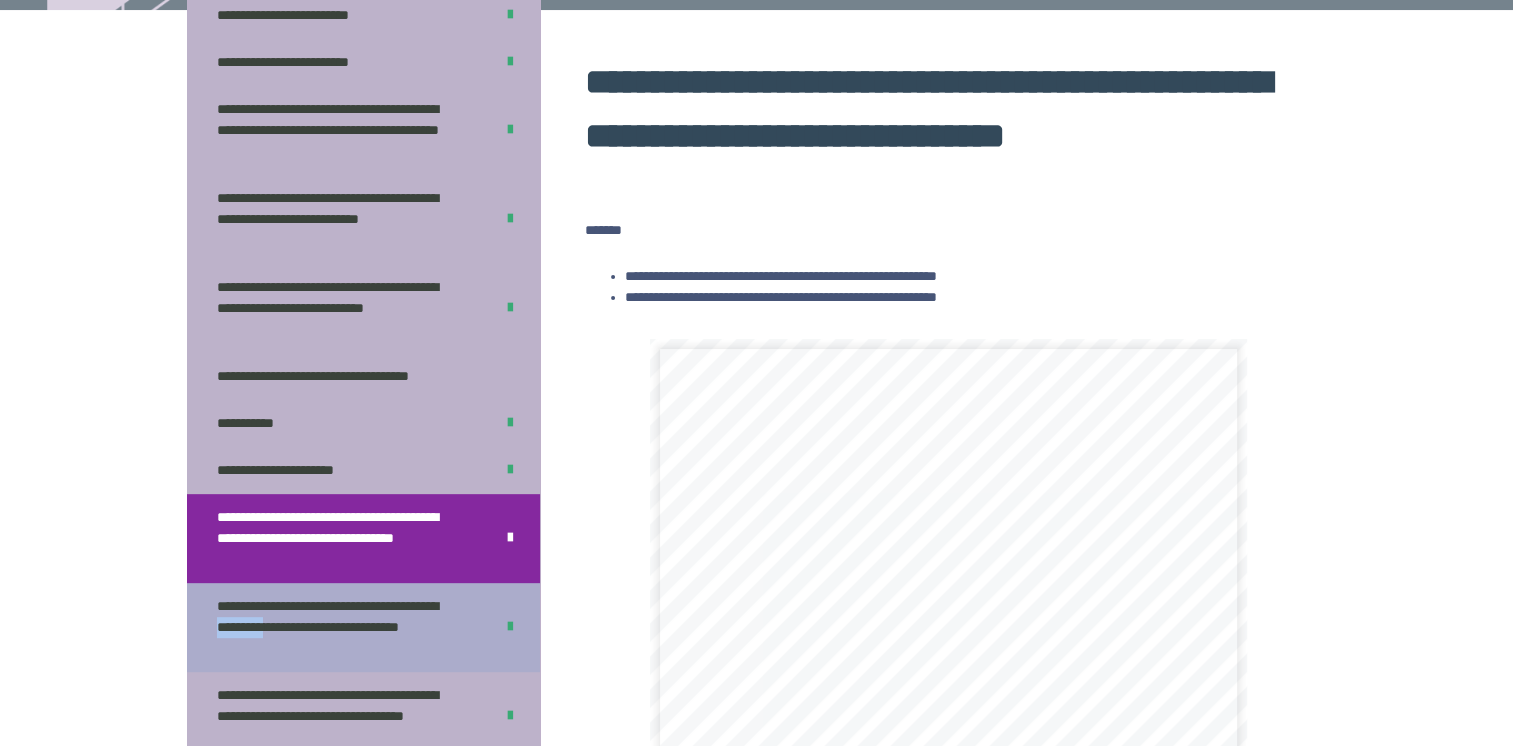 click on "**********" at bounding box center [340, 627] 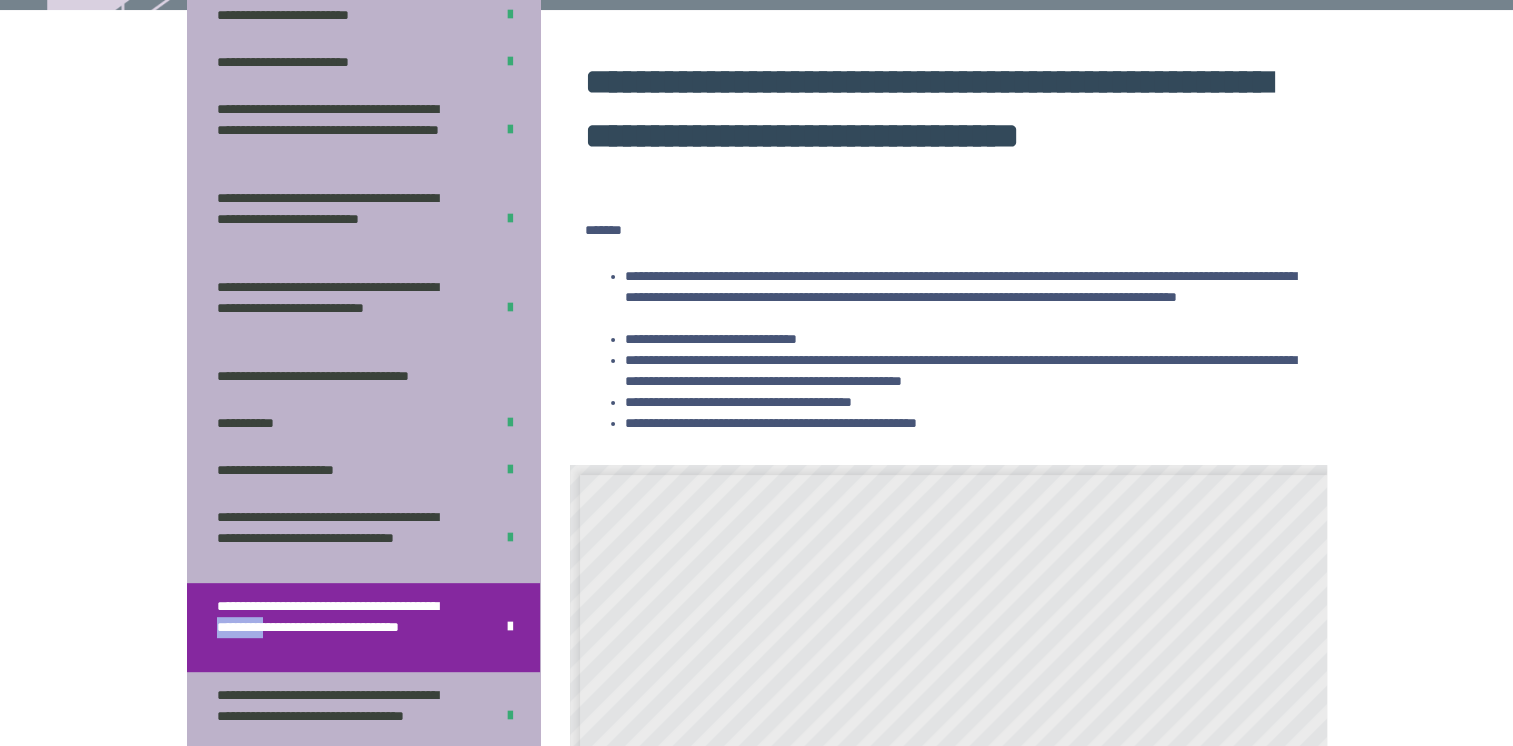 drag, startPoint x: 344, startPoint y: 626, endPoint x: 376, endPoint y: 638, distance: 34.176014 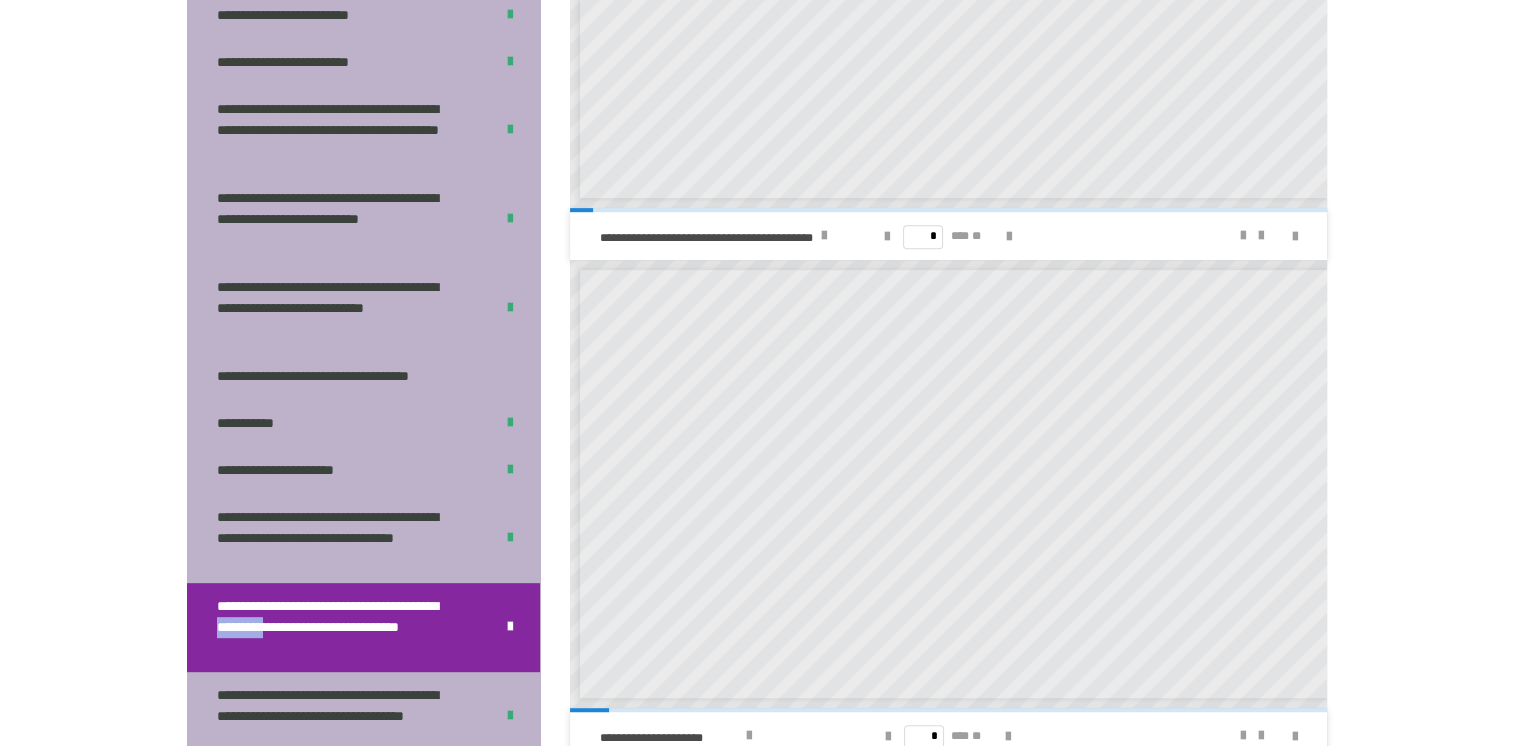 scroll, scrollTop: 976, scrollLeft: 0, axis: vertical 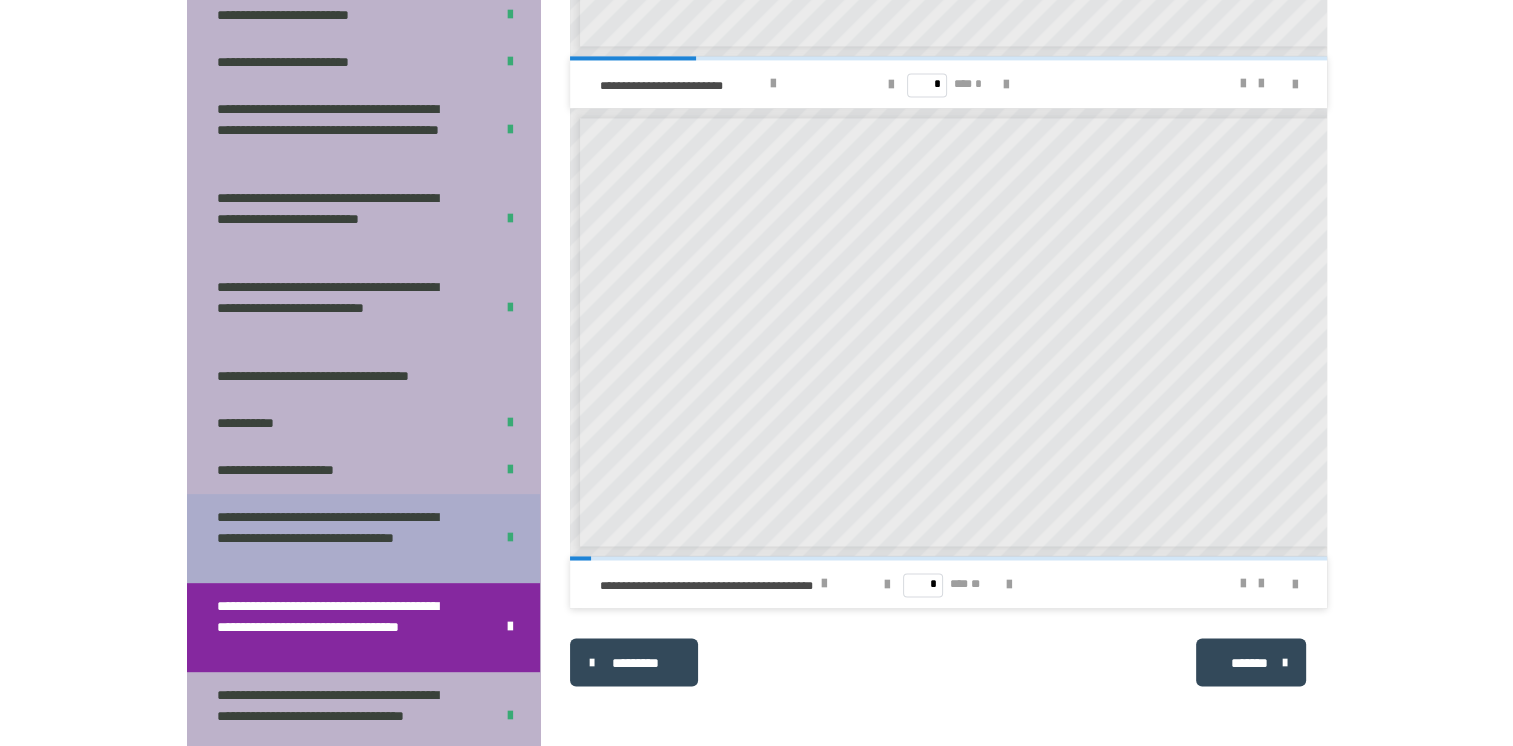 click on "**********" at bounding box center [340, 538] 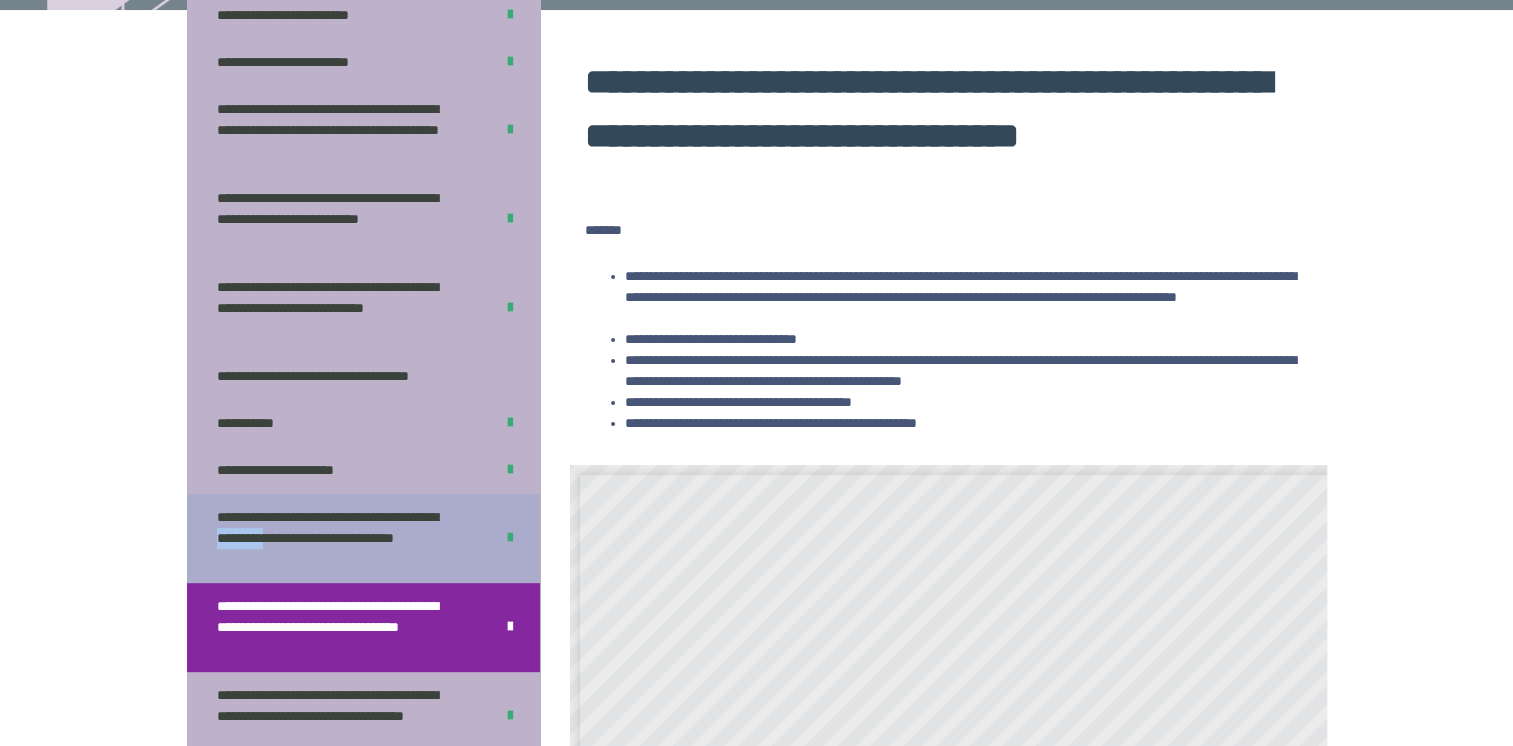 click on "**********" at bounding box center (340, 538) 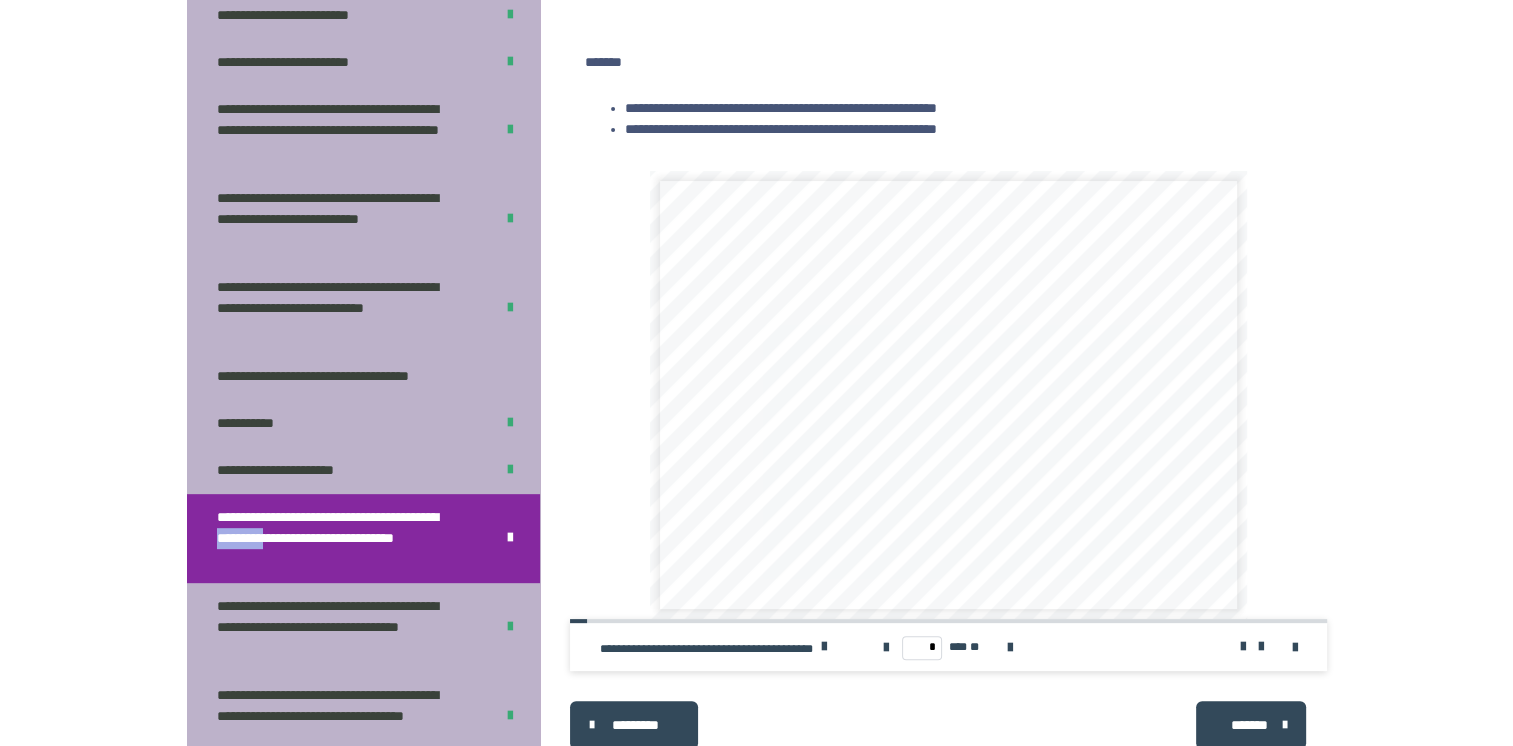 scroll, scrollTop: 554, scrollLeft: 0, axis: vertical 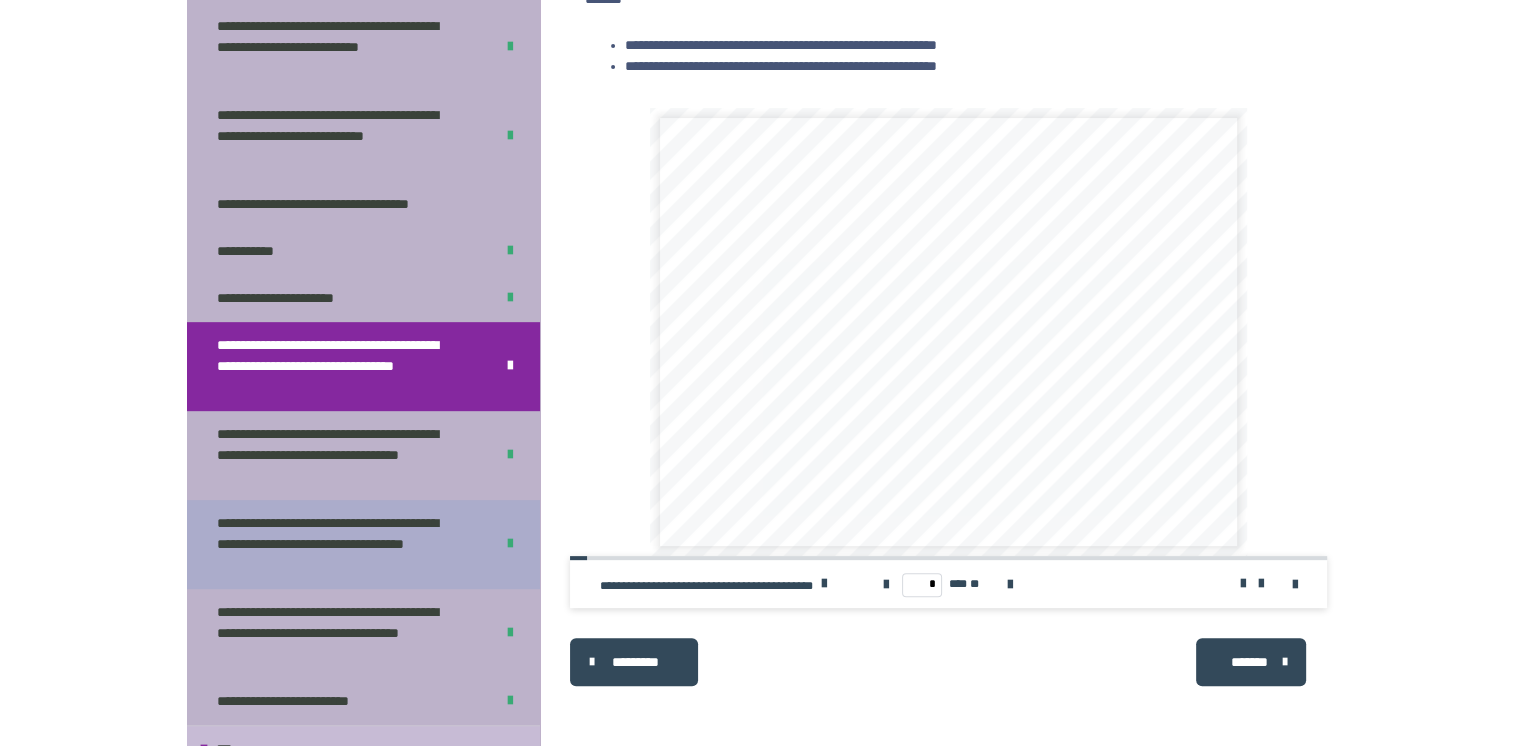 click on "**********" at bounding box center (340, 544) 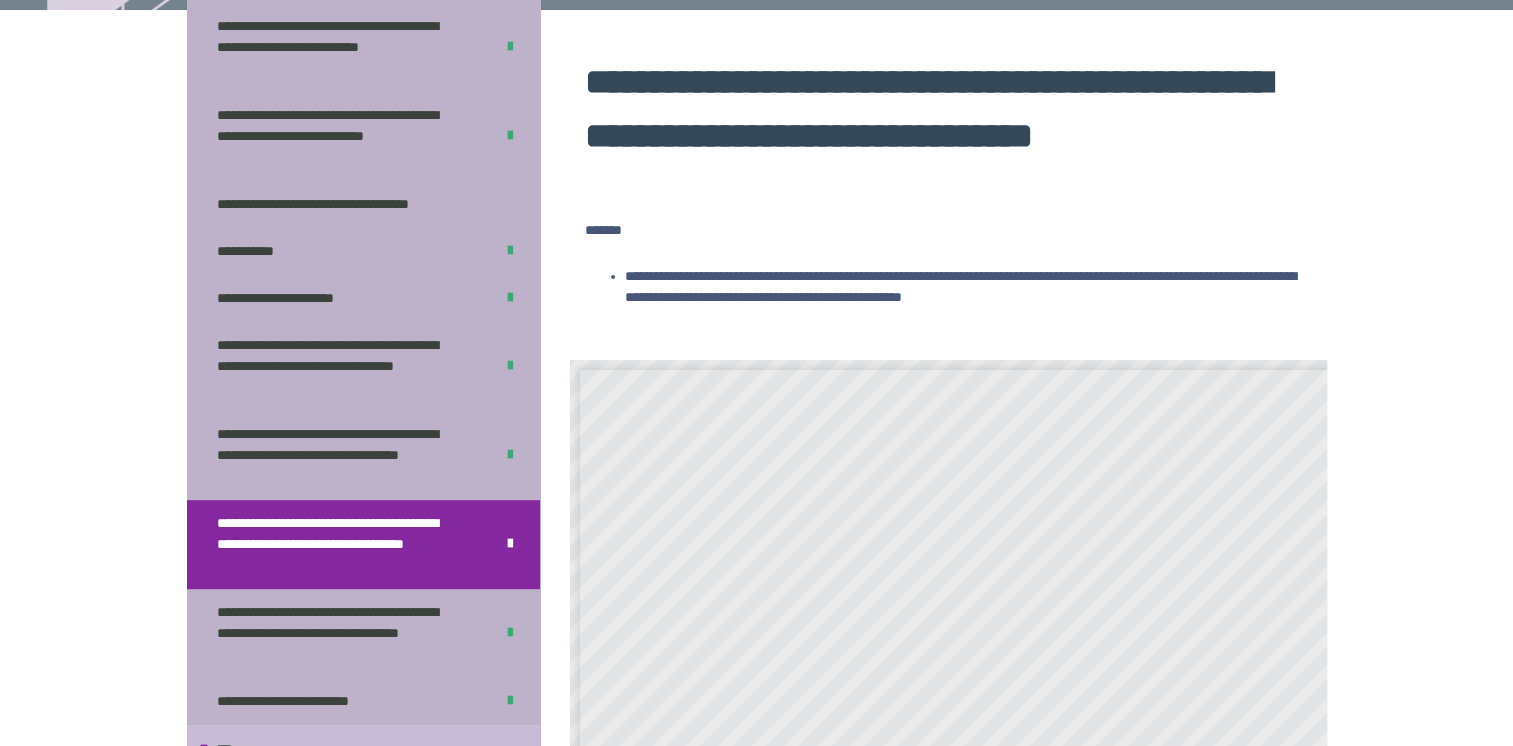 scroll, scrollTop: 8, scrollLeft: 0, axis: vertical 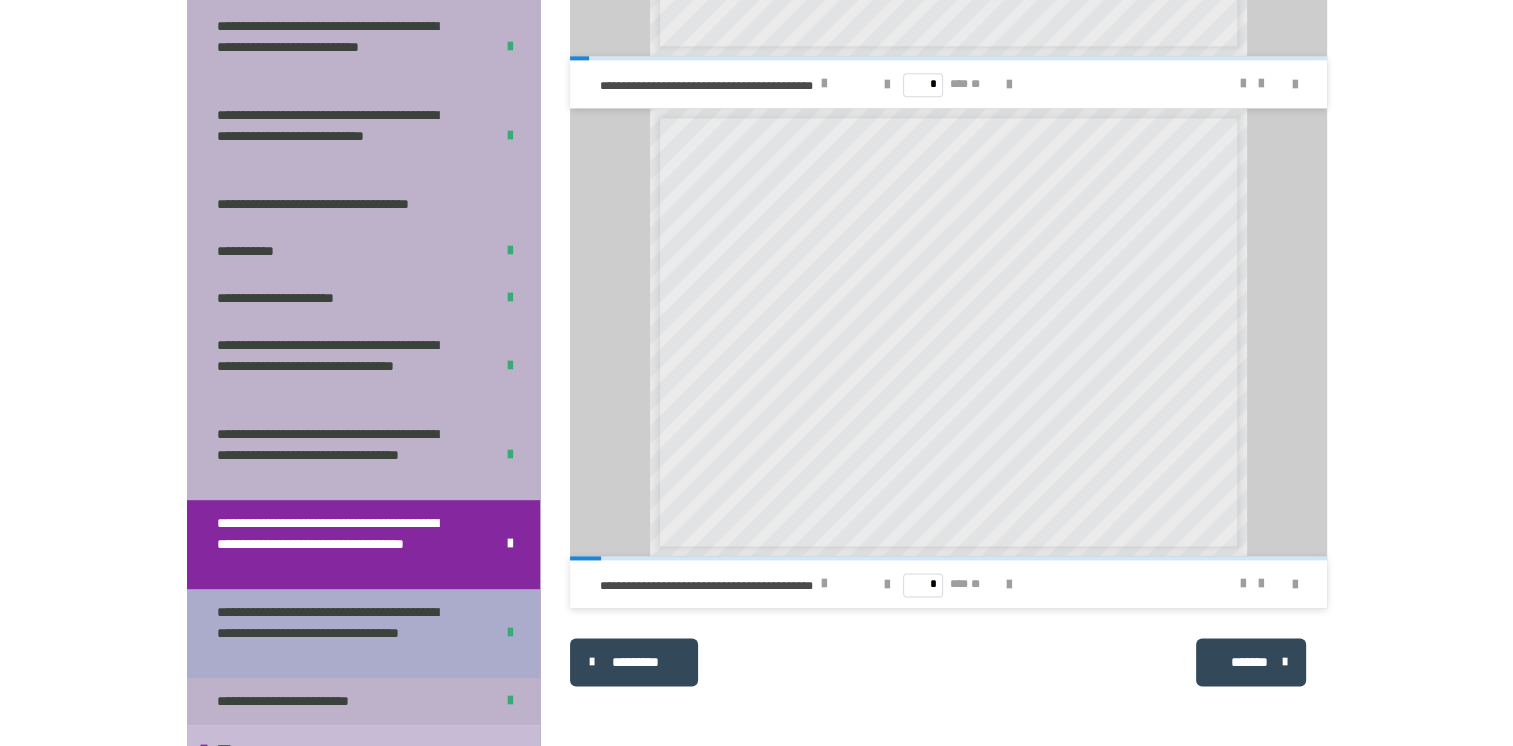 click on "**********" at bounding box center [340, 633] 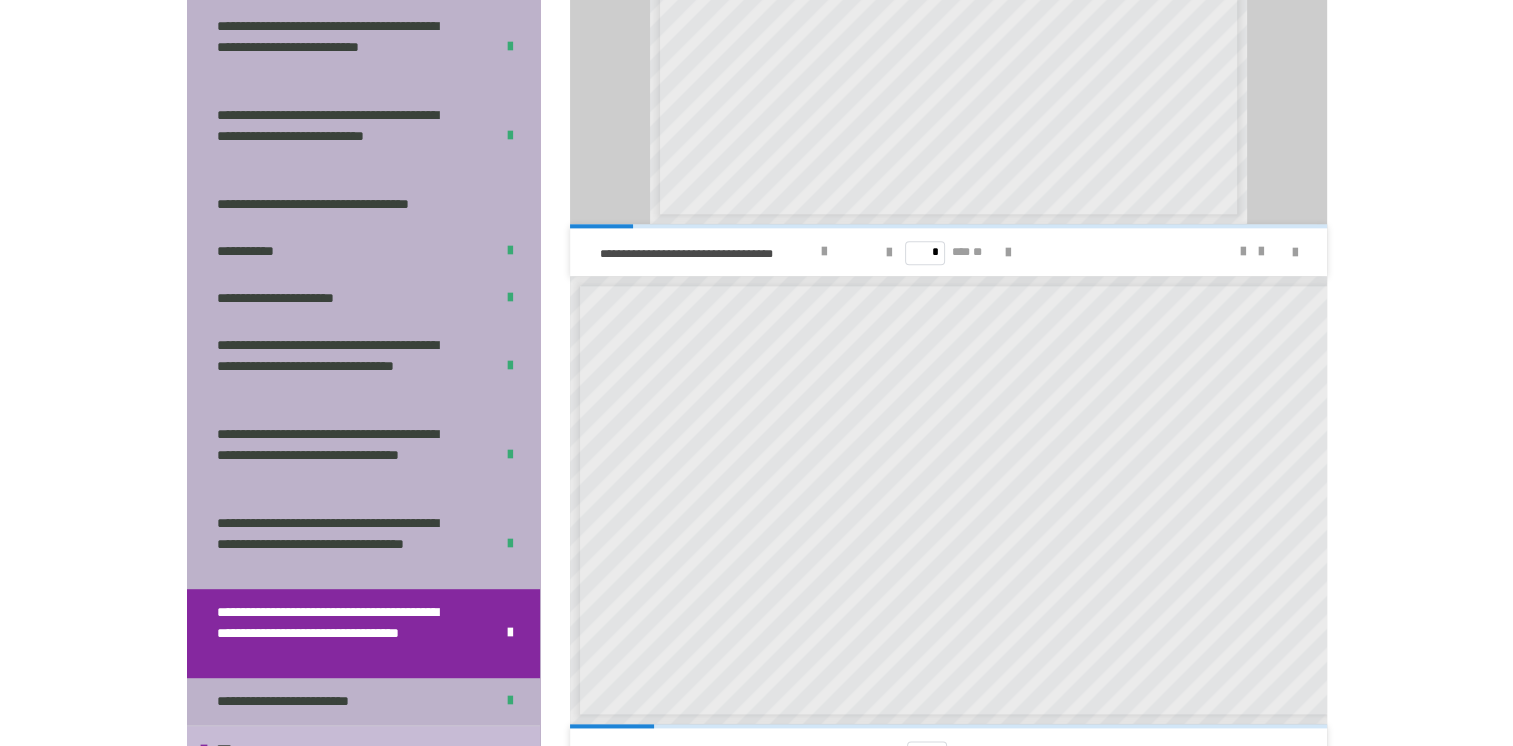 scroll, scrollTop: 2576, scrollLeft: 0, axis: vertical 